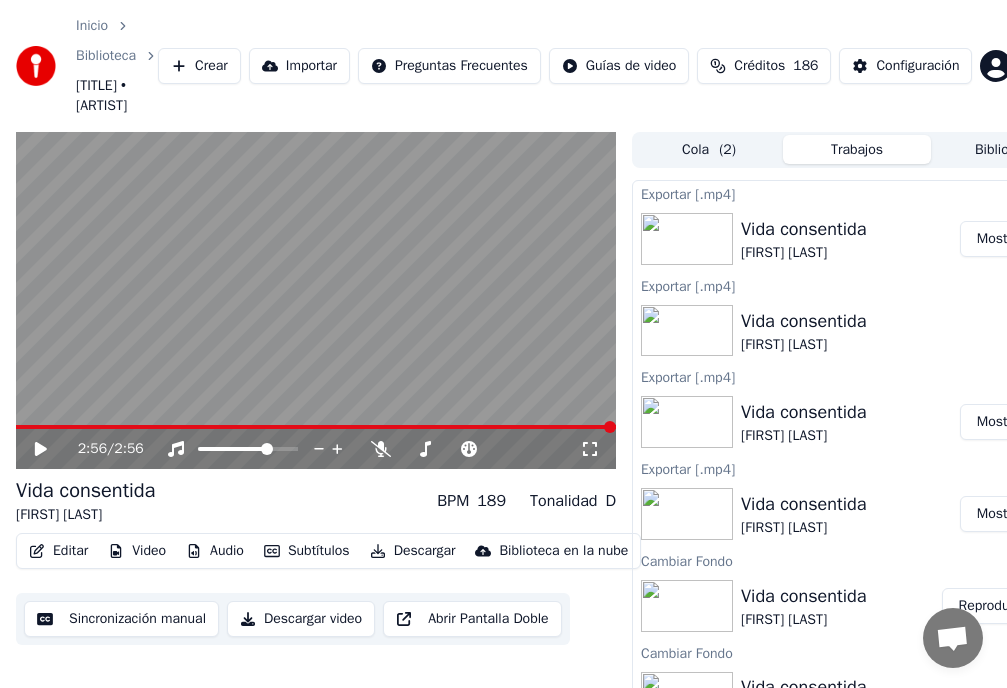 scroll, scrollTop: 111, scrollLeft: 58, axis: both 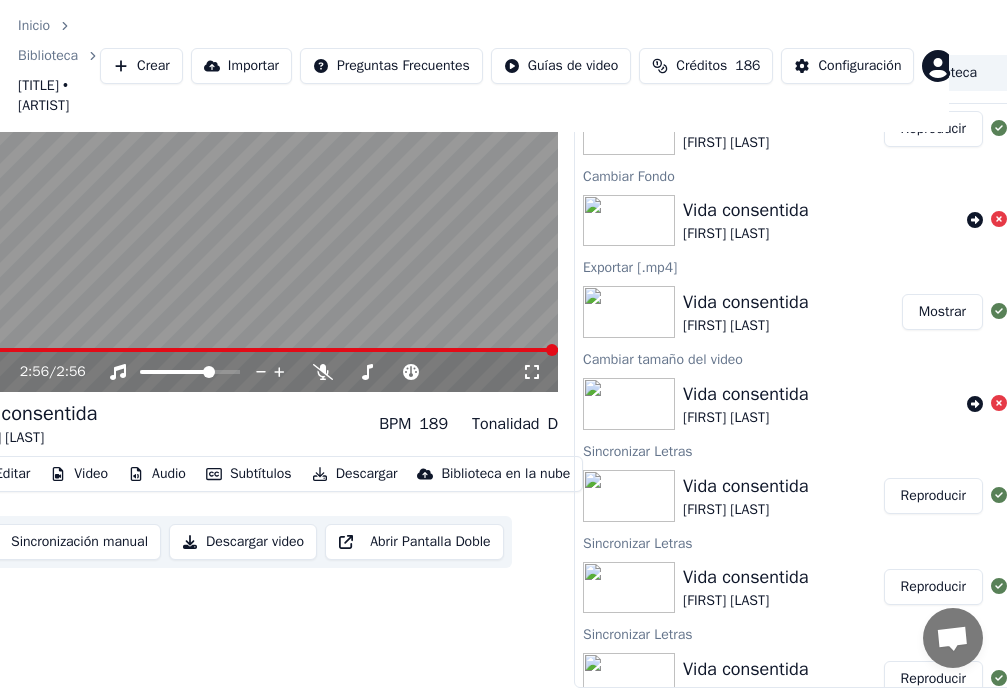 click on "Inicio" at bounding box center (34, 26) 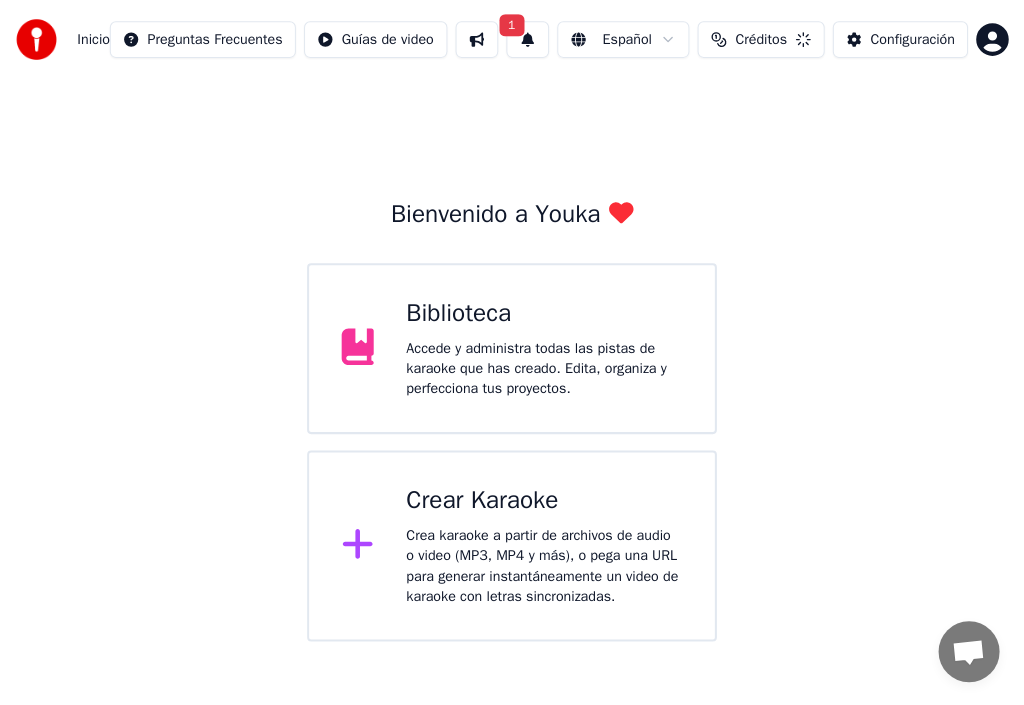 scroll, scrollTop: 0, scrollLeft: 0, axis: both 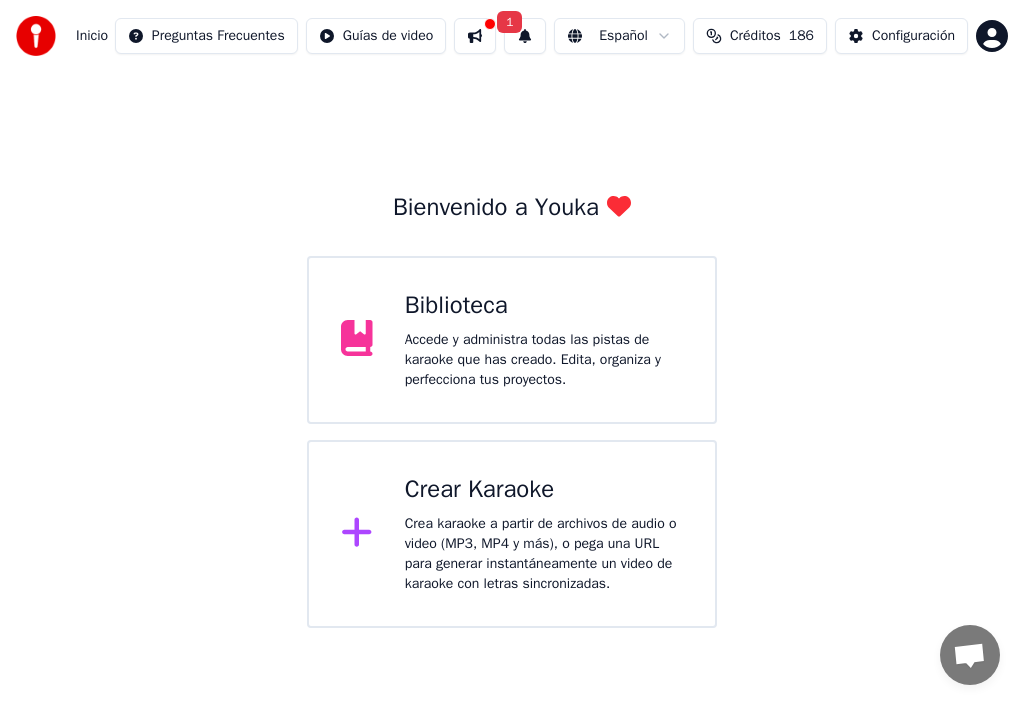 click on "Crear Karaoke" at bounding box center [544, 490] 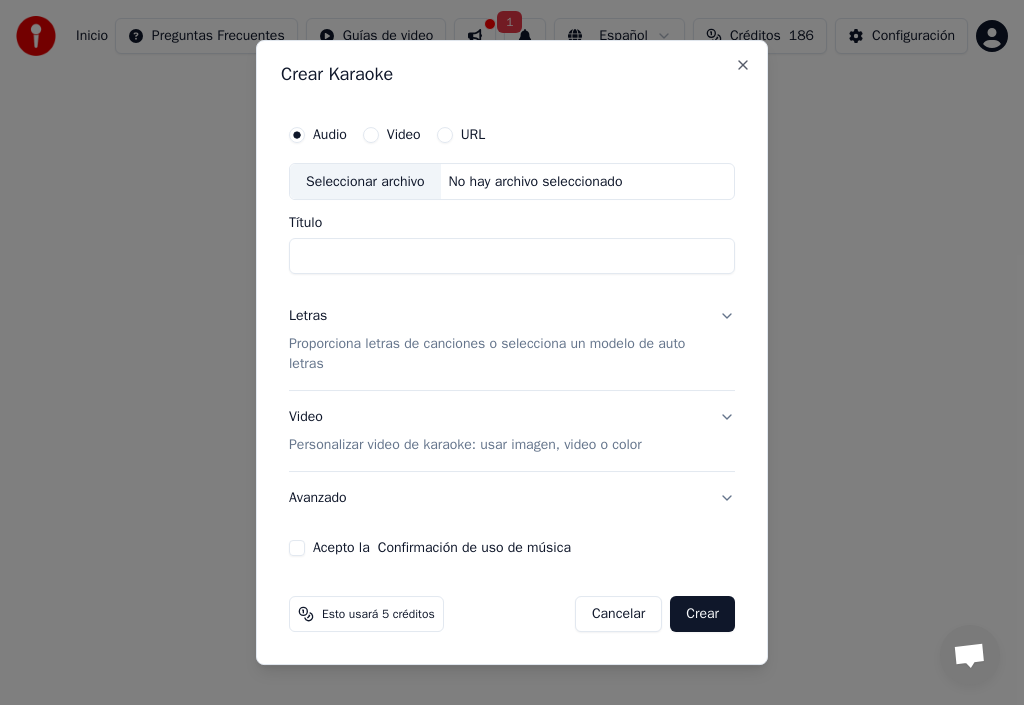 click on "Título" at bounding box center [512, 257] 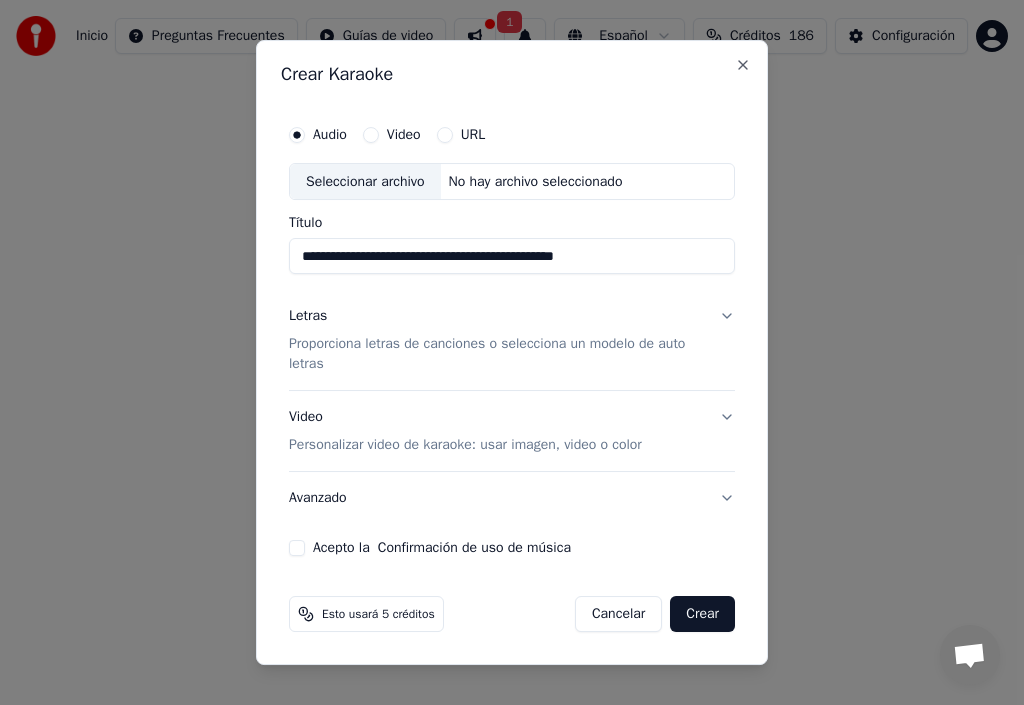type on "**********" 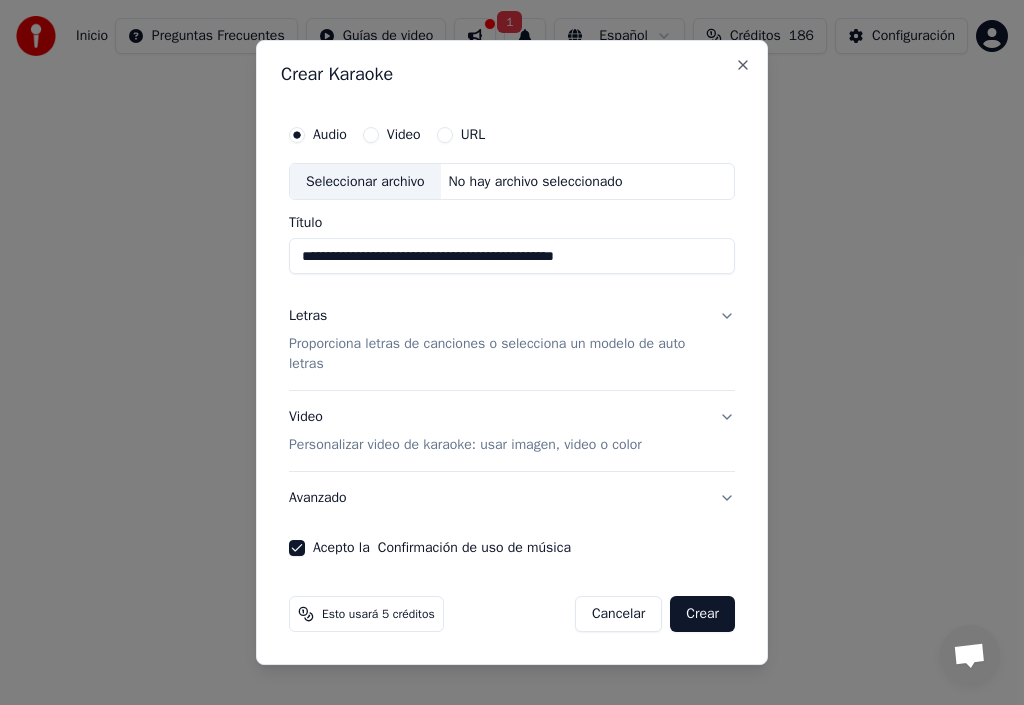 click on "Letras" at bounding box center [308, 317] 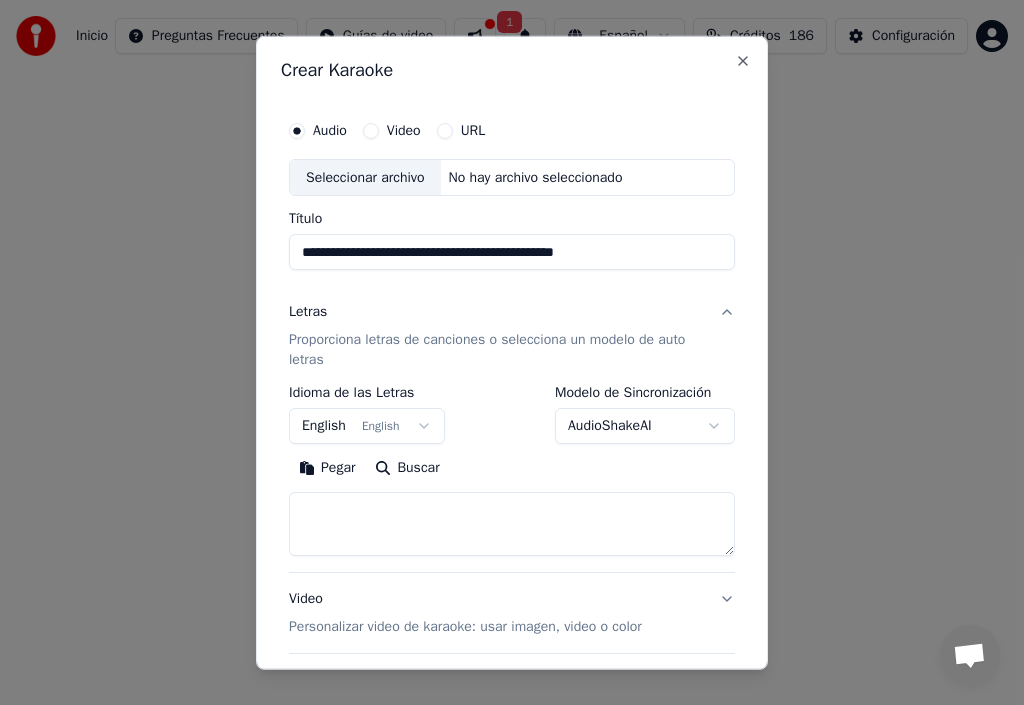 click on "Pegar" at bounding box center (327, 468) 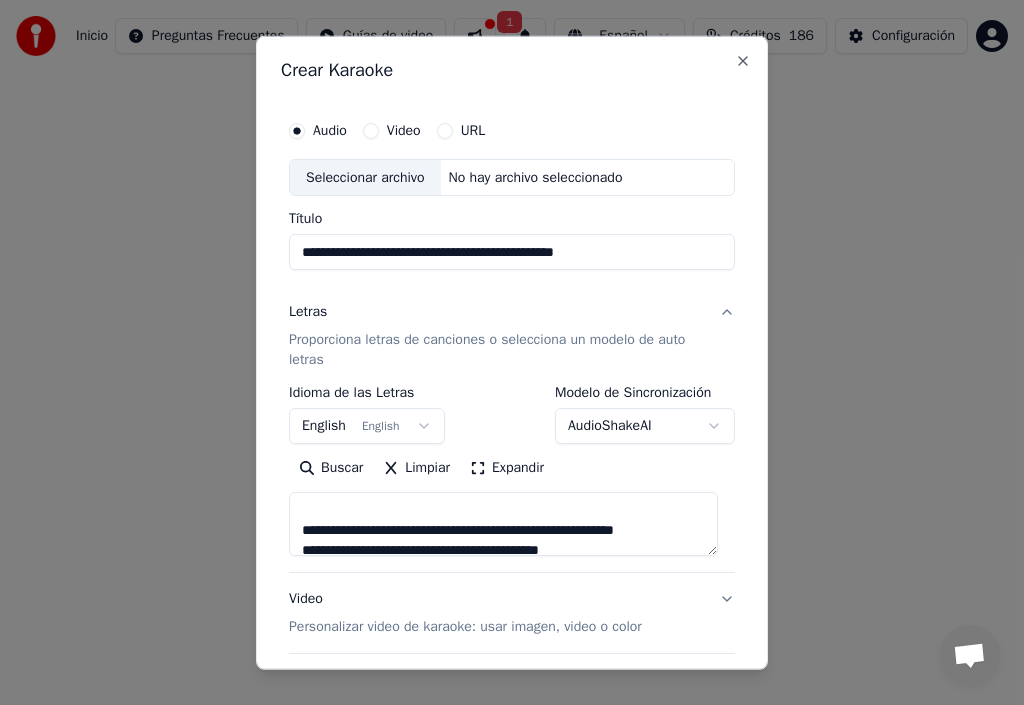 scroll, scrollTop: 574, scrollLeft: 0, axis: vertical 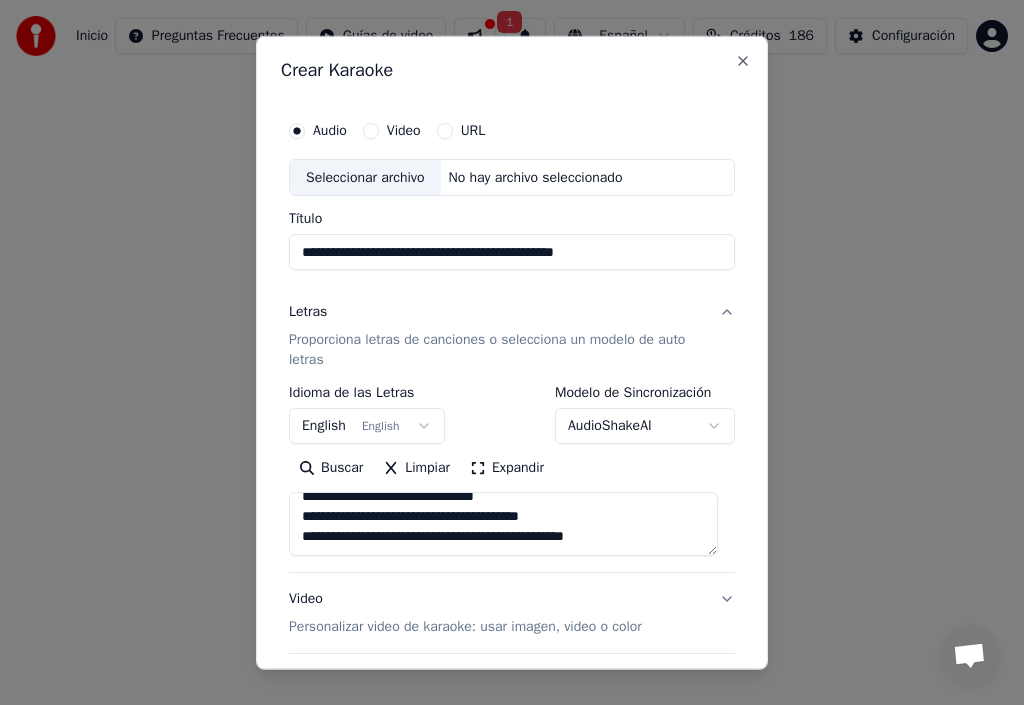 click on "Seleccionar archivo" at bounding box center (365, 177) 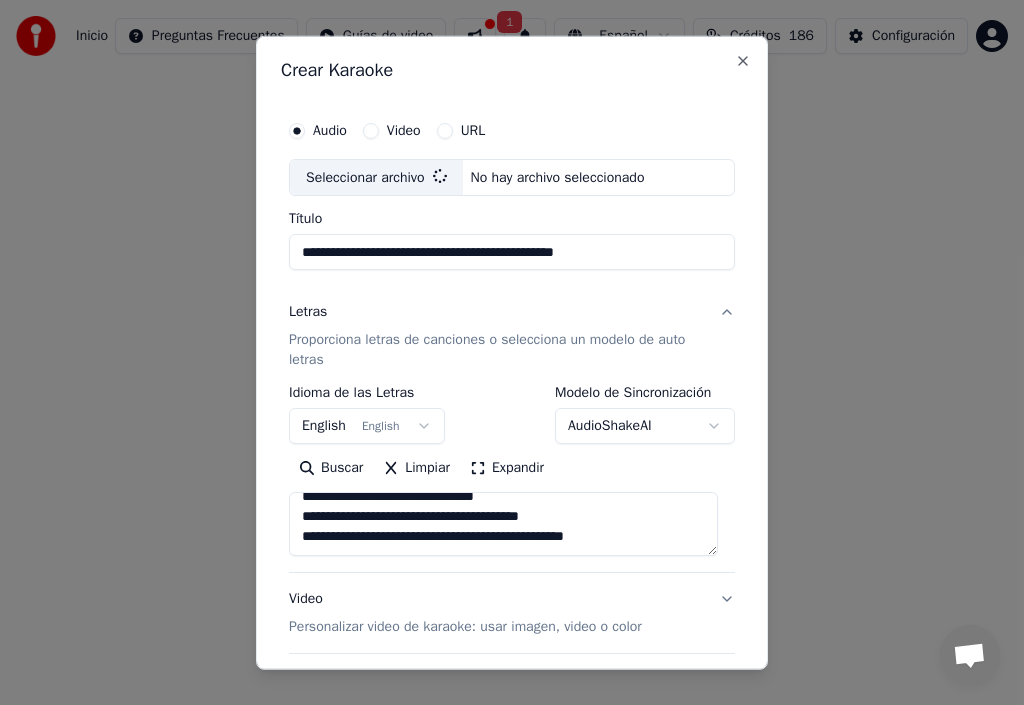 type on "**********" 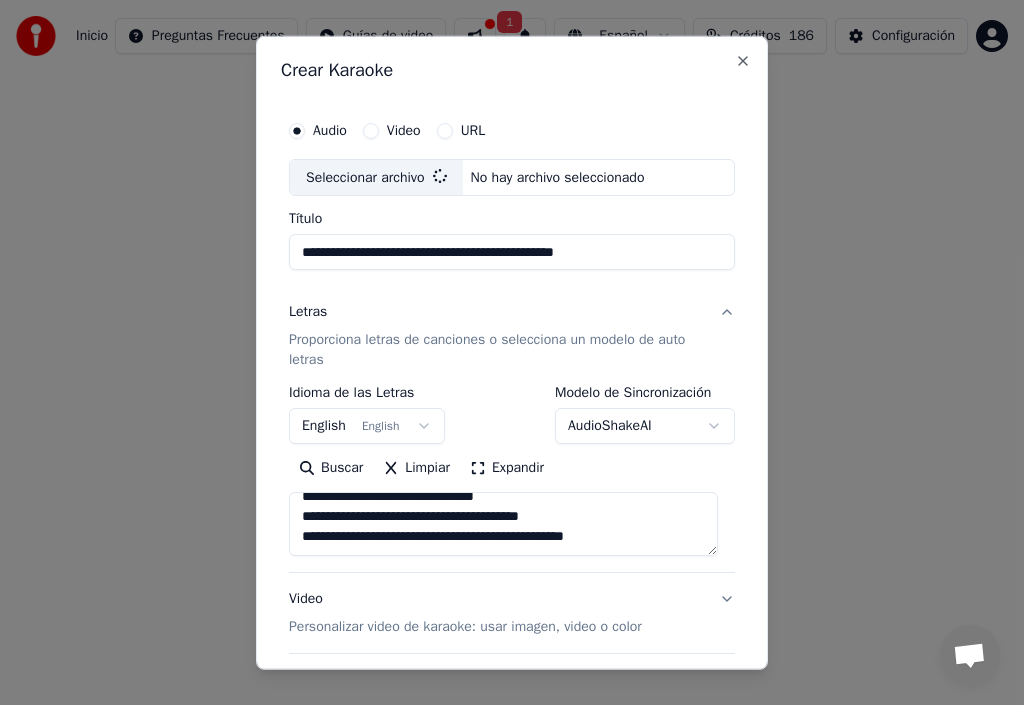 type on "**********" 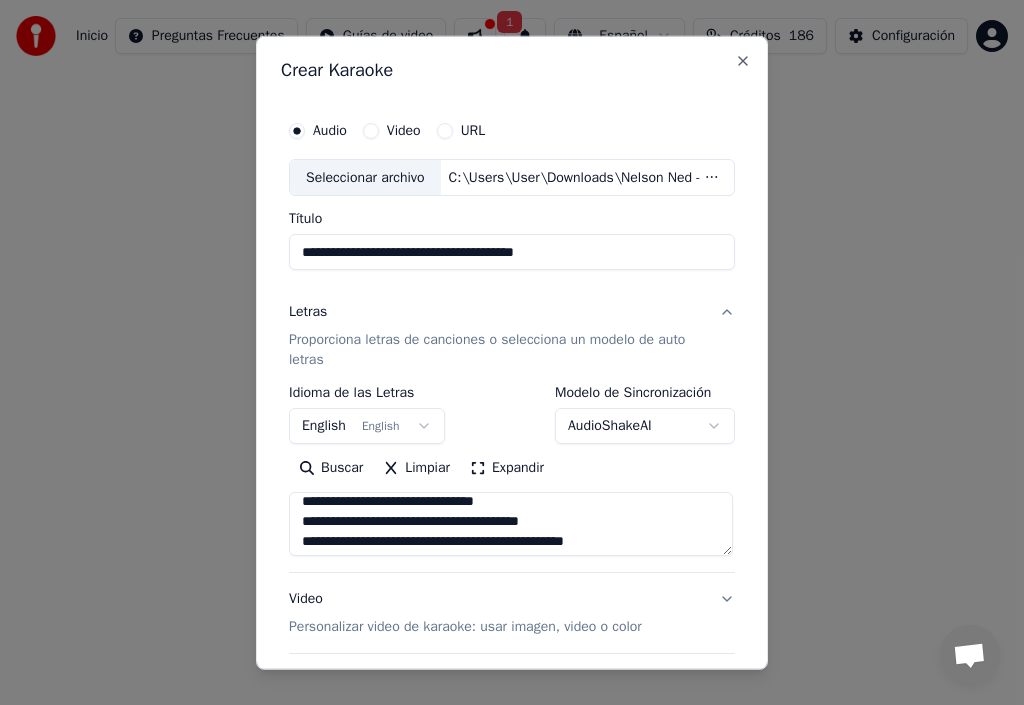 scroll, scrollTop: 574, scrollLeft: 0, axis: vertical 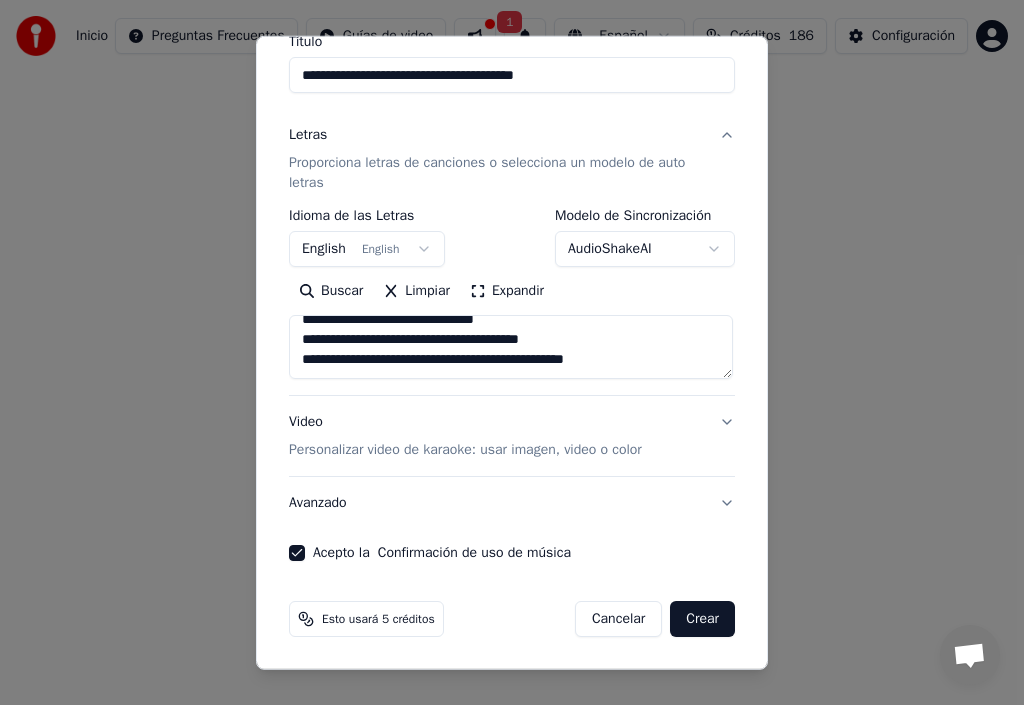 click on "**********" at bounding box center (512, 314) 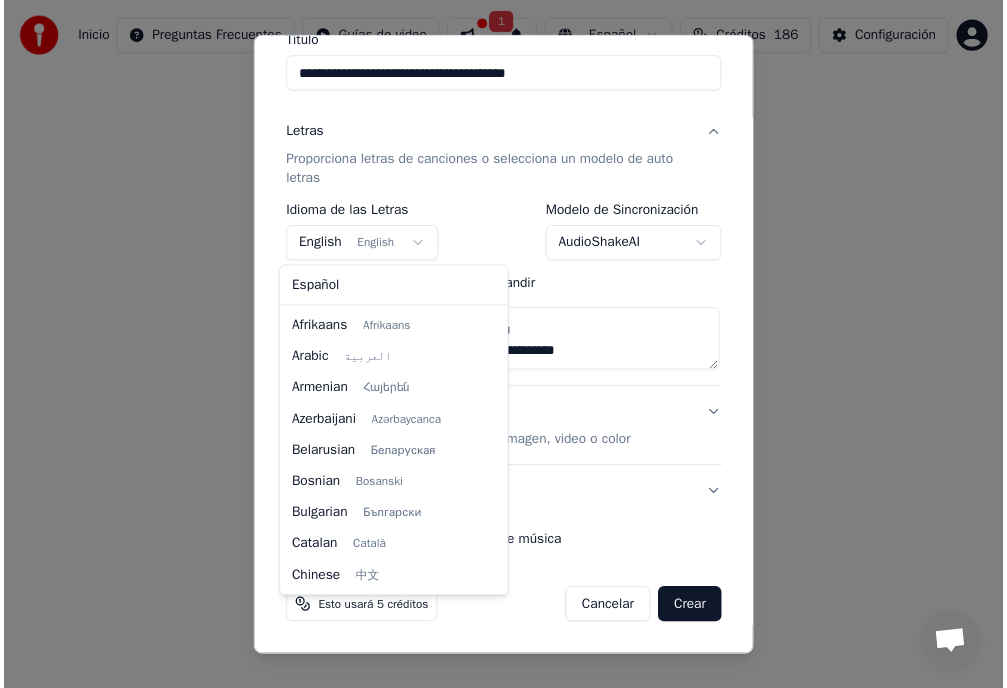 scroll, scrollTop: 160, scrollLeft: 0, axis: vertical 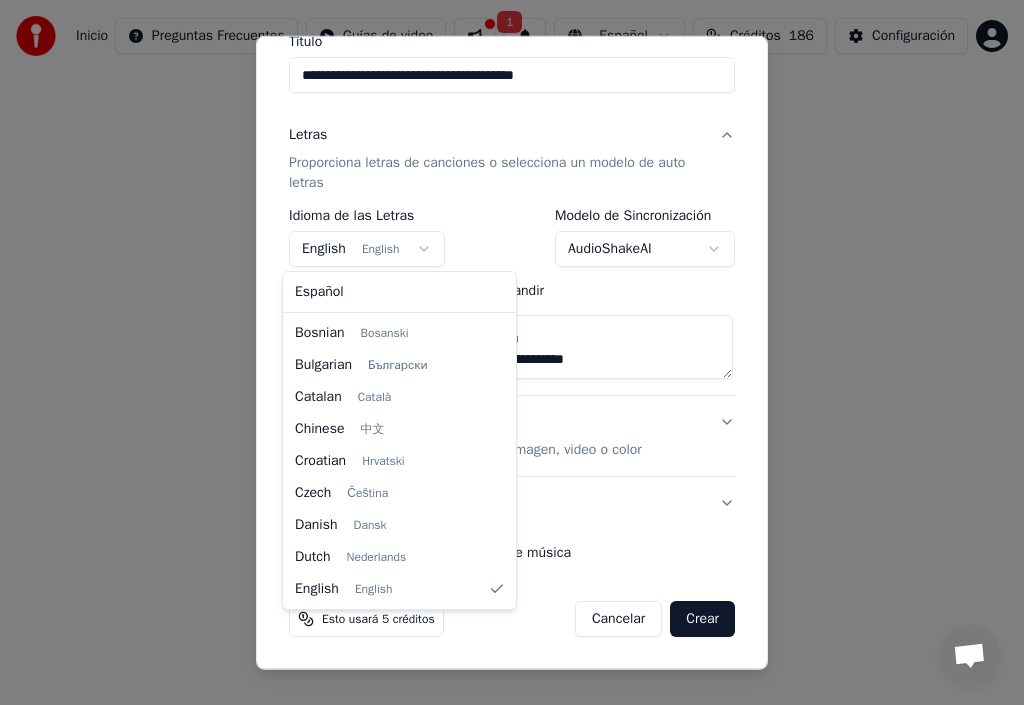 select on "**" 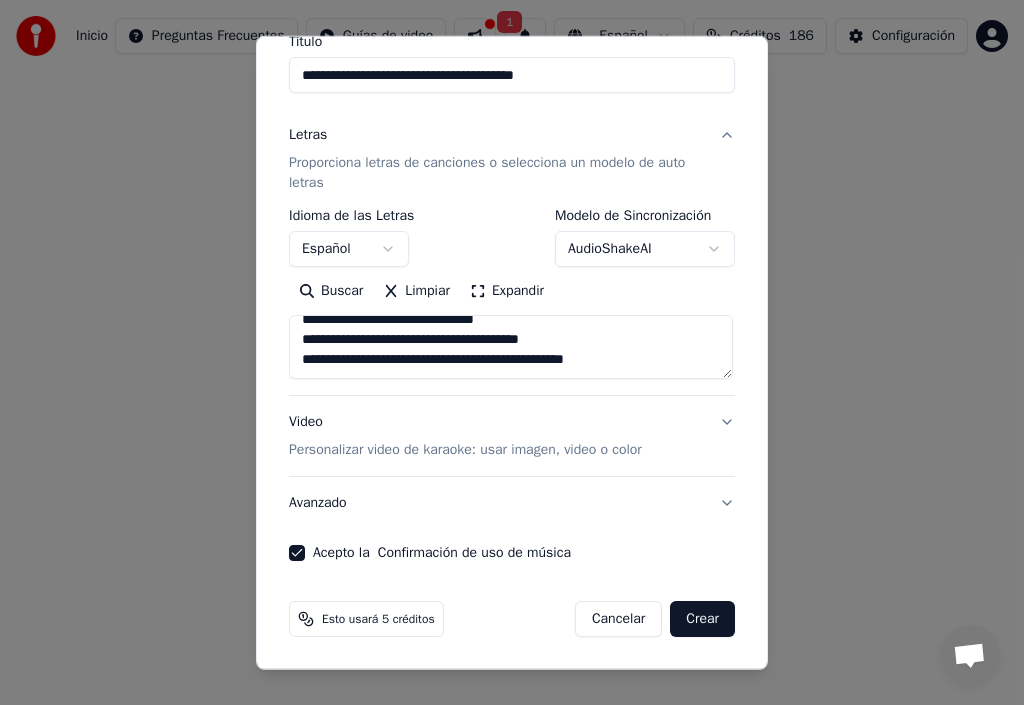 click on "Crear" at bounding box center [702, 619] 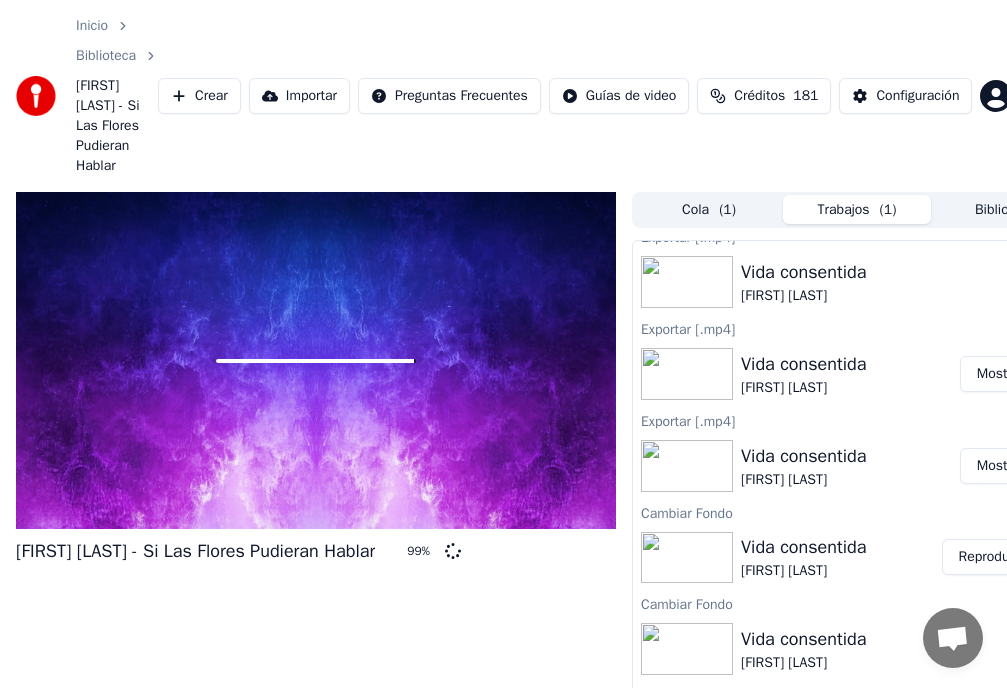 scroll, scrollTop: 0, scrollLeft: 0, axis: both 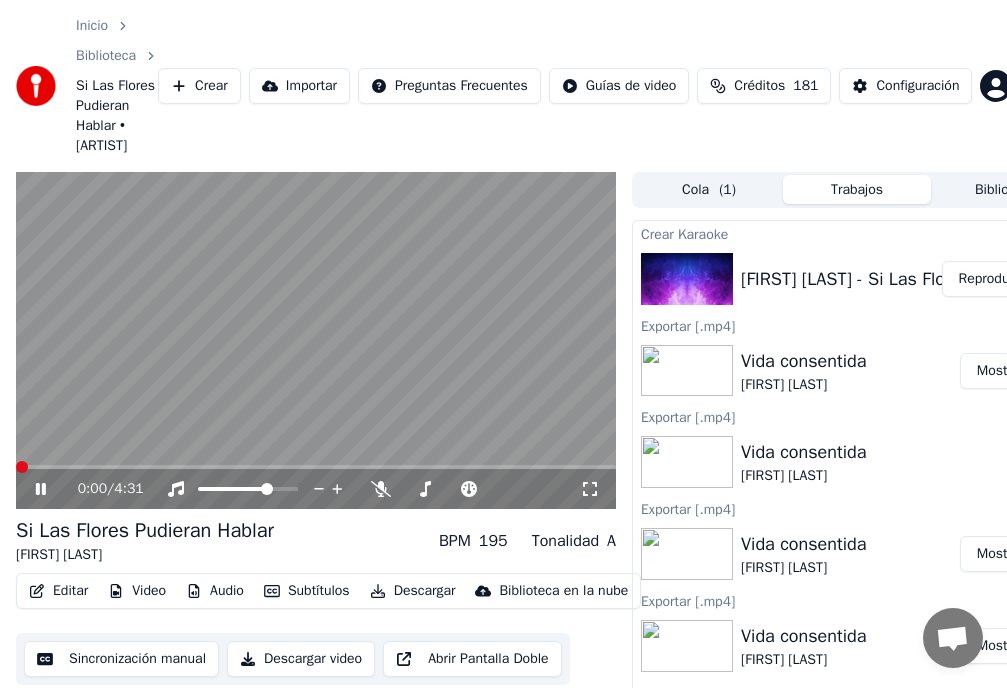 click at bounding box center (22, 467) 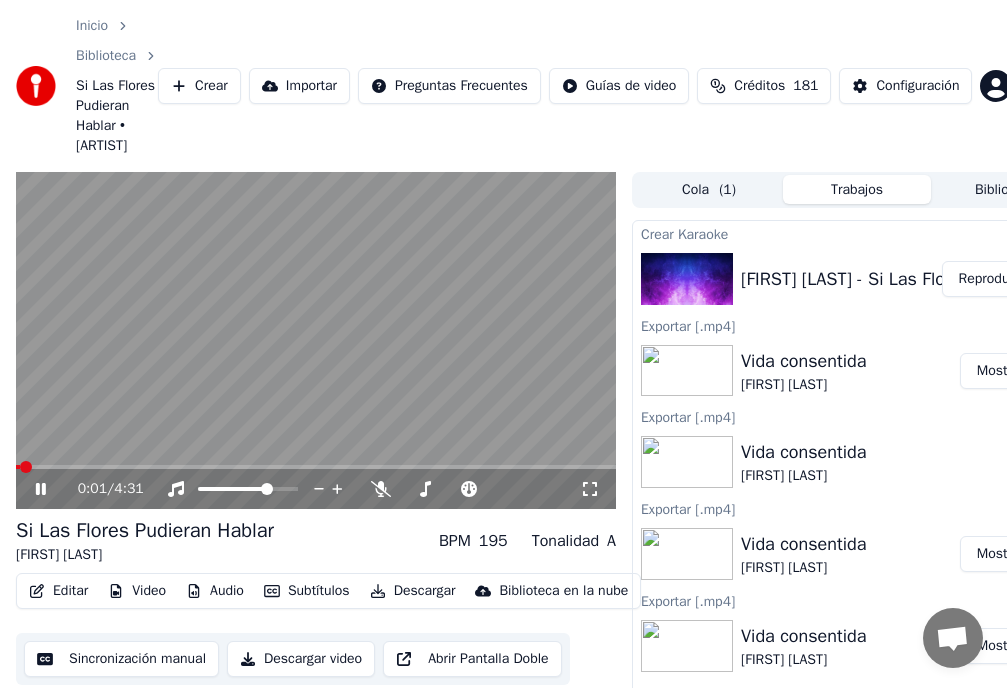 click at bounding box center (26, 467) 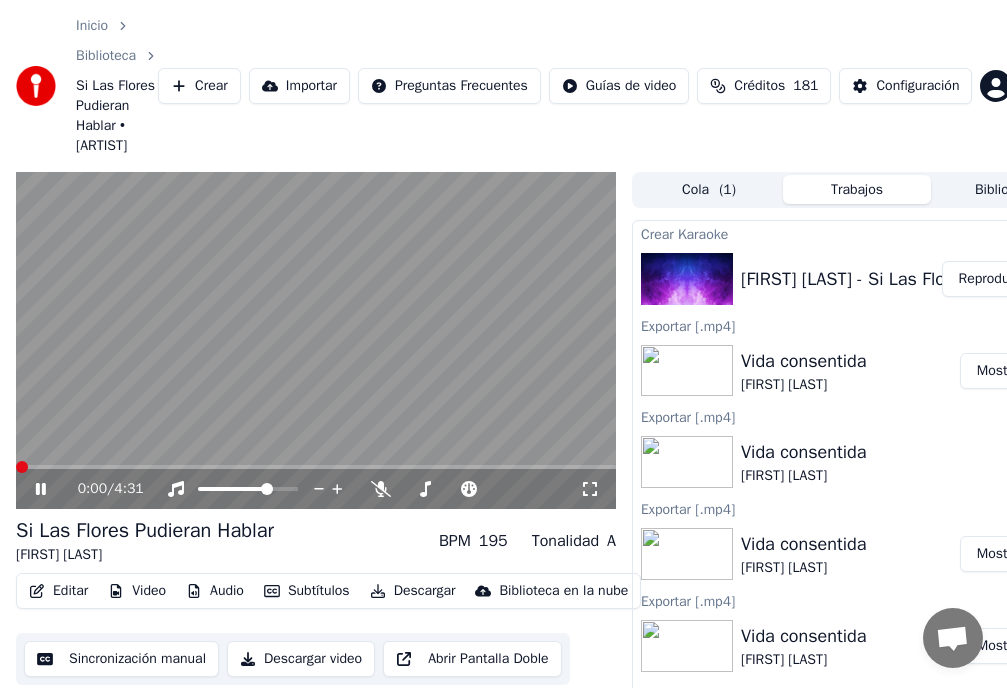 click at bounding box center [22, 467] 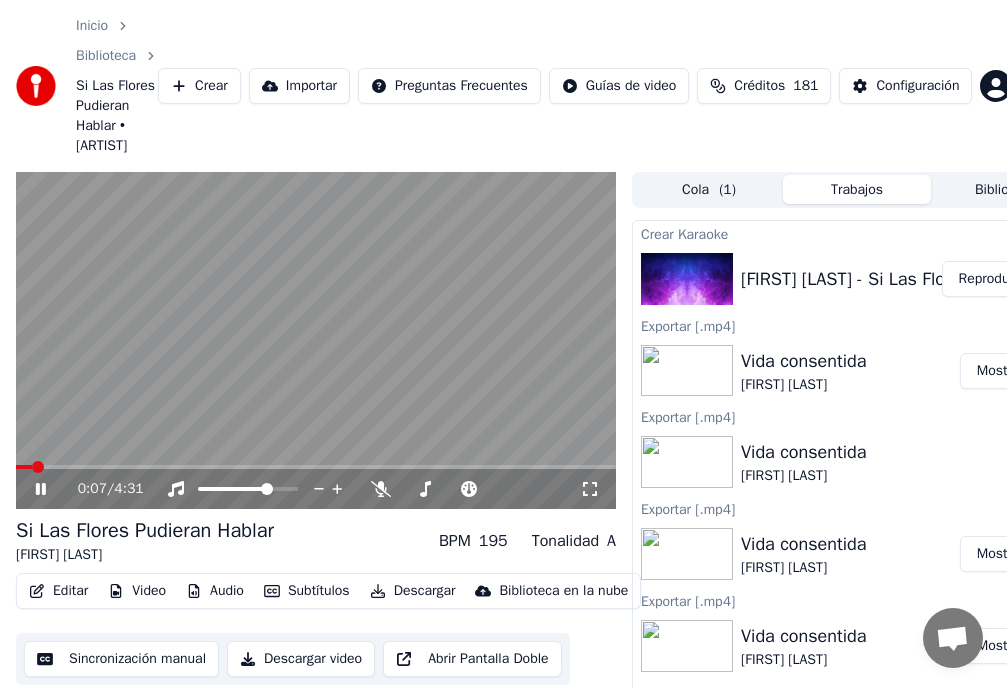 click 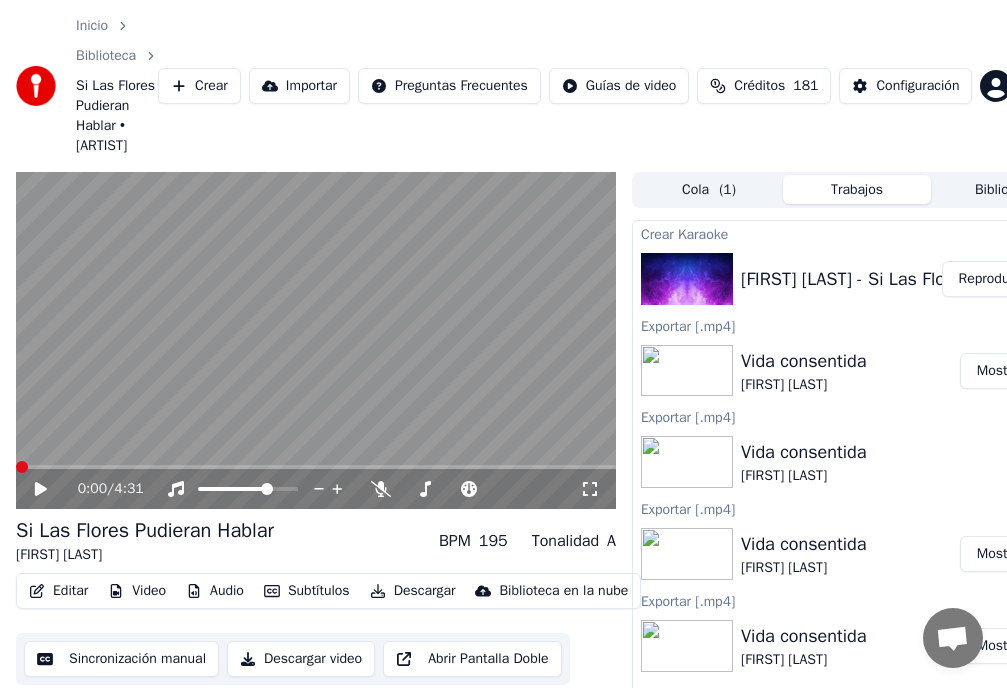 click at bounding box center (22, 467) 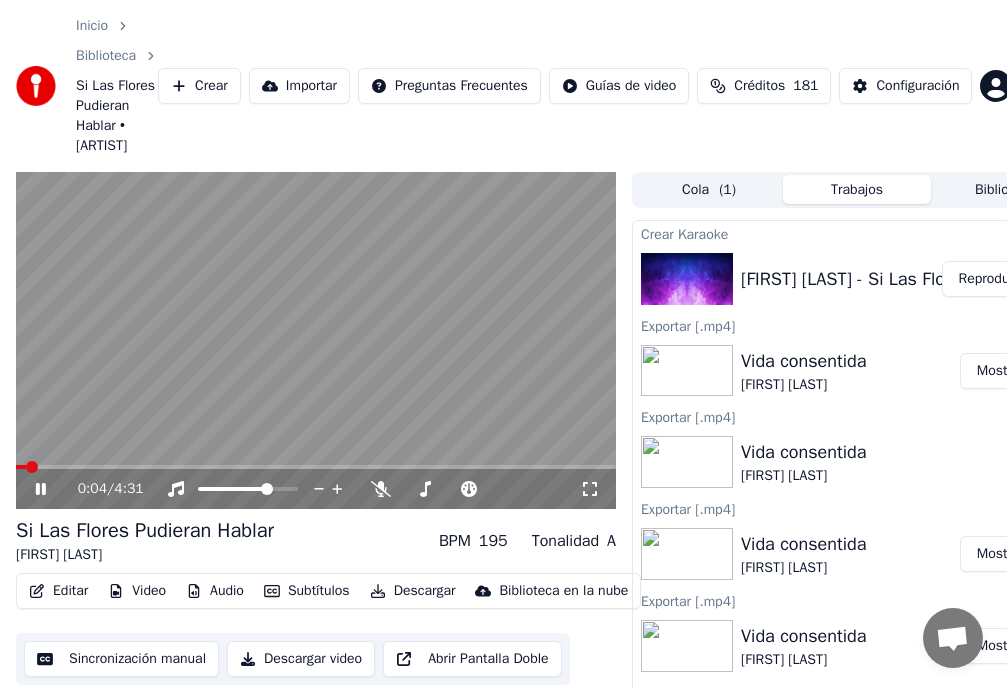 click 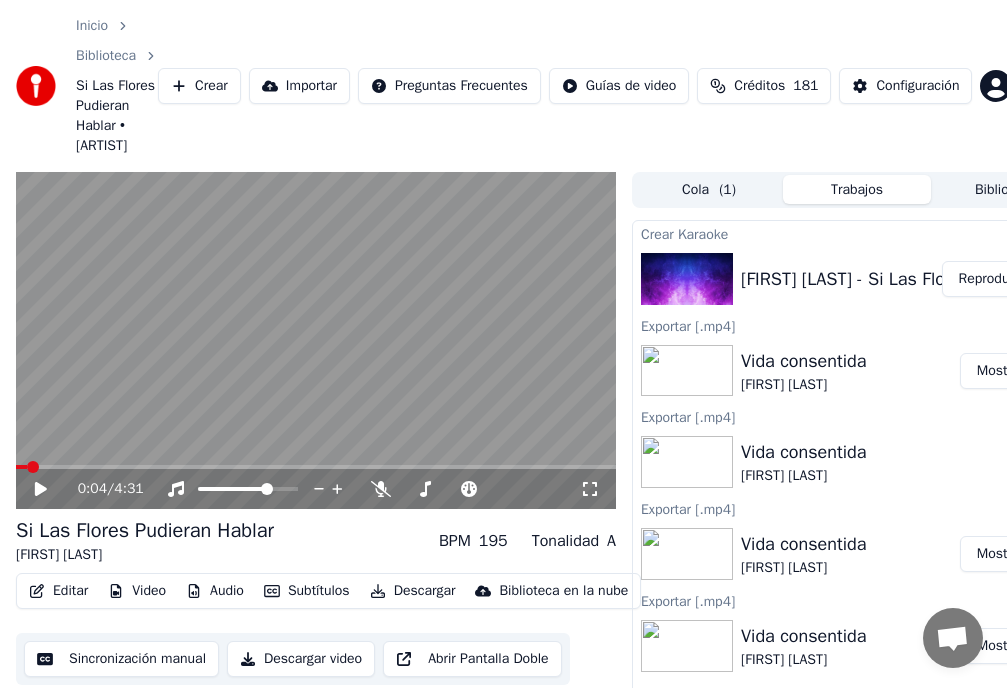 click on "Reproducir" at bounding box center (991, 279) 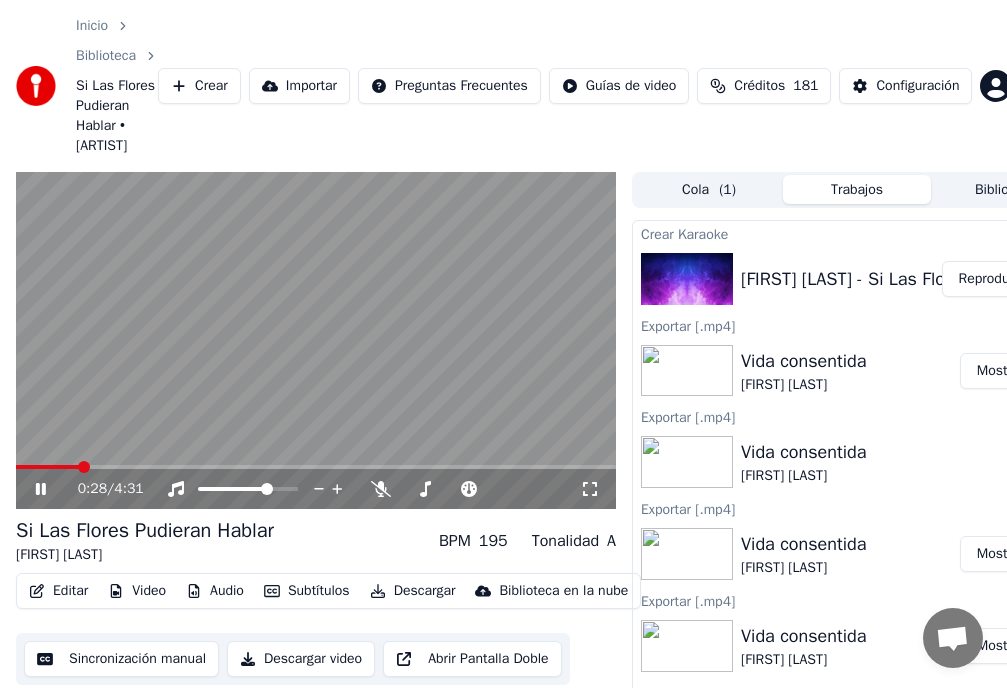click on "Reproducir" at bounding box center [991, 279] 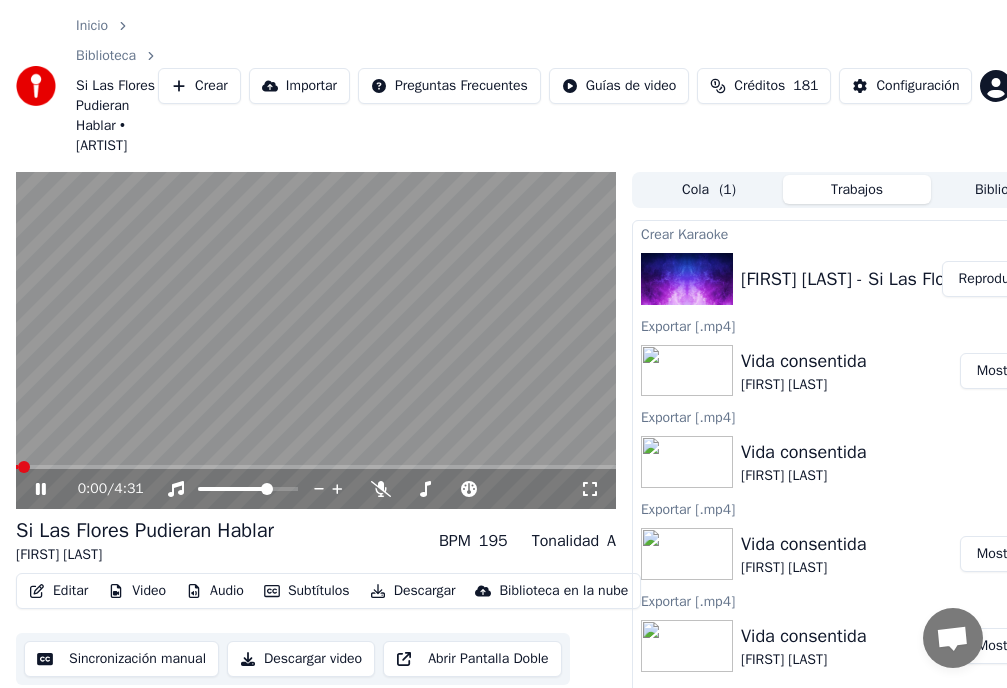 click 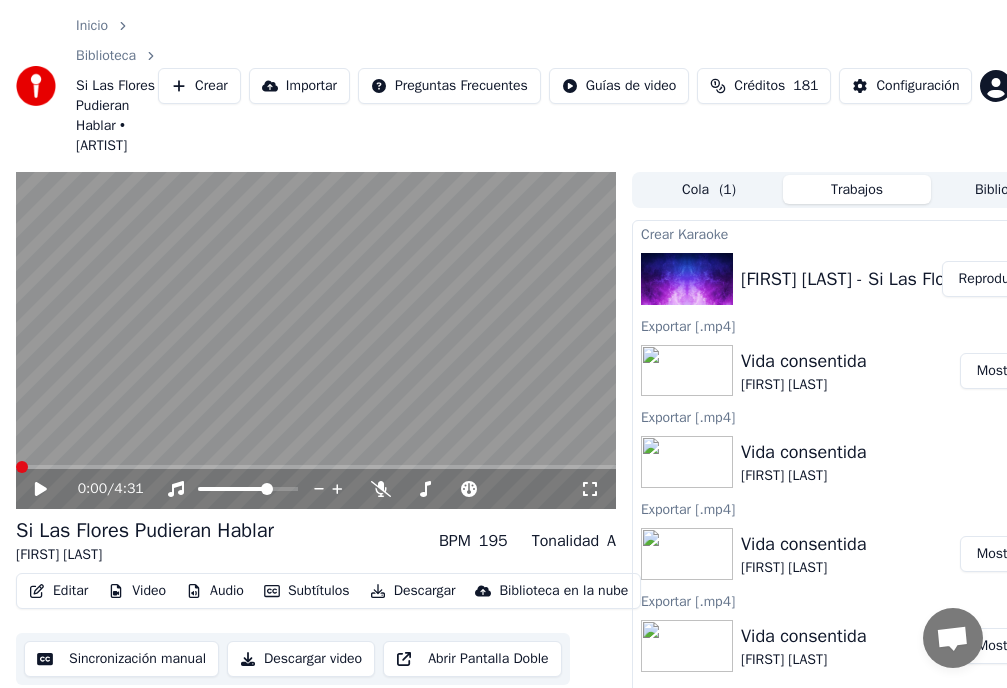 click at bounding box center (22, 467) 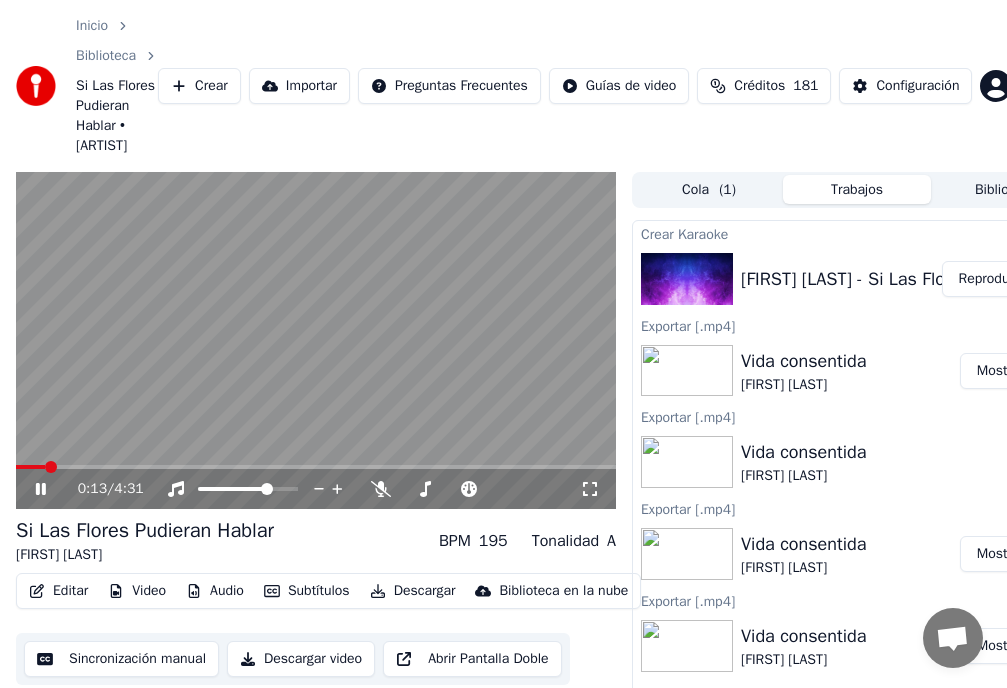 click 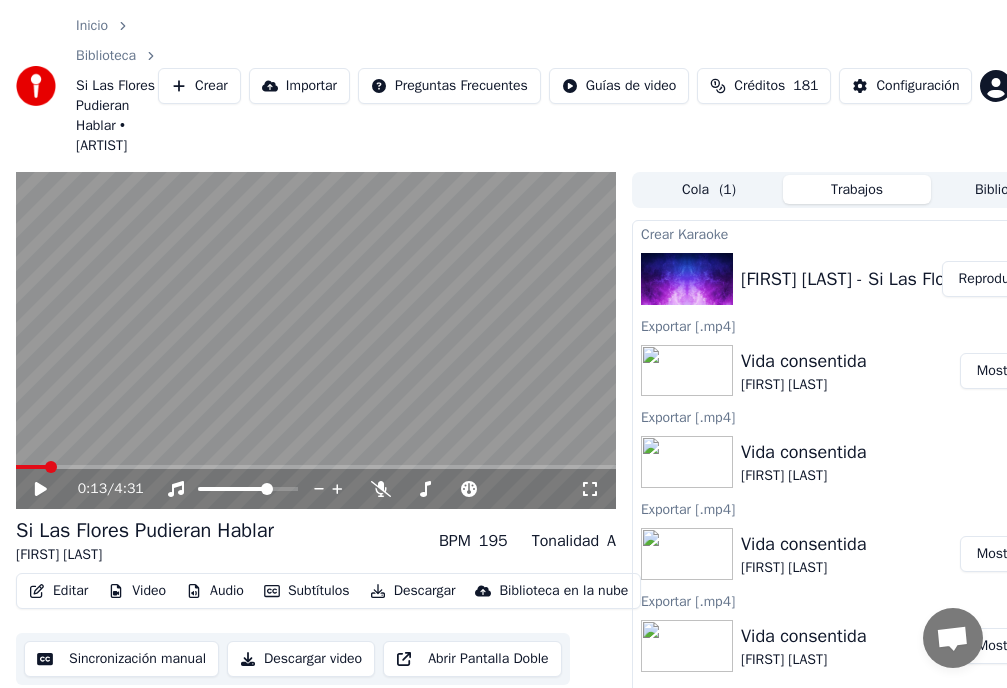 click at bounding box center [51, 467] 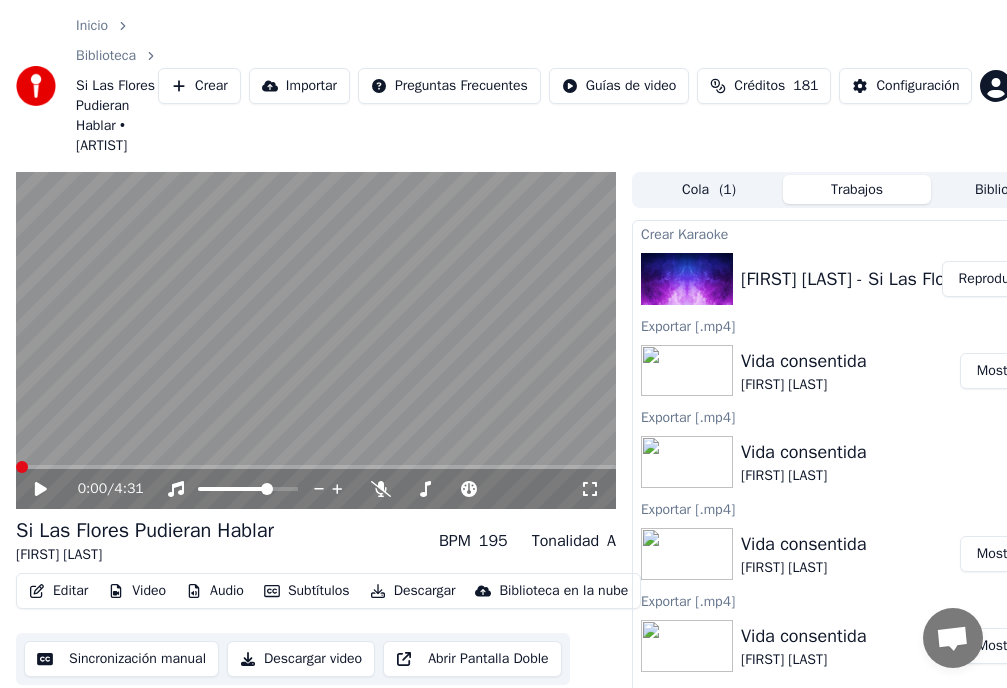 click 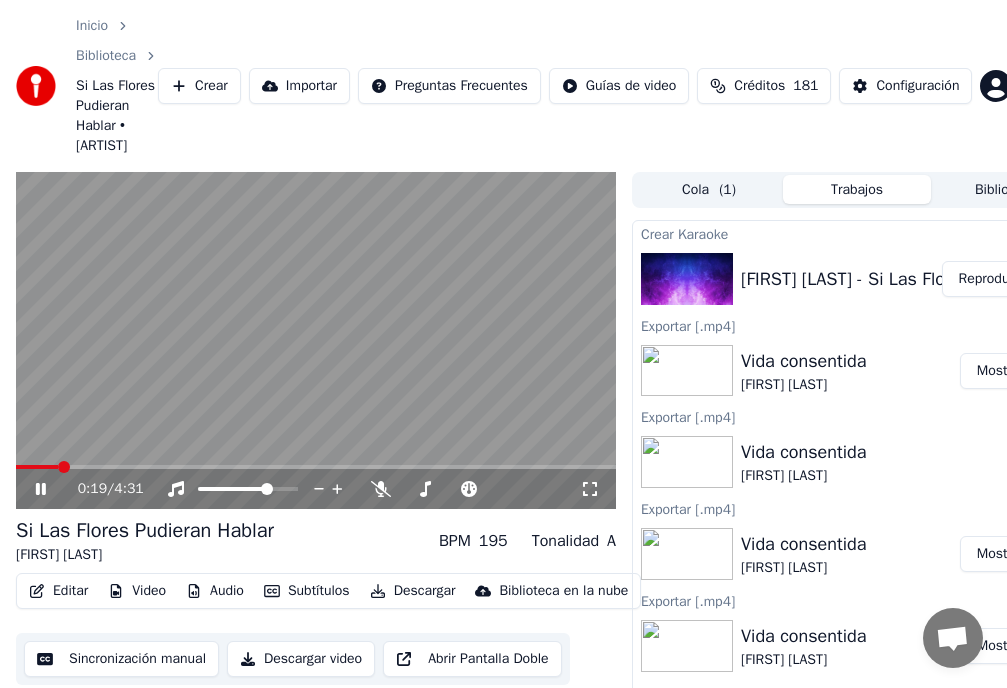 click on "Editar" at bounding box center [58, 591] 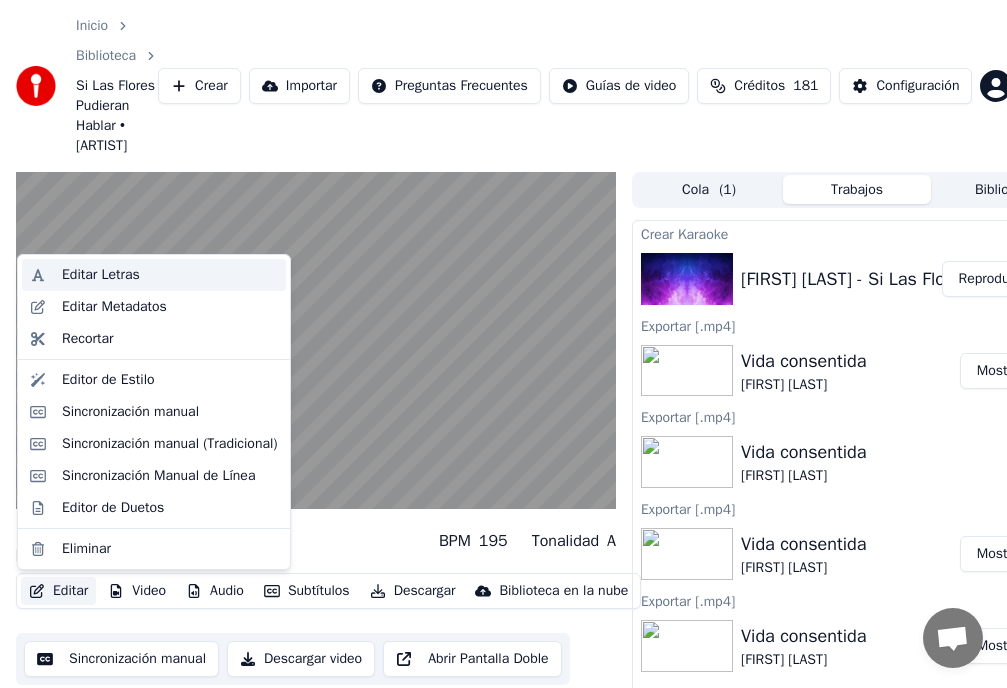 click on "Editar Letras" at bounding box center (154, 275) 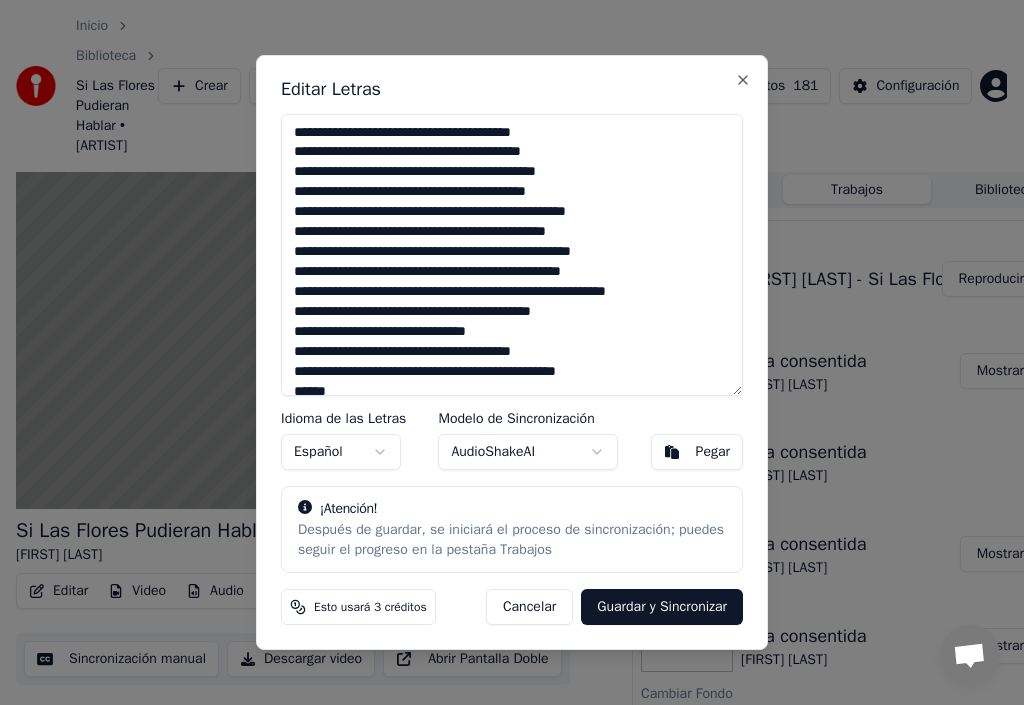 drag, startPoint x: 547, startPoint y: 82, endPoint x: 582, endPoint y: 87, distance: 35.35534 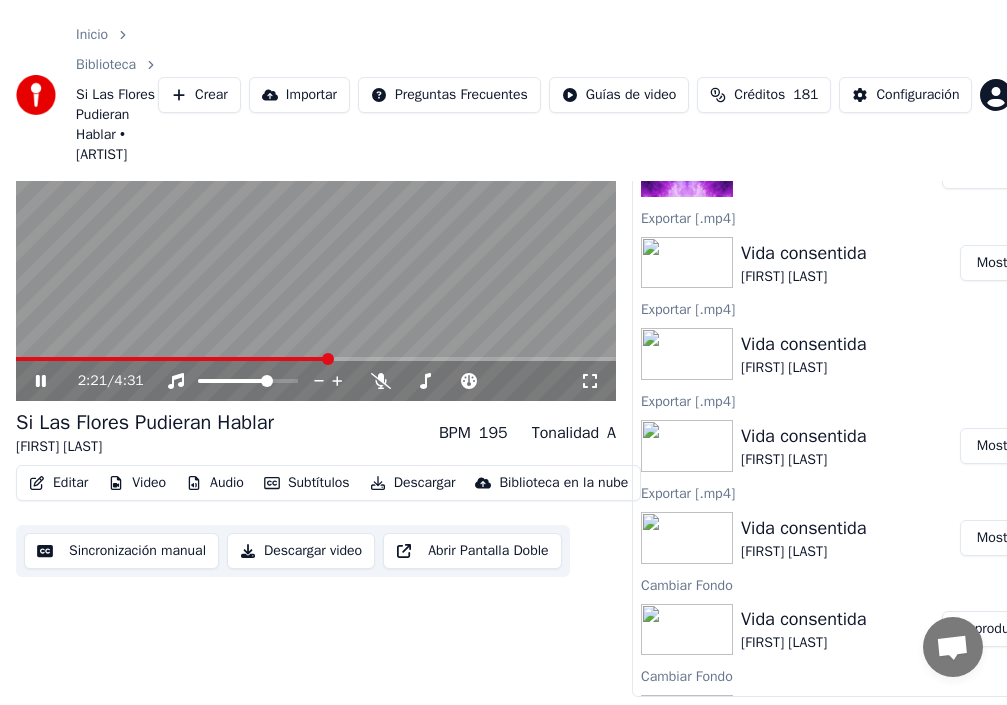 scroll, scrollTop: 0, scrollLeft: 0, axis: both 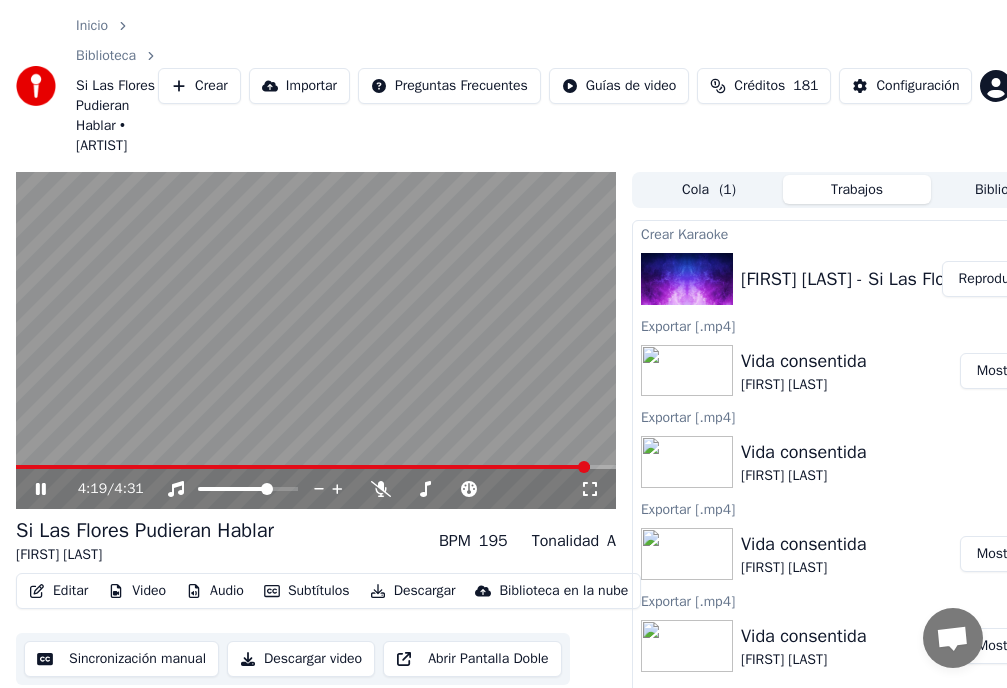 click on "Editar" at bounding box center [58, 591] 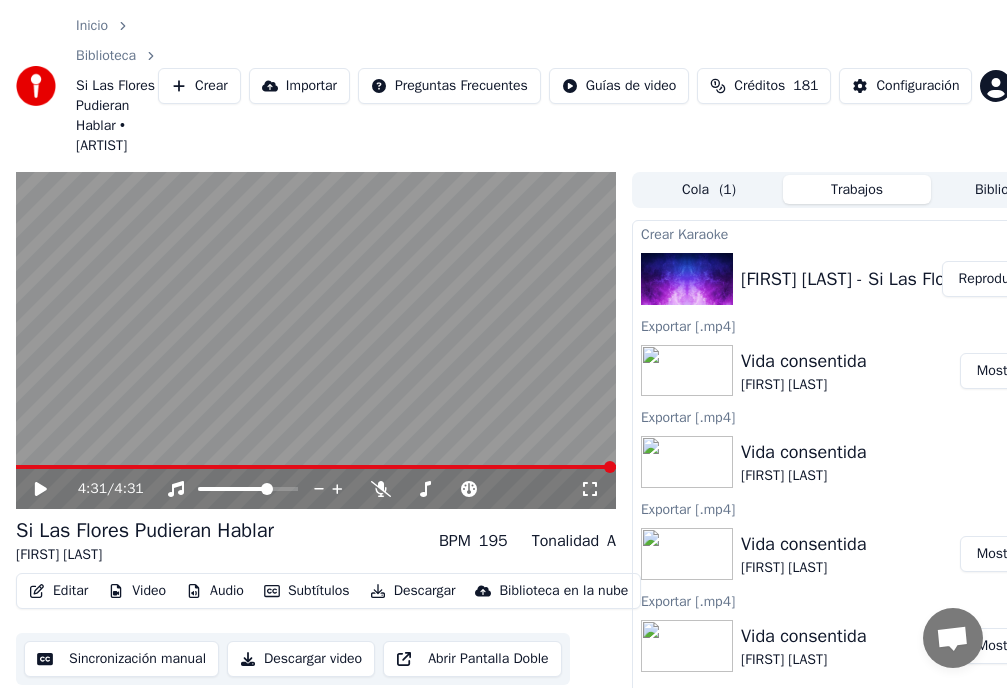 click at bounding box center [316, 341] 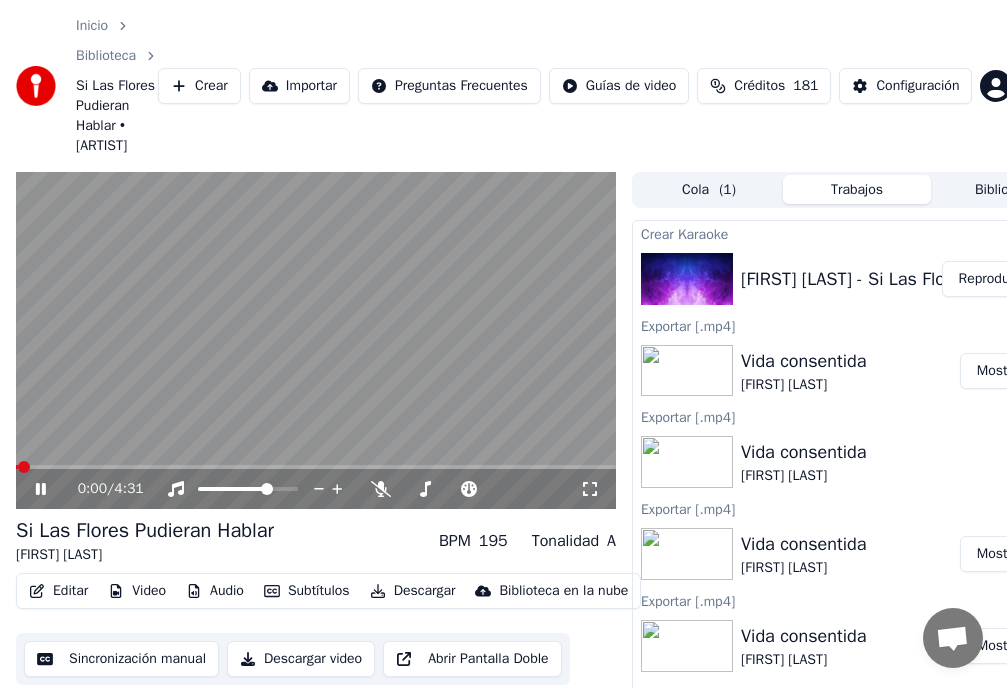 click on "Editar" at bounding box center [58, 591] 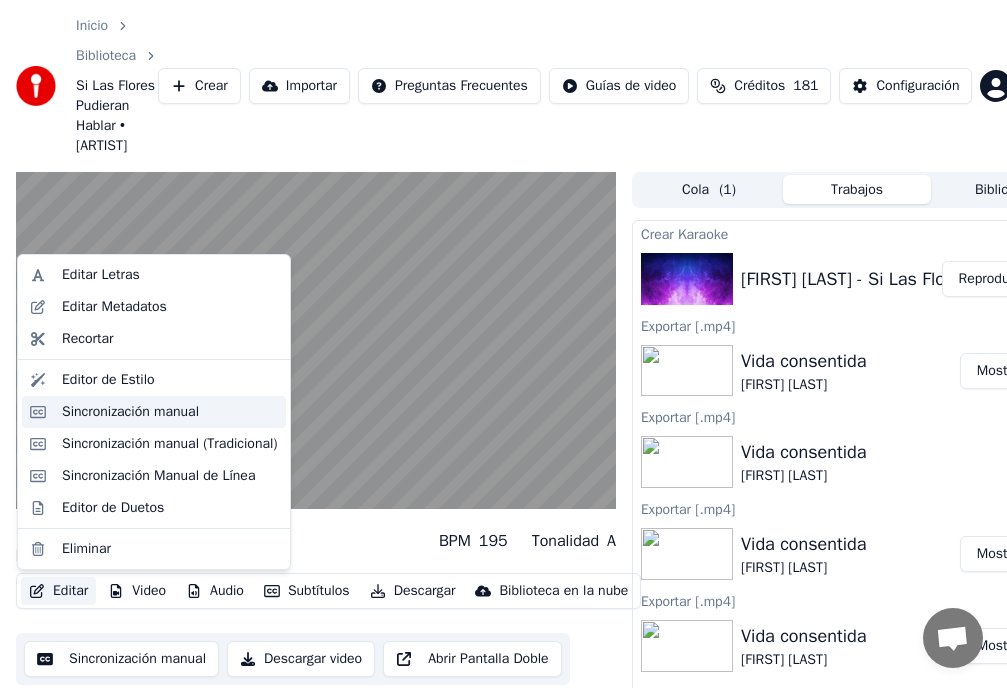 click on "Sincronización manual" at bounding box center [130, 412] 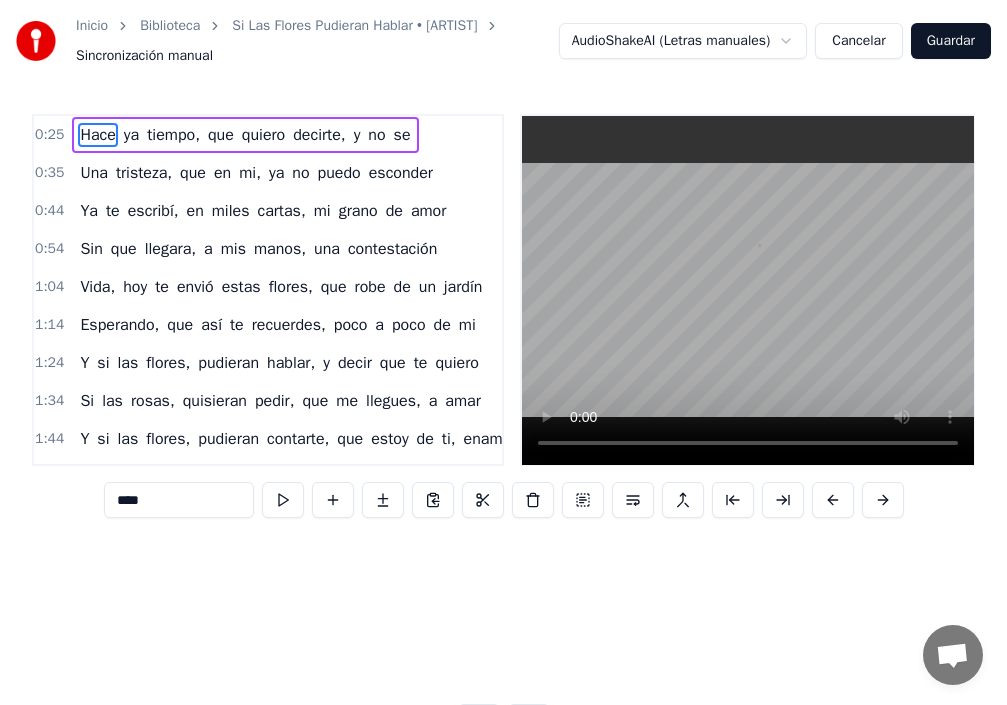 scroll, scrollTop: 0, scrollLeft: 7447, axis: horizontal 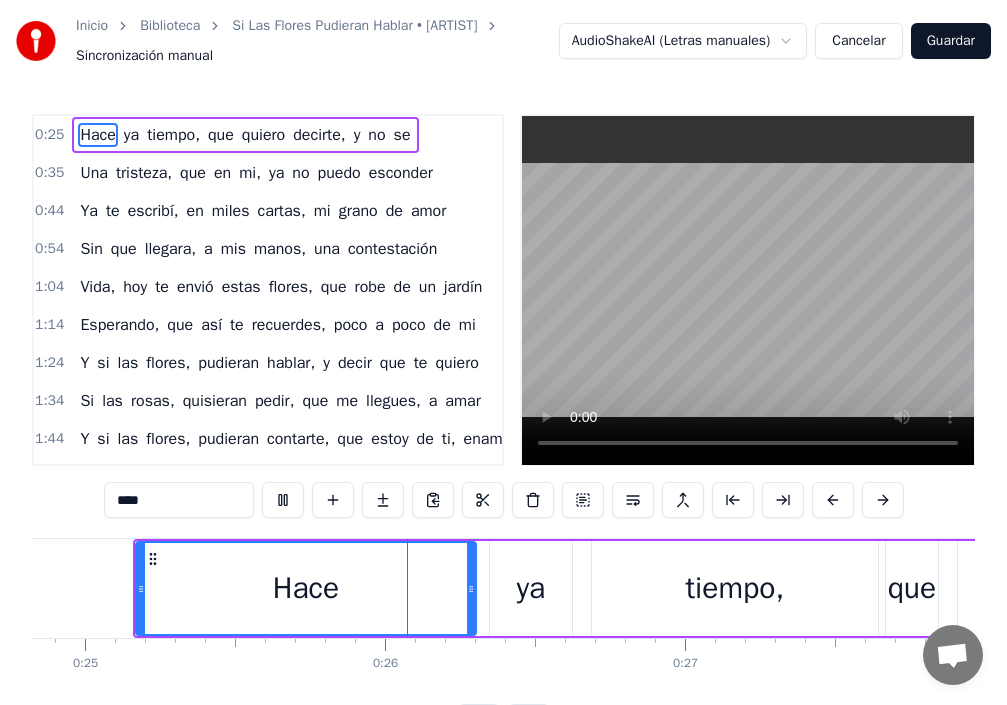 type 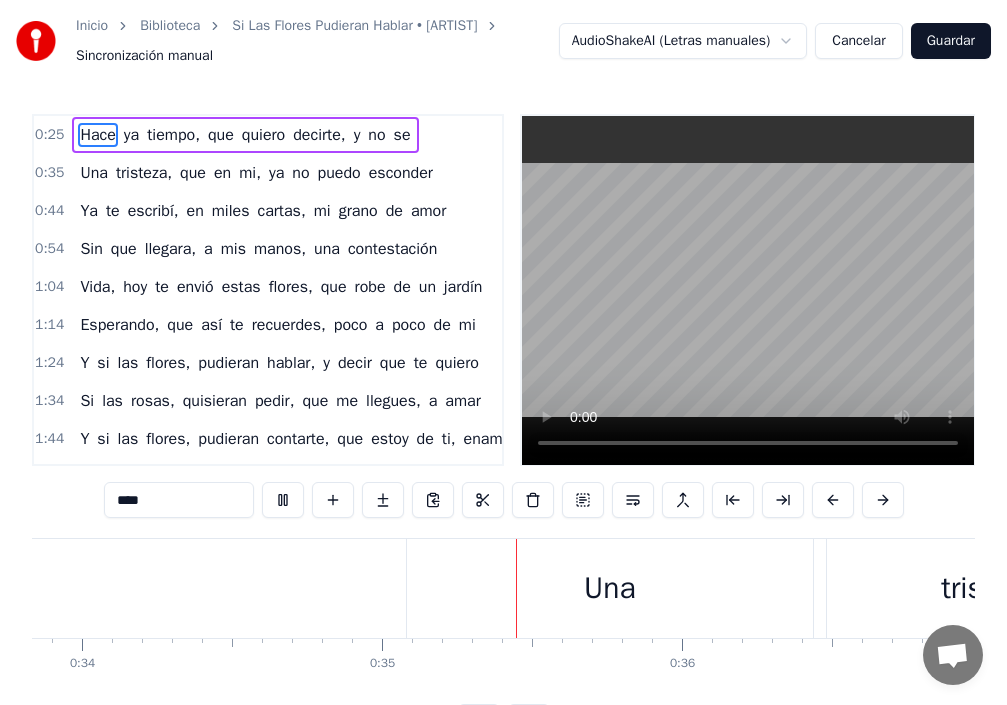 scroll, scrollTop: 0, scrollLeft: 10434, axis: horizontal 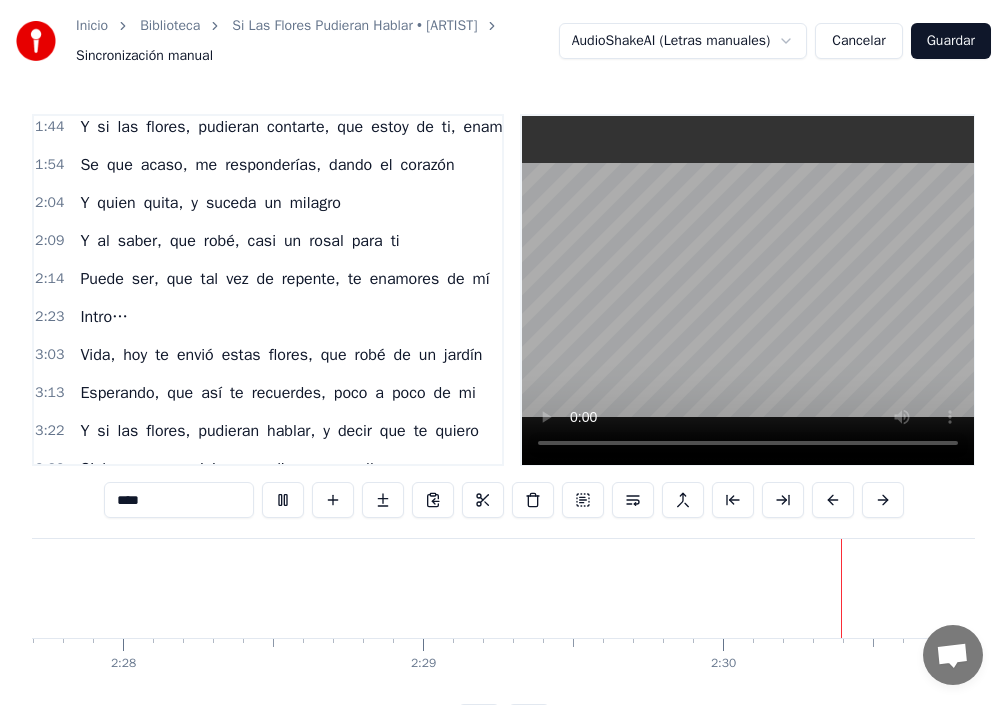 click on "Intro…" at bounding box center [104, 317] 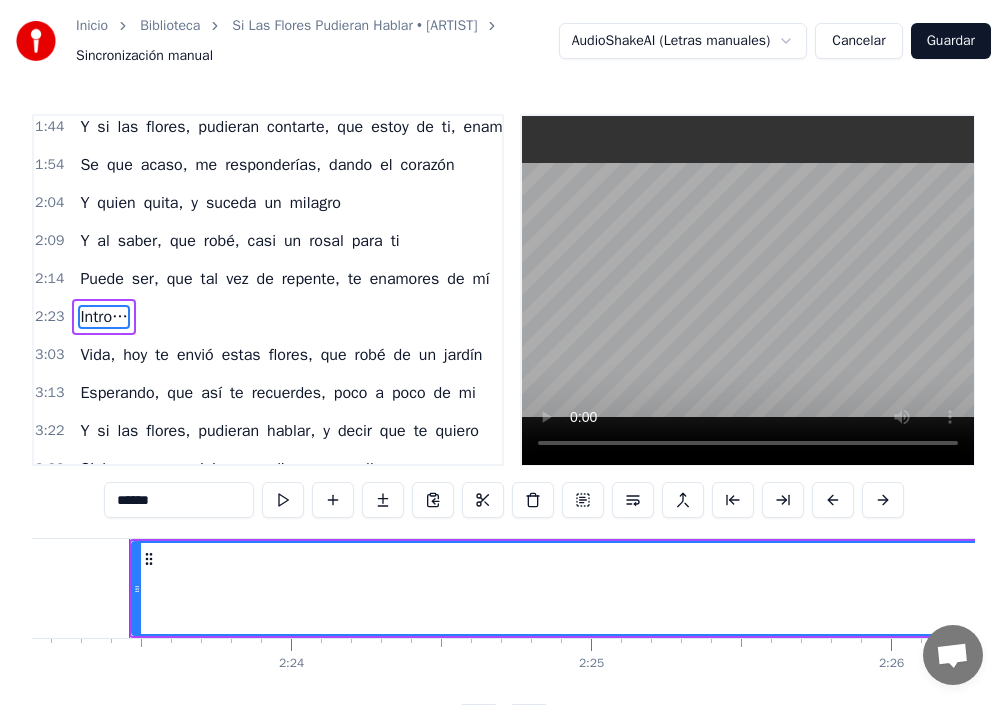 scroll, scrollTop: 0, scrollLeft: 42937, axis: horizontal 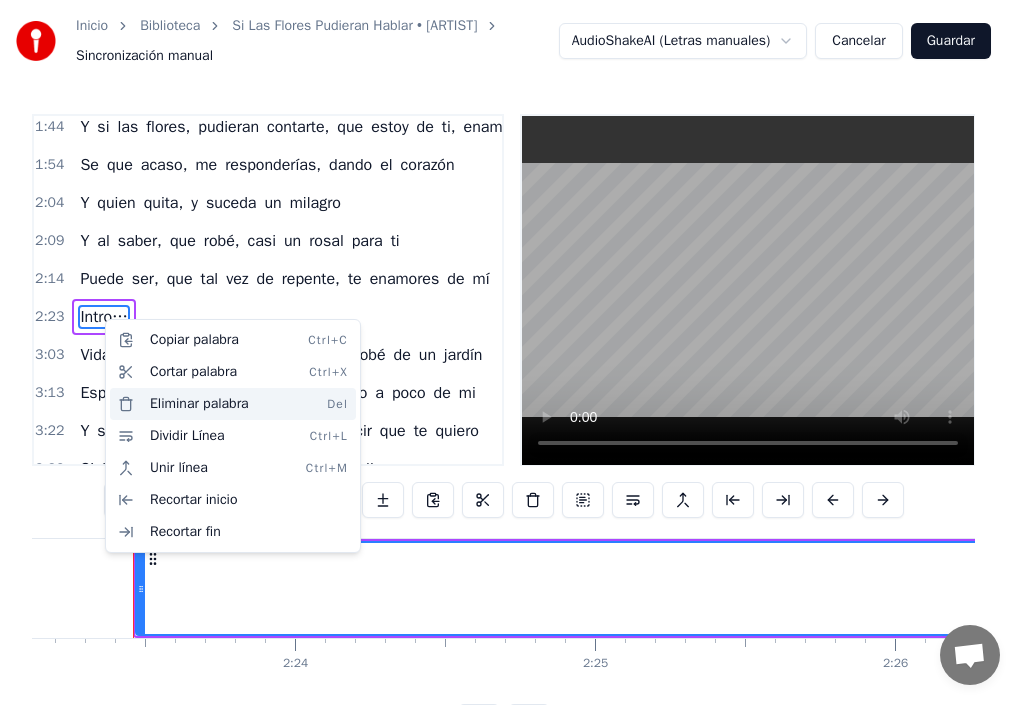 click on "Eliminar palabra Del" at bounding box center (233, 404) 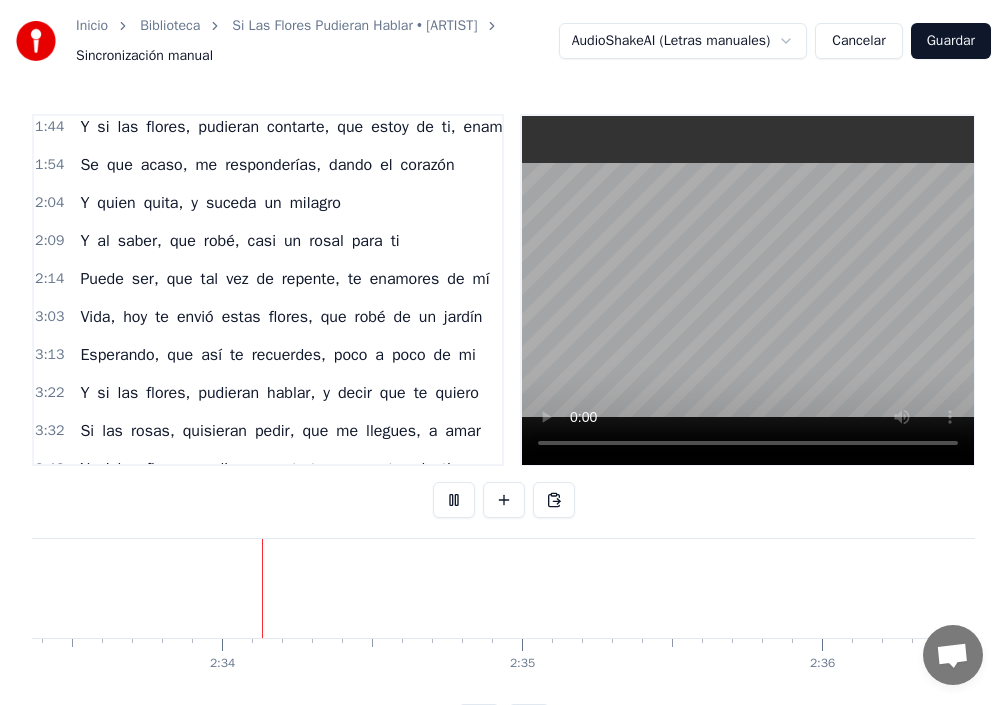scroll, scrollTop: 0, scrollLeft: 46020, axis: horizontal 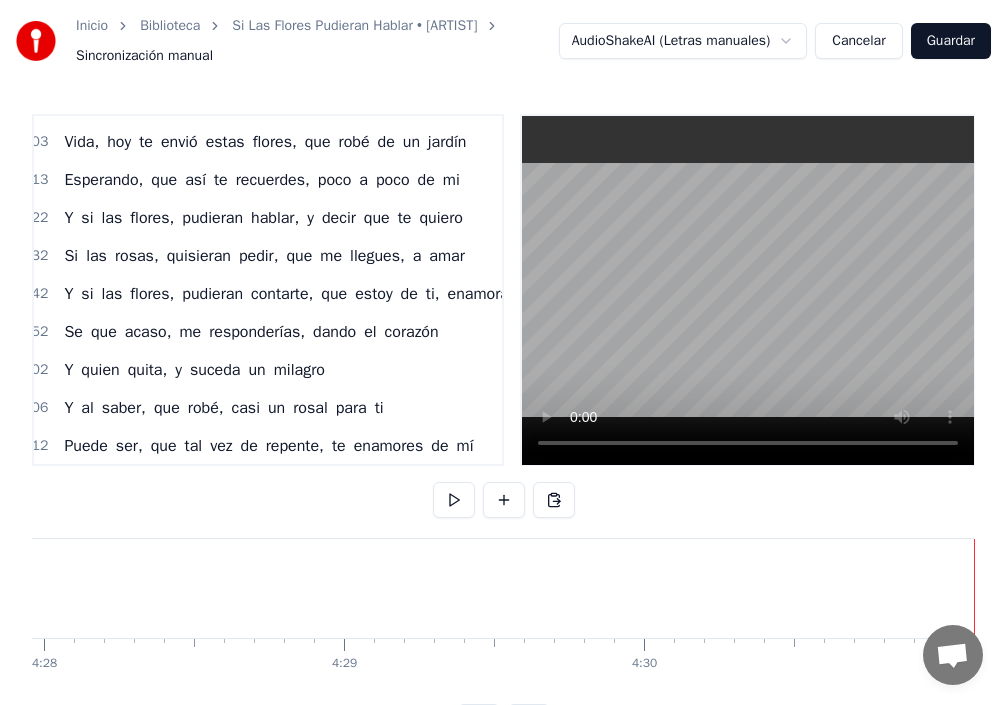 click on "Inicio" at bounding box center [92, 26] 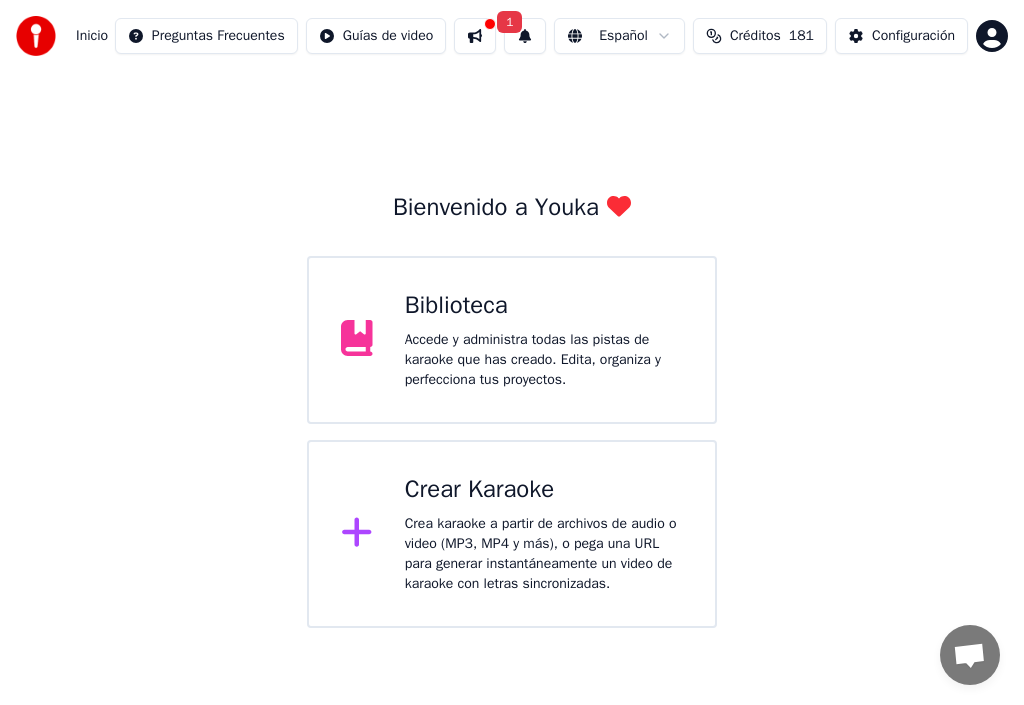 click on "Biblioteca" at bounding box center (544, 306) 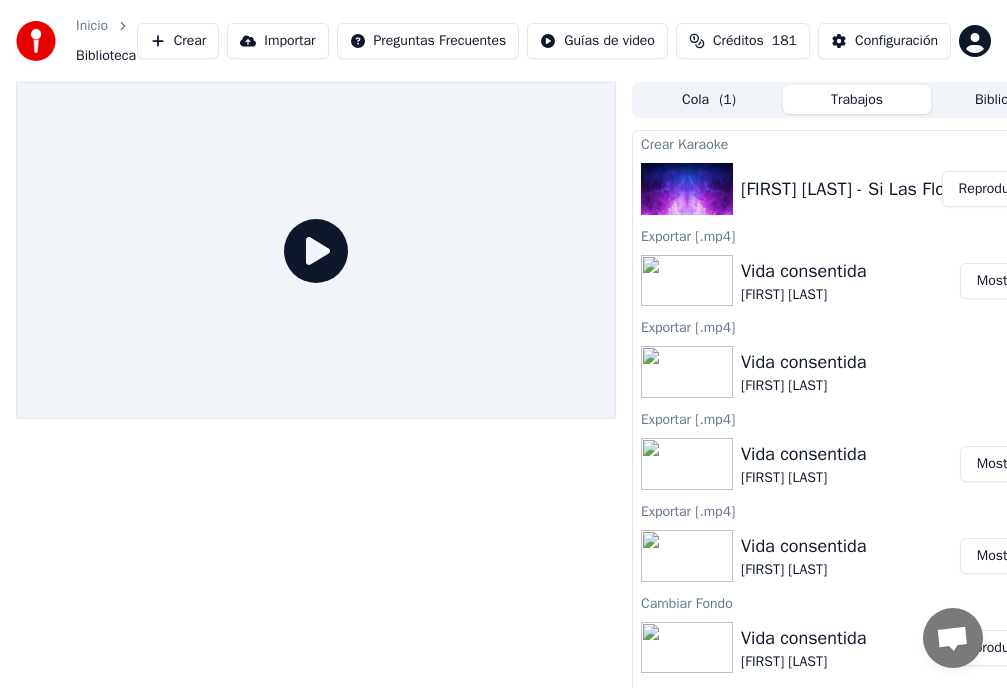 click on "Reproducir" at bounding box center [991, 189] 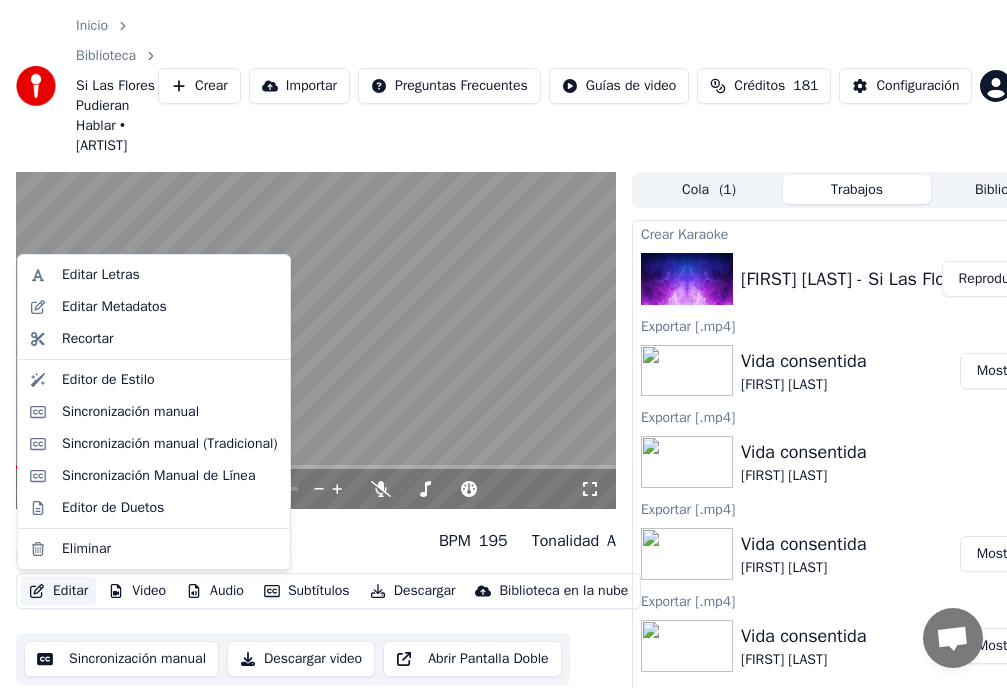 click on "Editar" at bounding box center (58, 591) 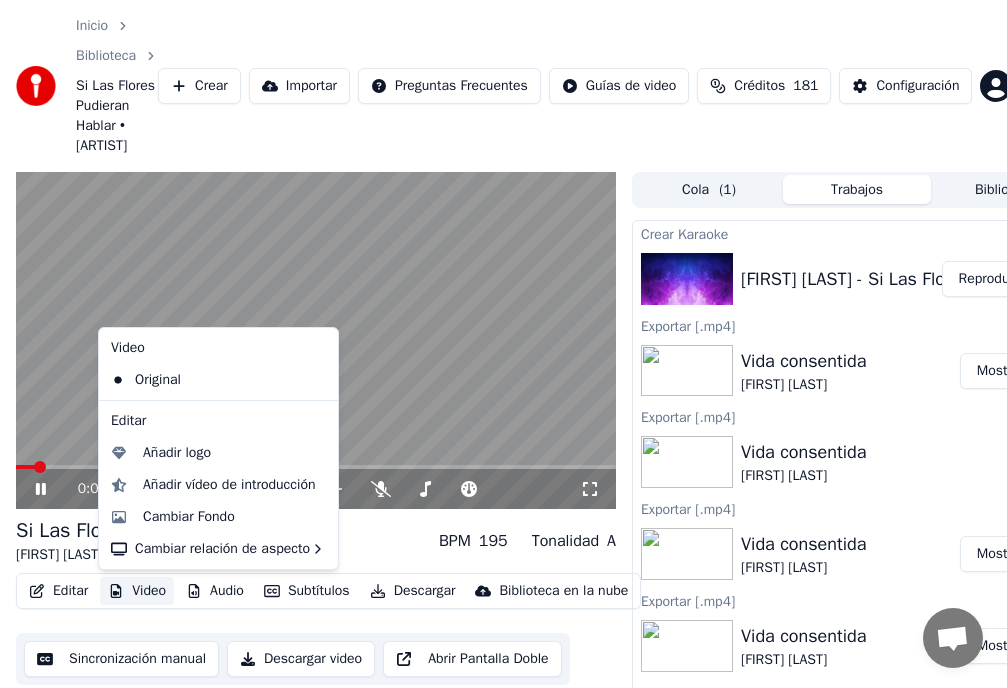 click on "Video" at bounding box center [137, 591] 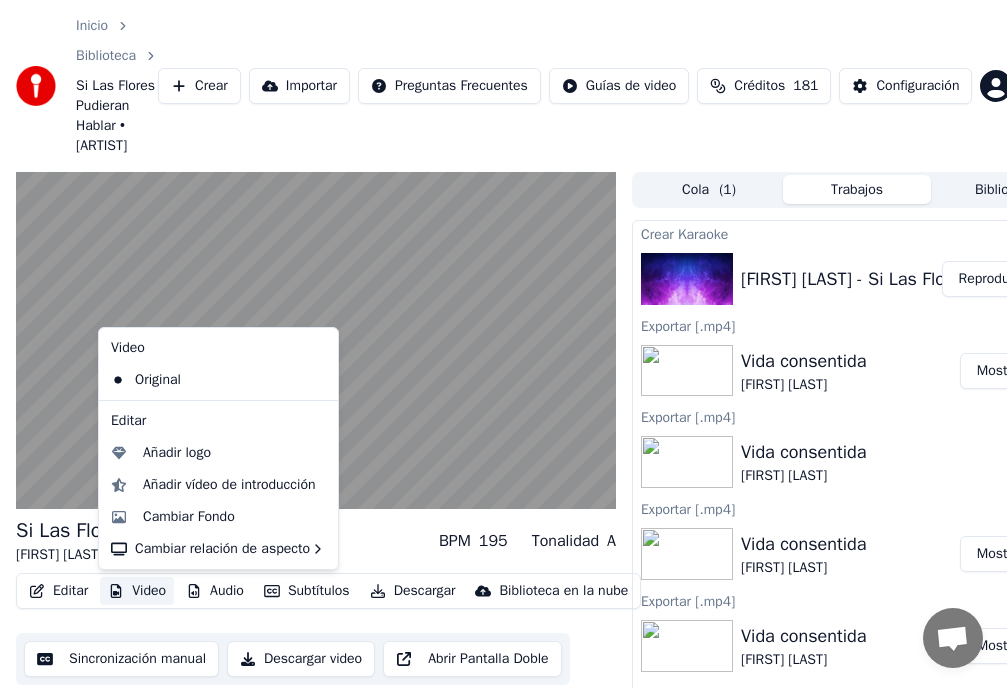 click on "Video" at bounding box center [137, 591] 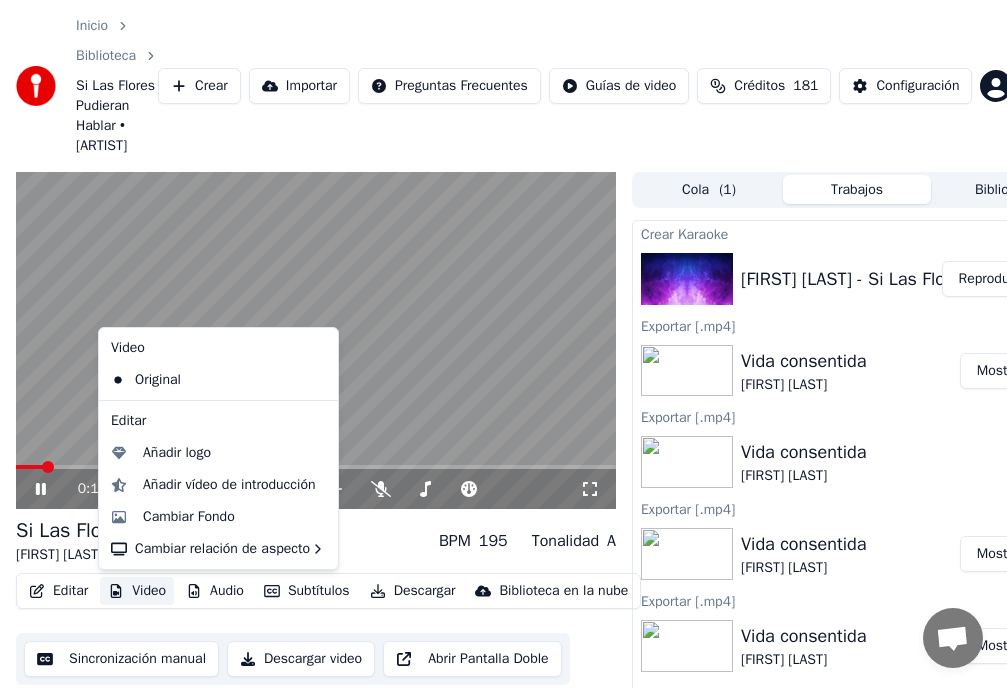 click 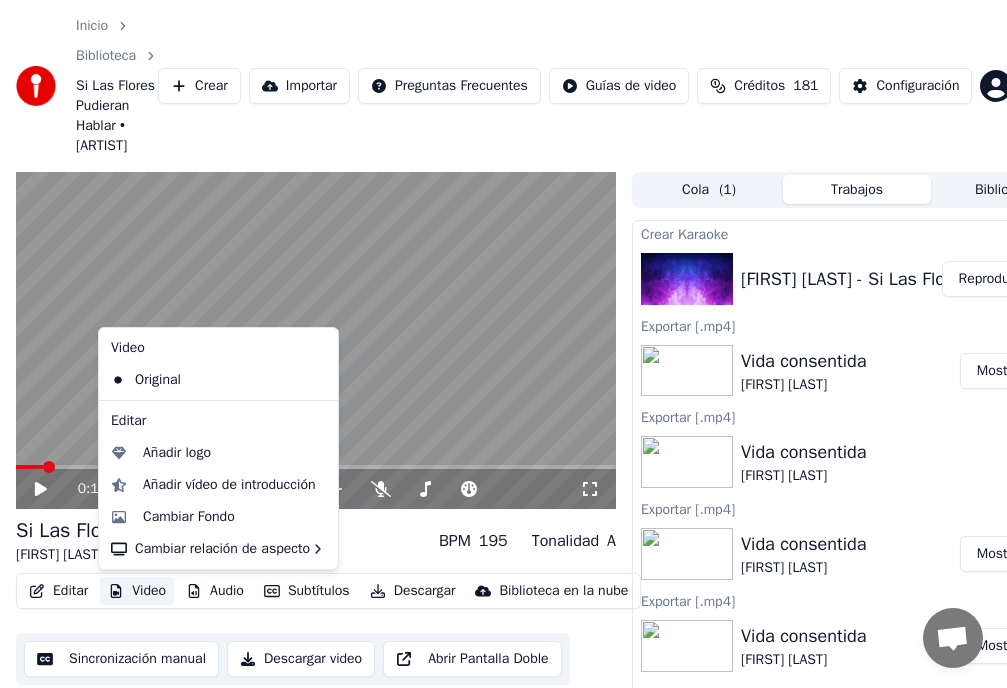 click on "Video" at bounding box center [137, 591] 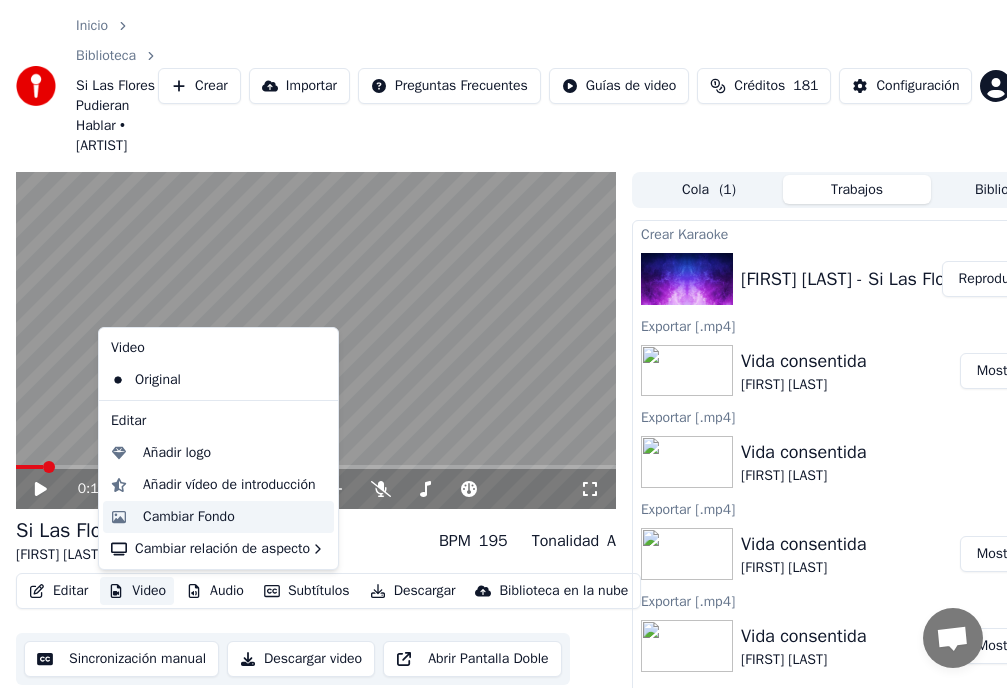 click on "Cambiar Fondo" at bounding box center (189, 517) 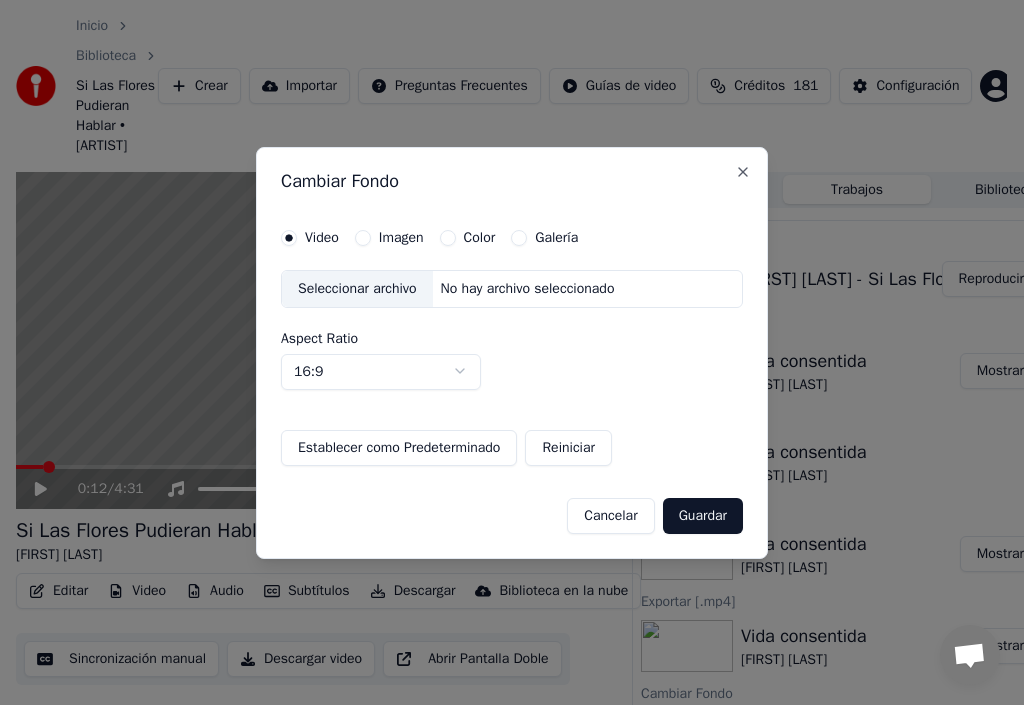 click on "Imagen" at bounding box center (363, 238) 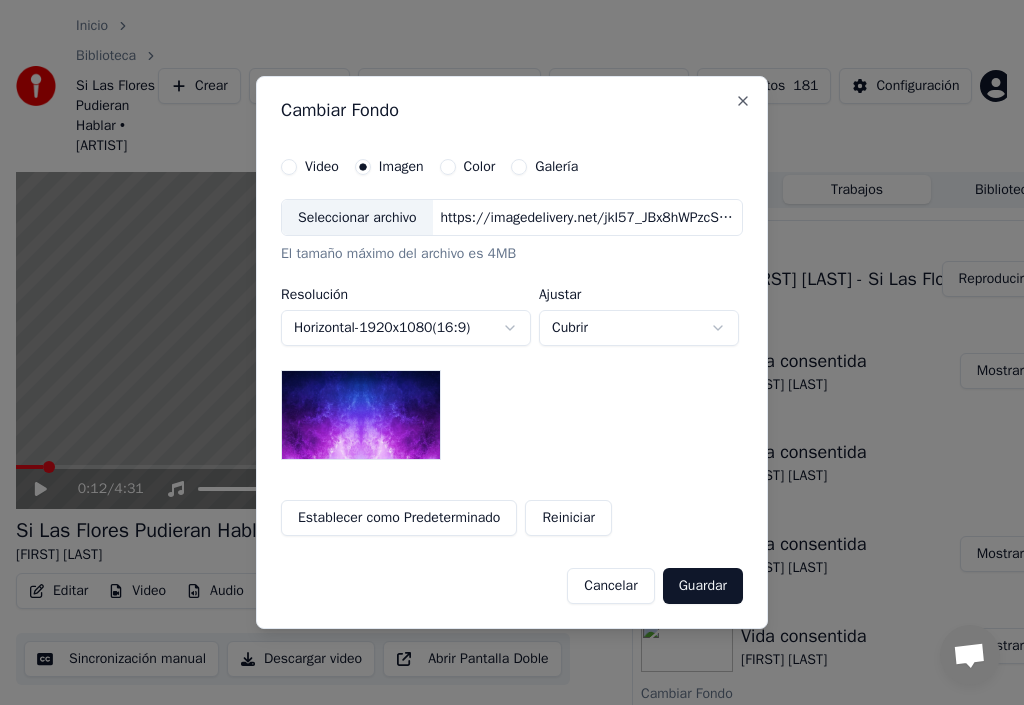 click on "Seleccionar archivo" at bounding box center [357, 218] 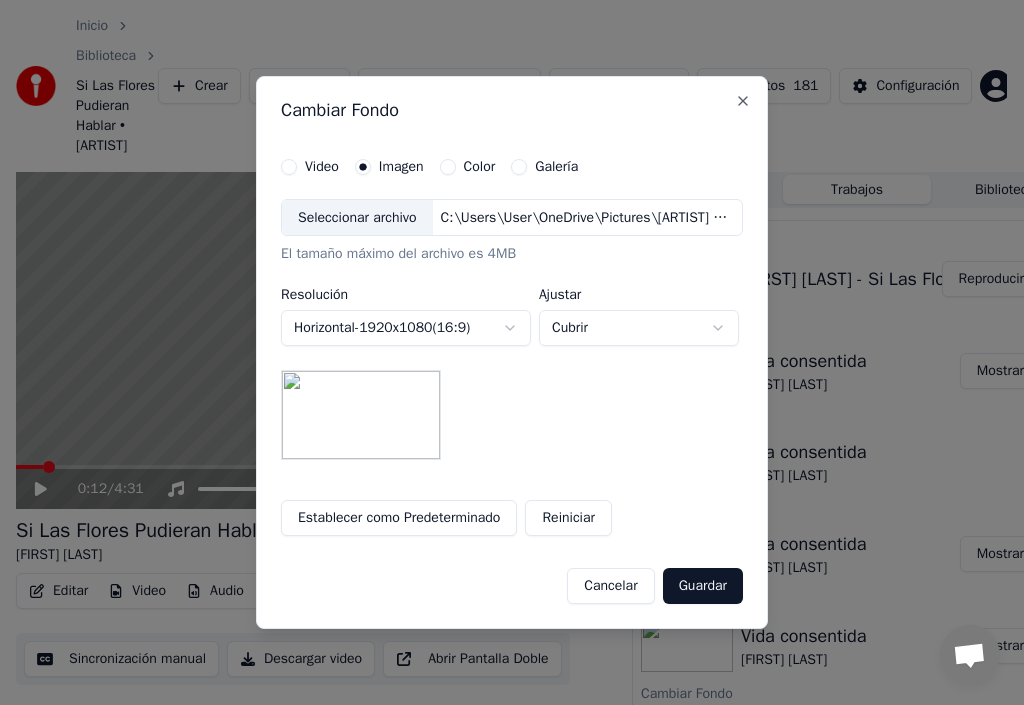 click on "Guardar" at bounding box center (703, 586) 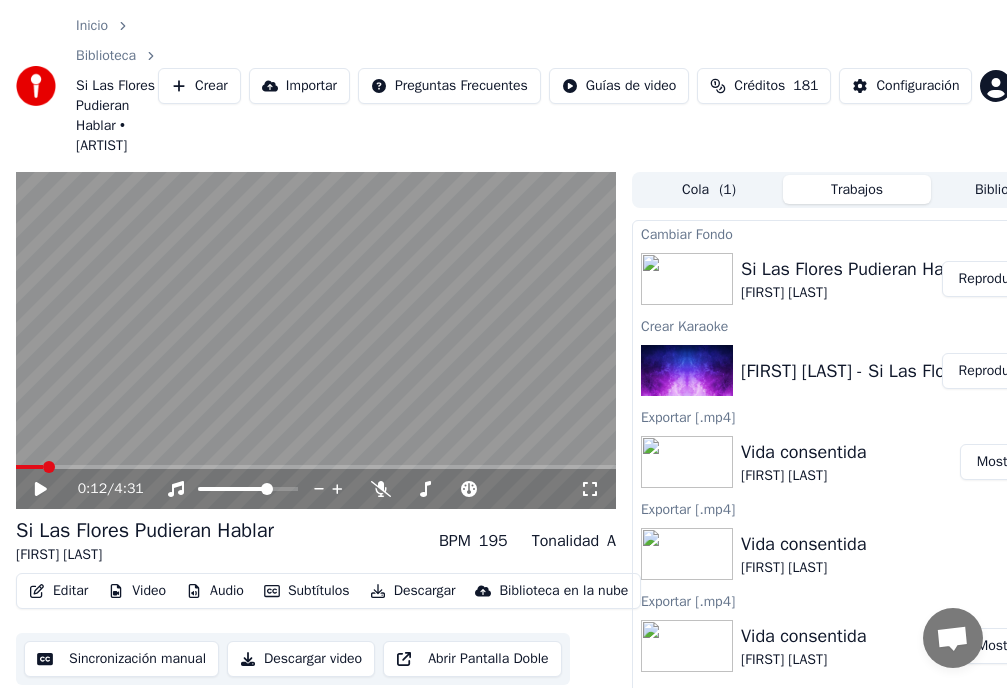 click on "Reproducir" at bounding box center (991, 279) 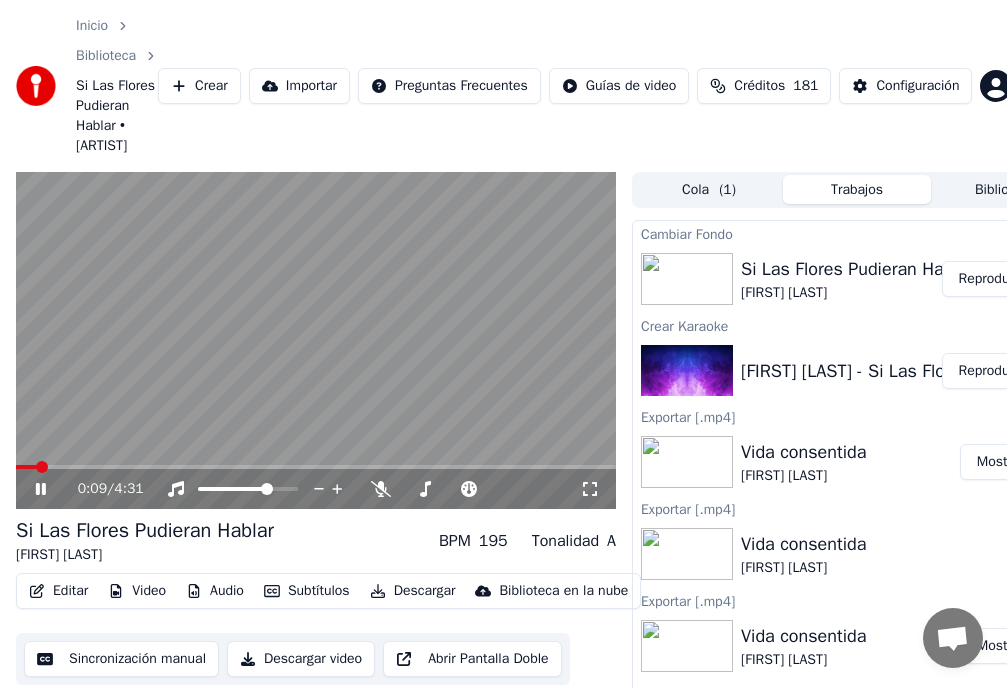 click 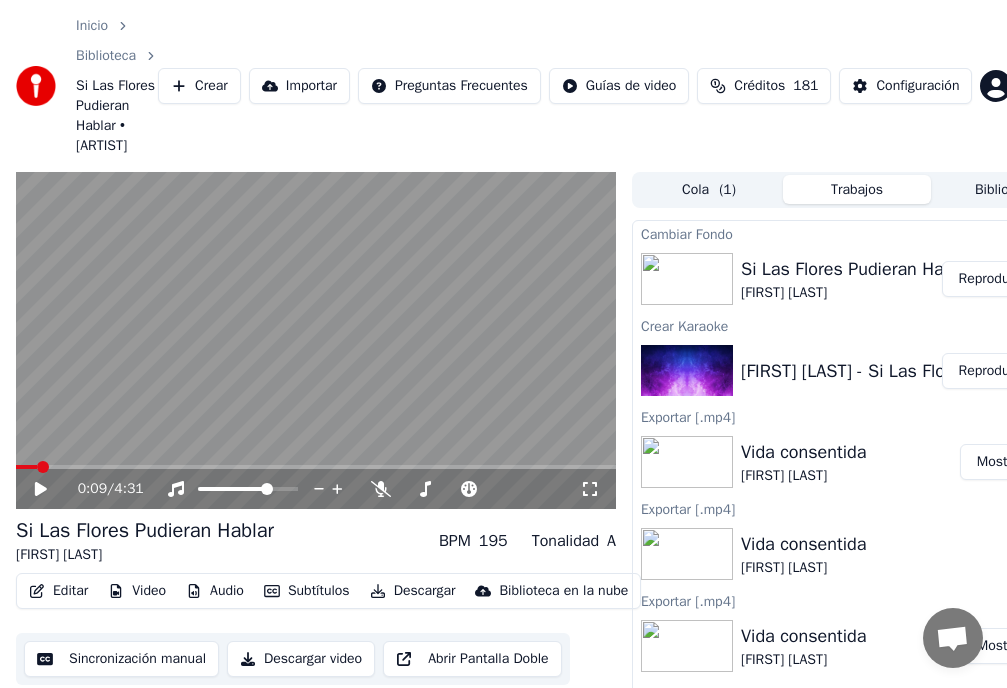click on "Video" at bounding box center [137, 591] 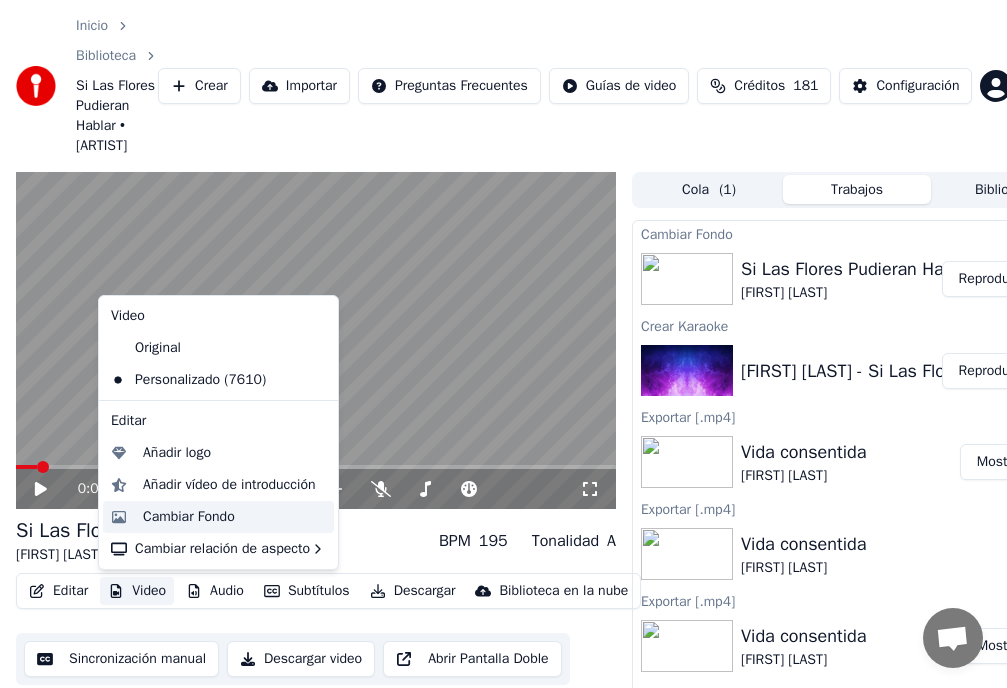 click on "Cambiar Fondo" at bounding box center (189, 517) 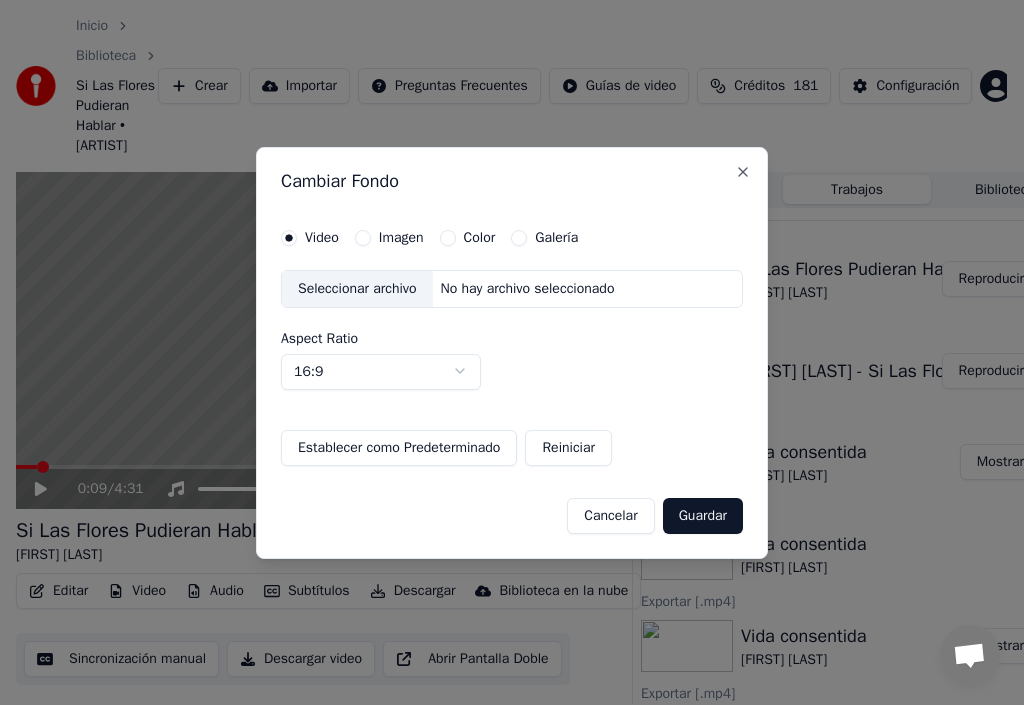 click on "Imagen" at bounding box center (363, 238) 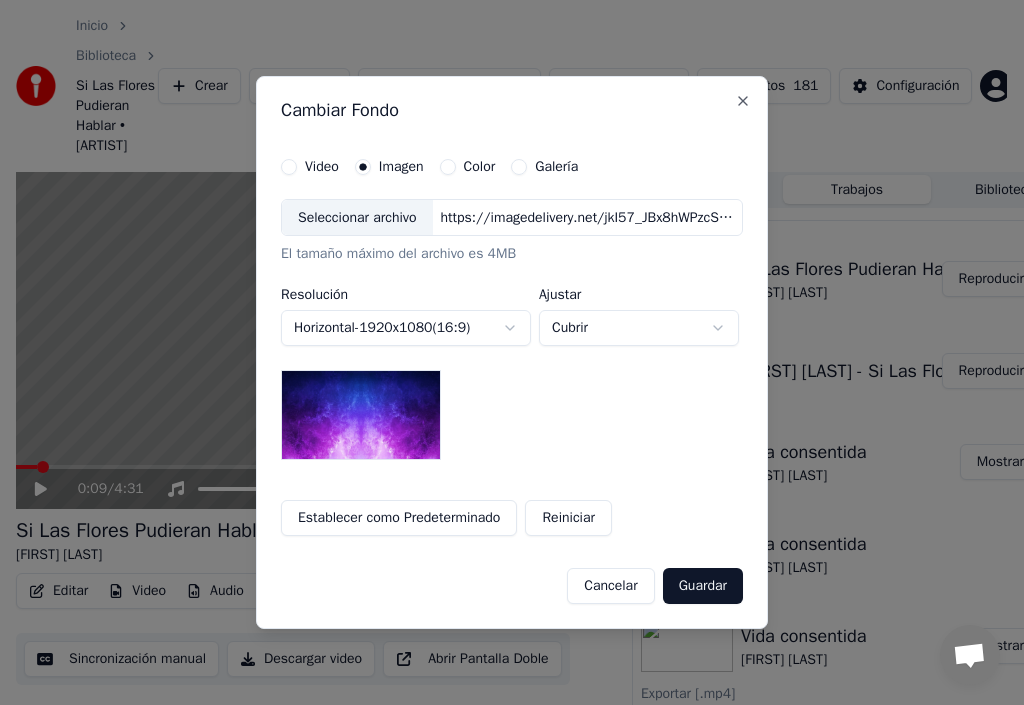 click on "Seleccionar archivo" at bounding box center [357, 218] 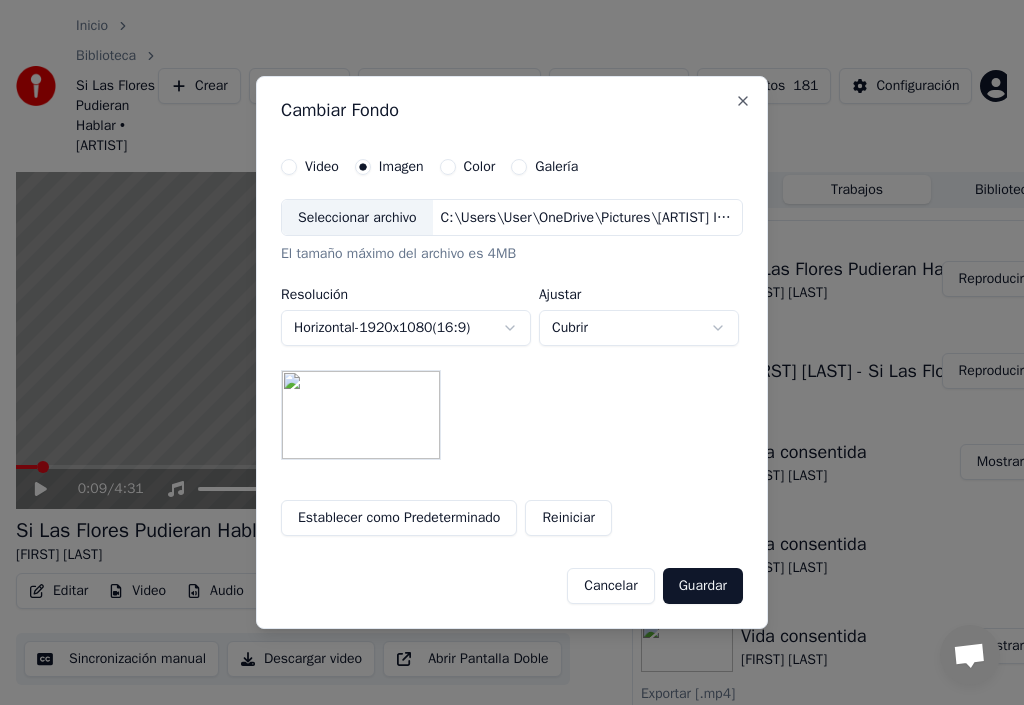 click on "Guardar" at bounding box center [703, 586] 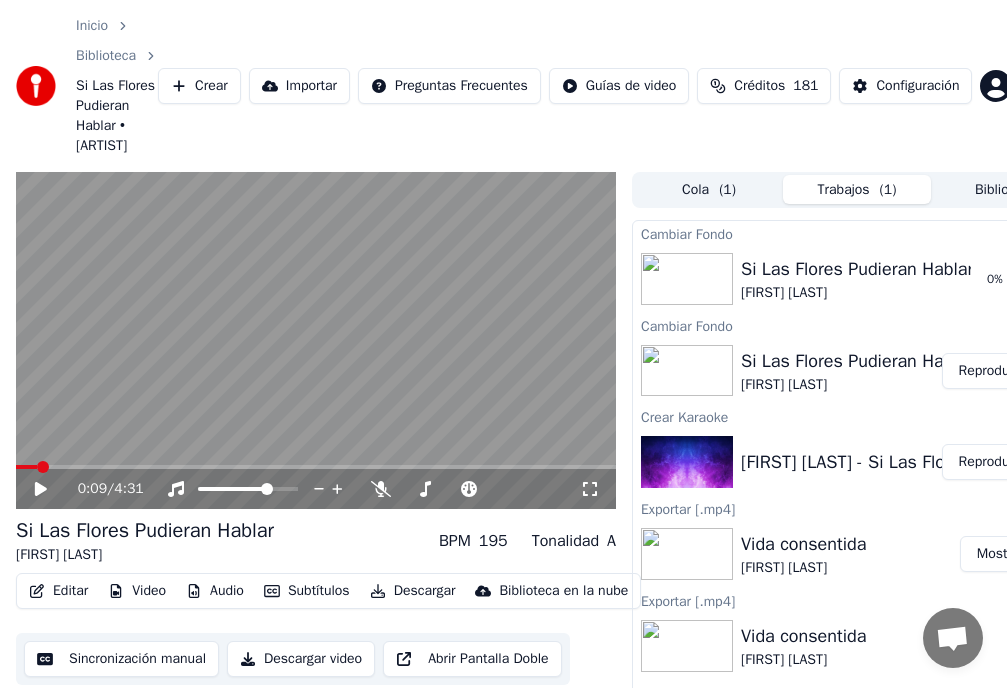 drag, startPoint x: 975, startPoint y: 273, endPoint x: 949, endPoint y: 262, distance: 28.231188 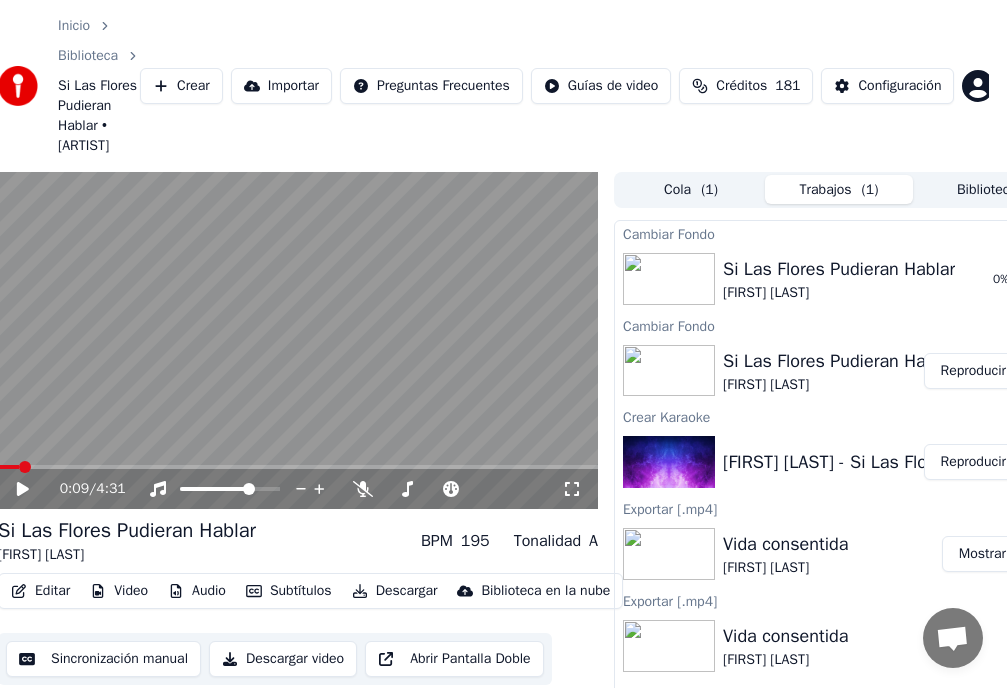 scroll, scrollTop: 0, scrollLeft: 75, axis: horizontal 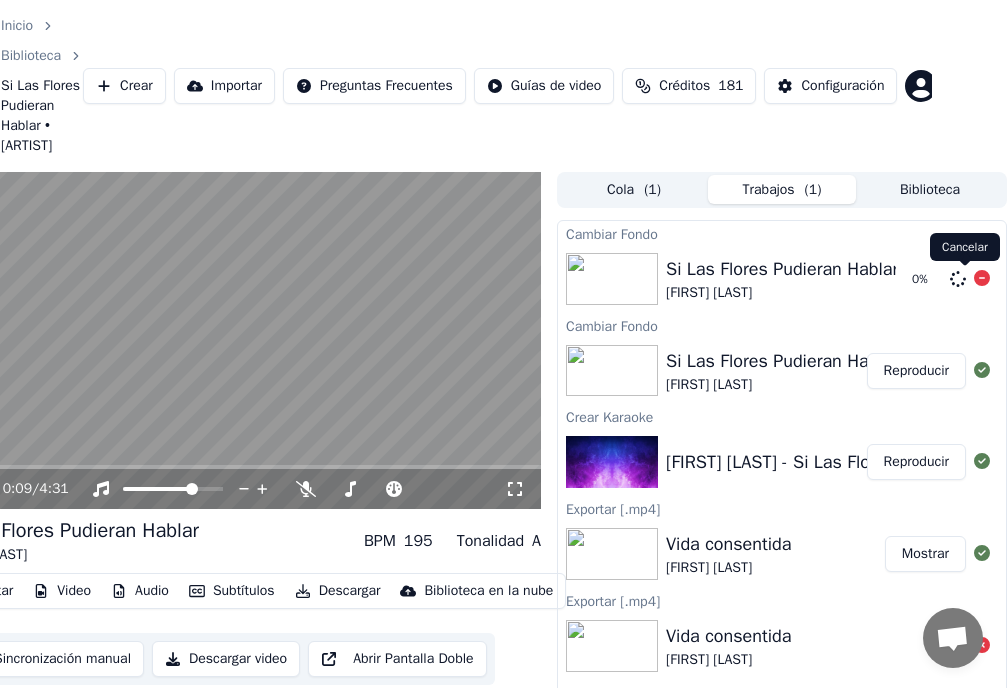 click 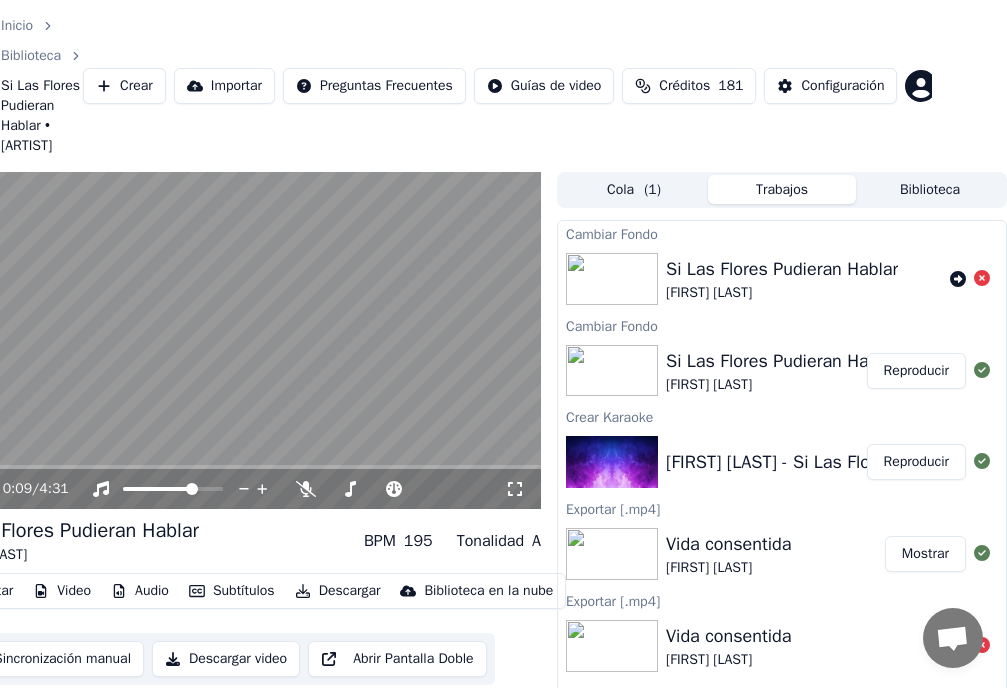 click on "Reproducir" at bounding box center [916, 371] 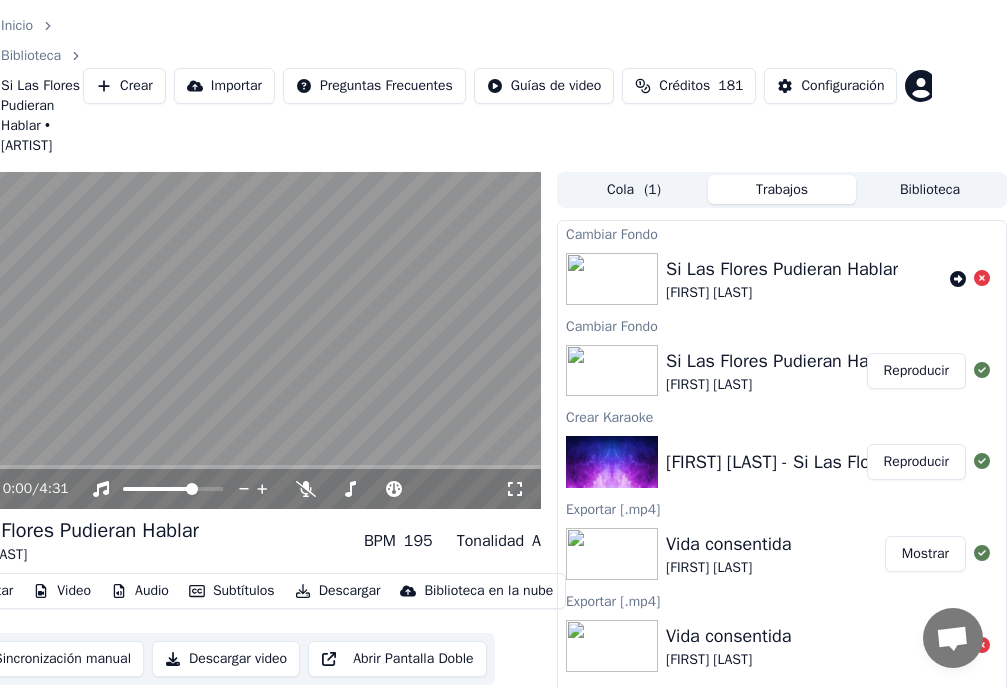 click on "Reproducir" at bounding box center (916, 371) 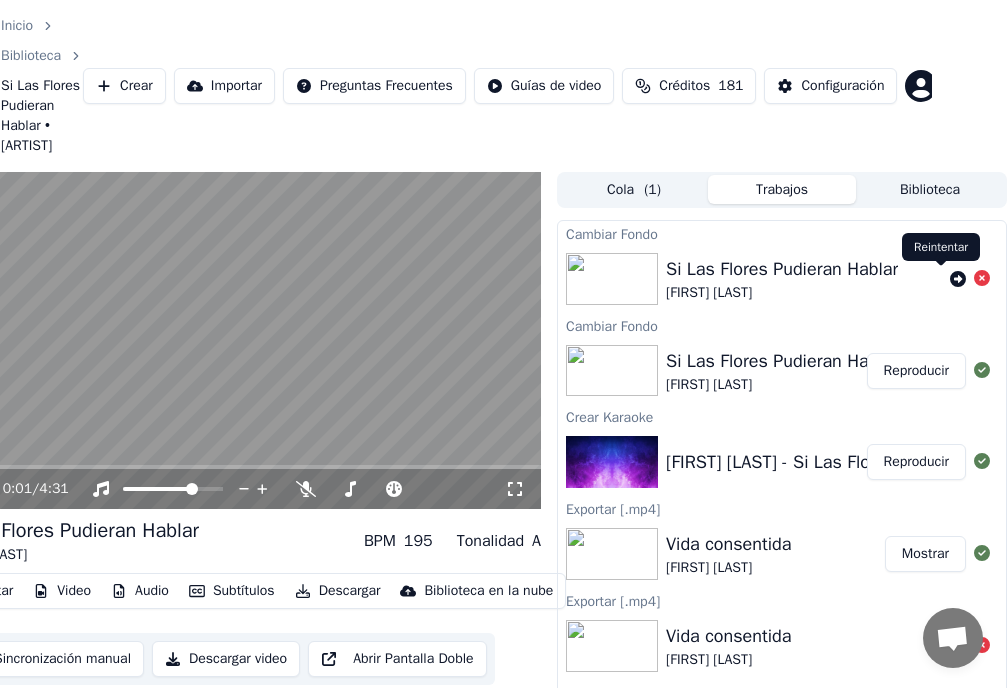 click 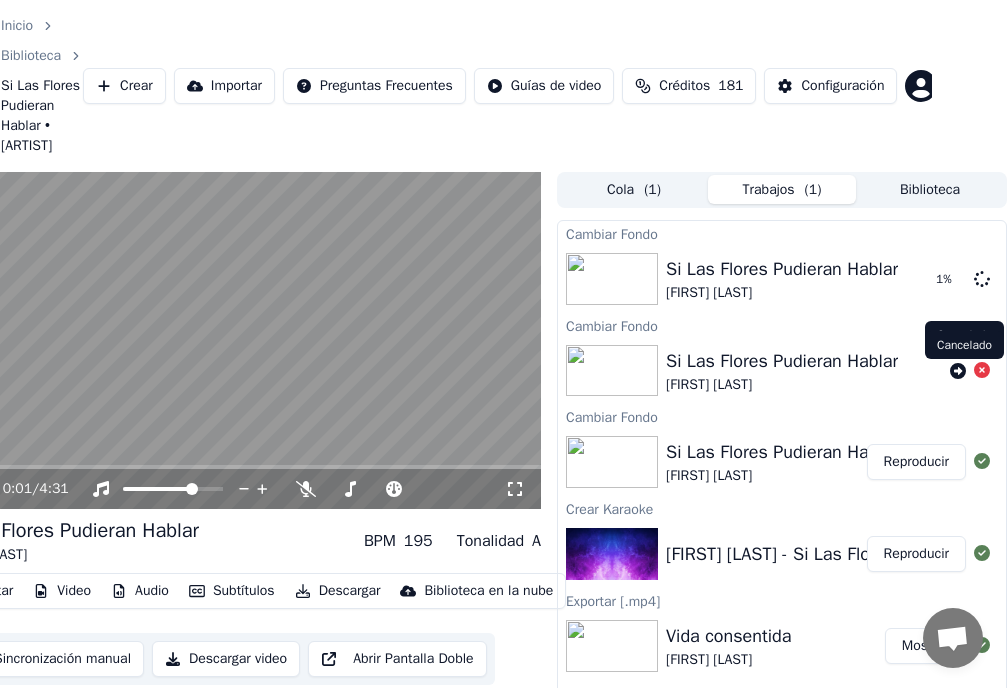 click 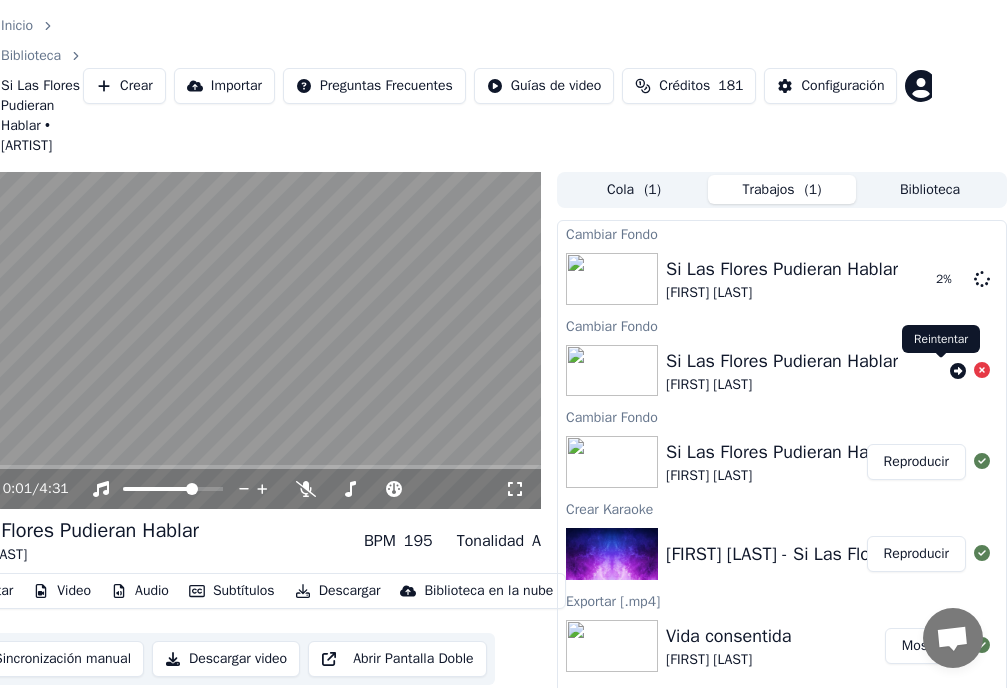 click 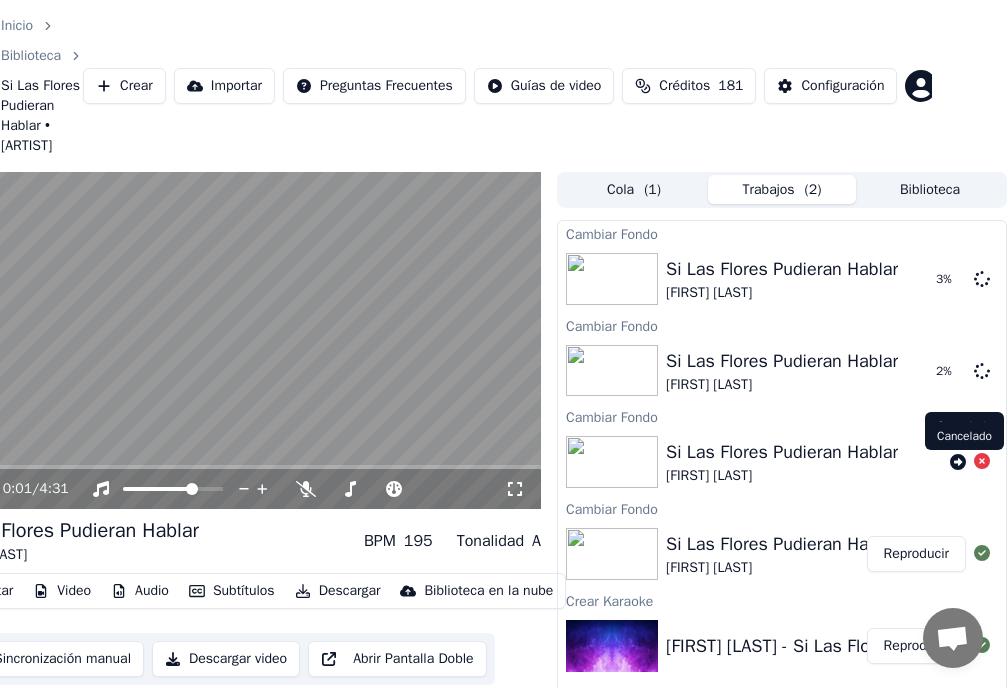 click 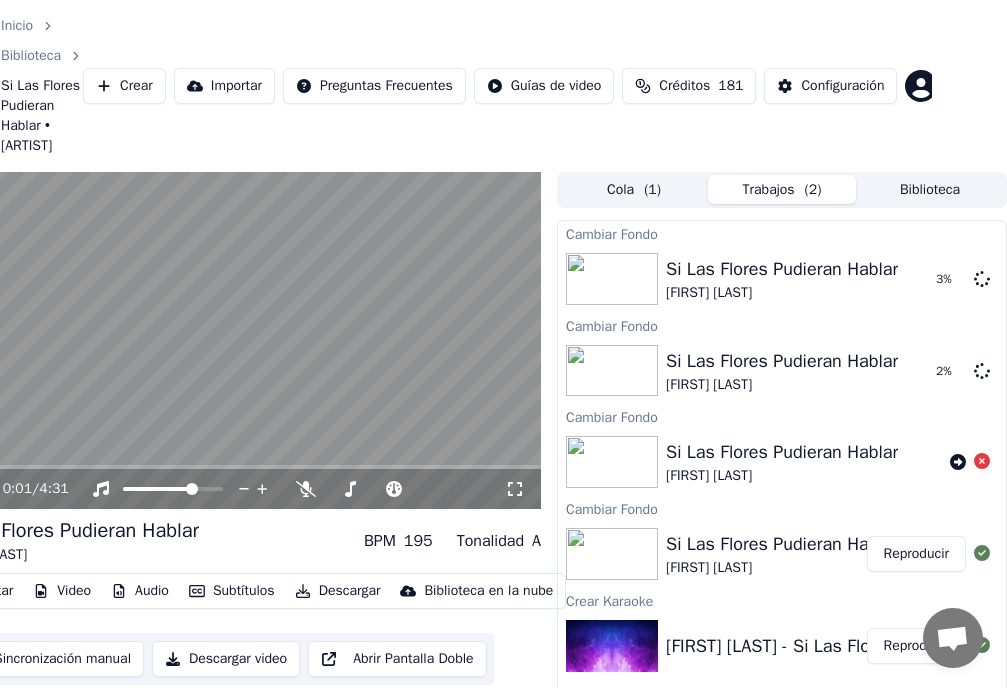 click 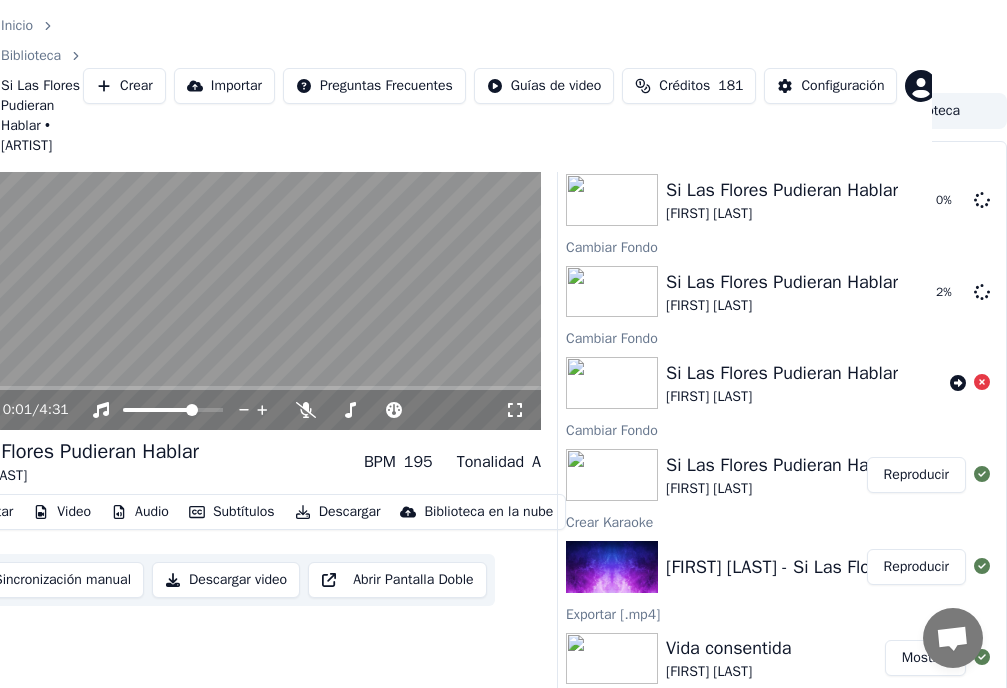 scroll, scrollTop: 0, scrollLeft: 75, axis: horizontal 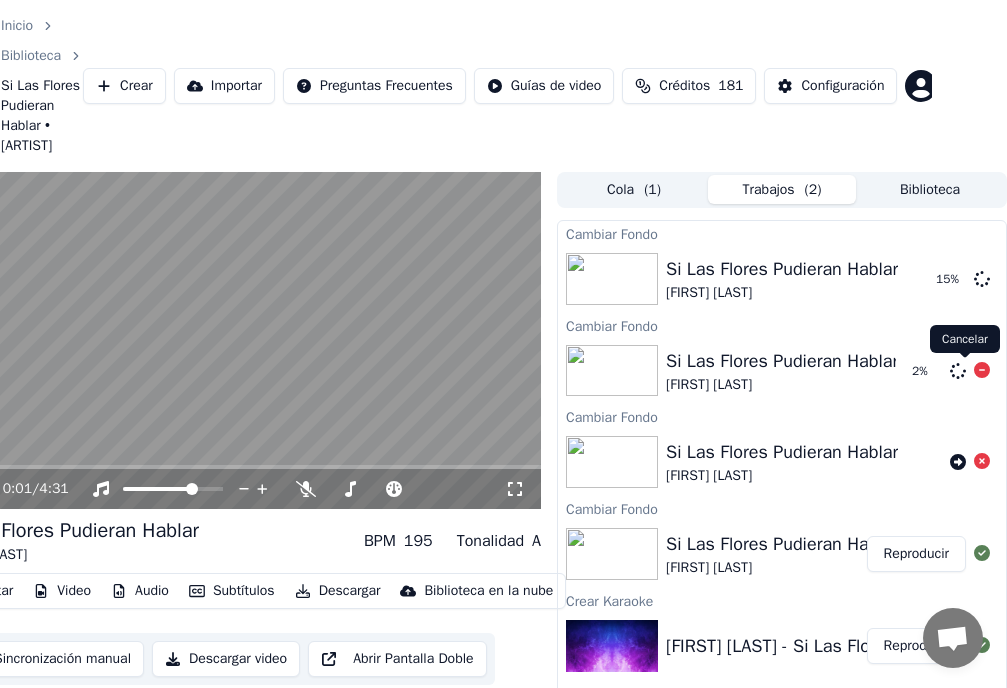 click 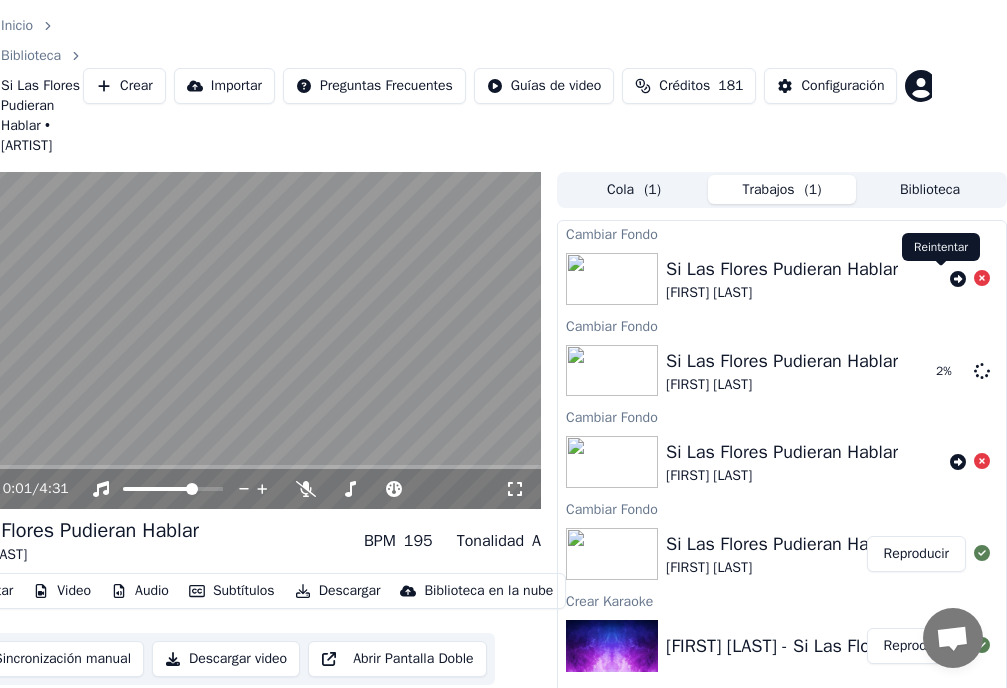 click 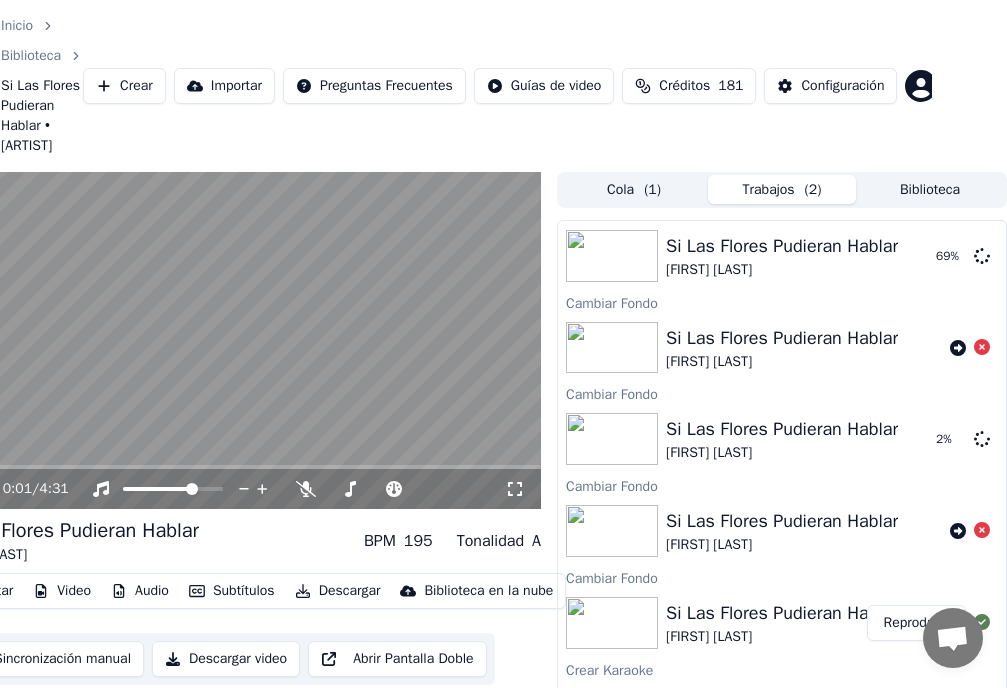 scroll, scrollTop: 0, scrollLeft: 0, axis: both 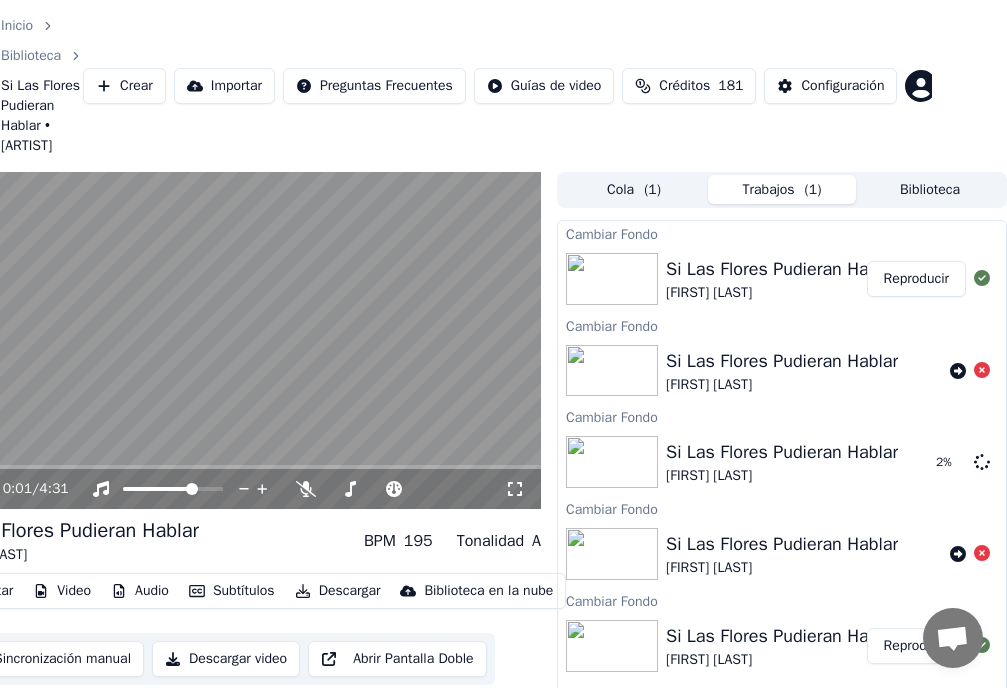 click on "Reproducir" at bounding box center (916, 279) 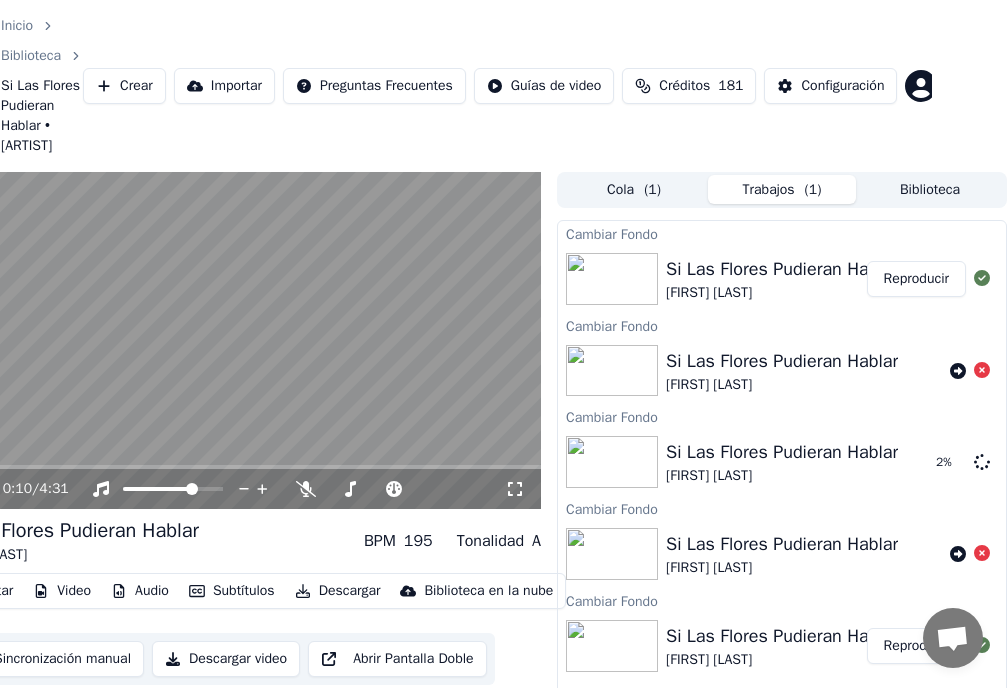scroll, scrollTop: 0, scrollLeft: 0, axis: both 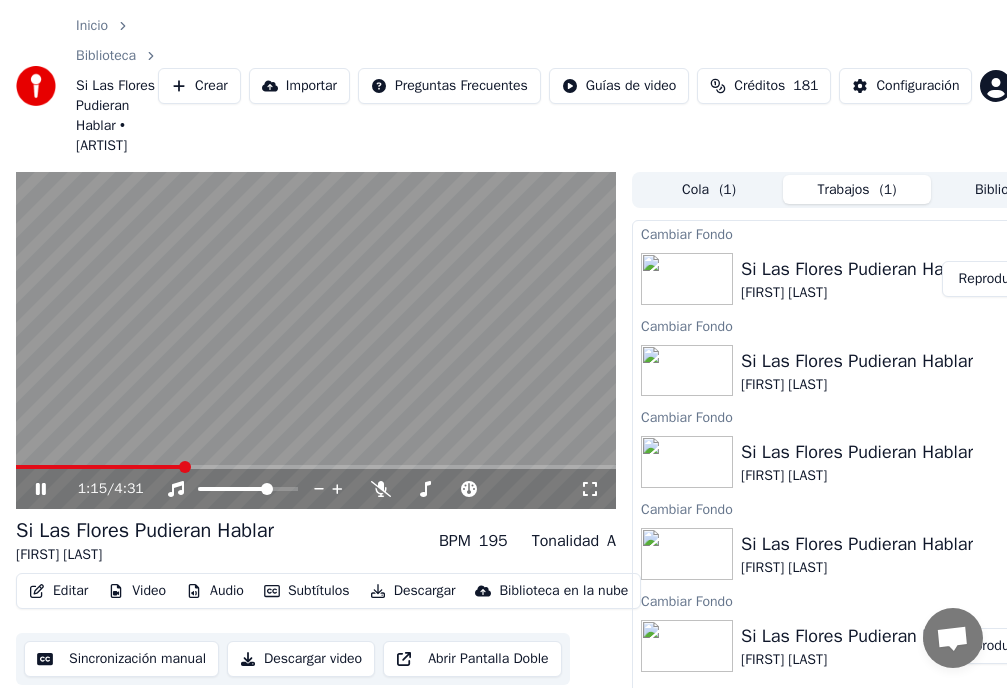 click at bounding box center (316, 467) 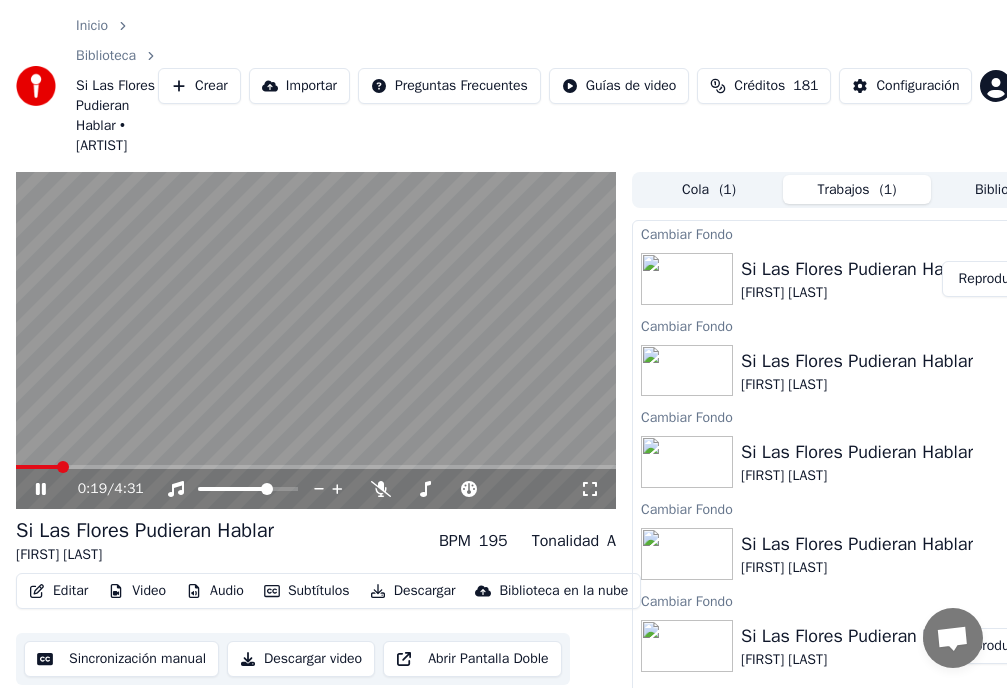 click at bounding box center (63, 467) 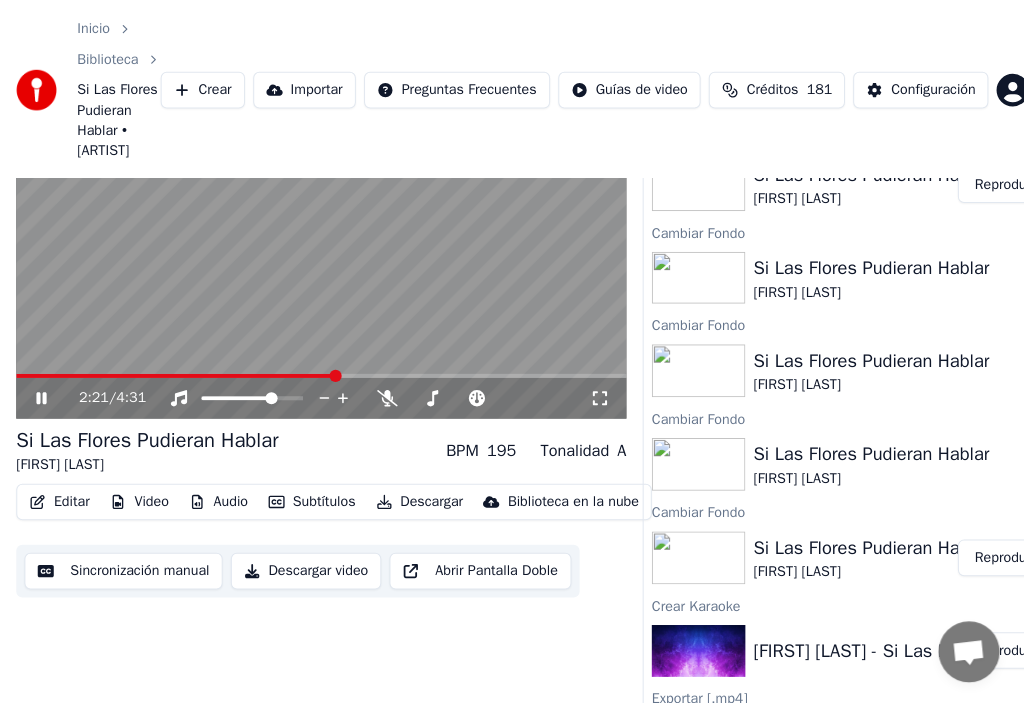 scroll, scrollTop: 0, scrollLeft: 0, axis: both 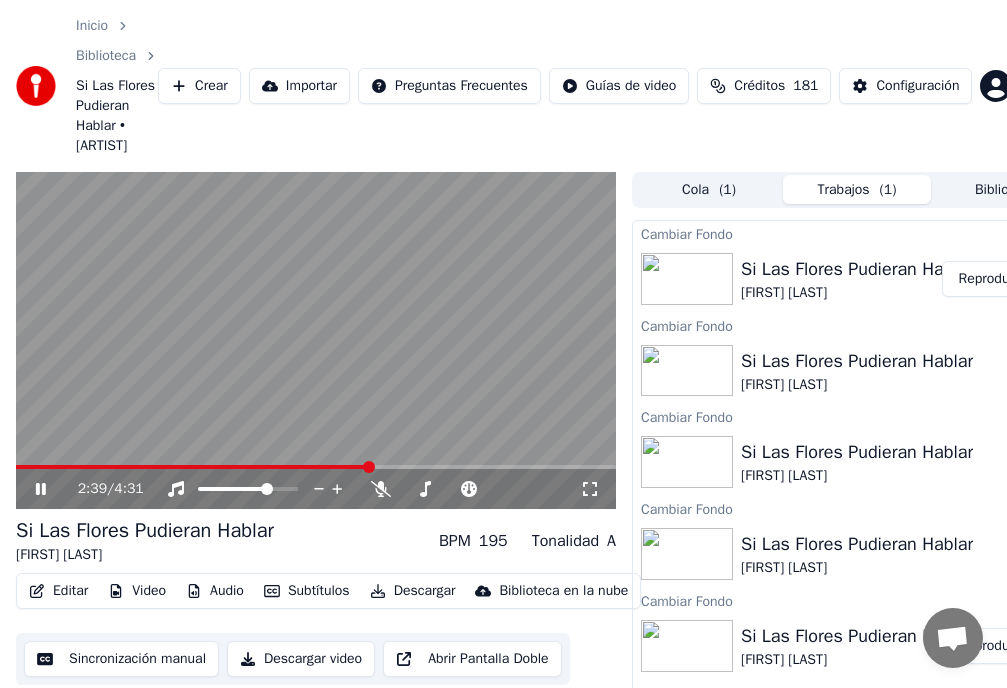 click 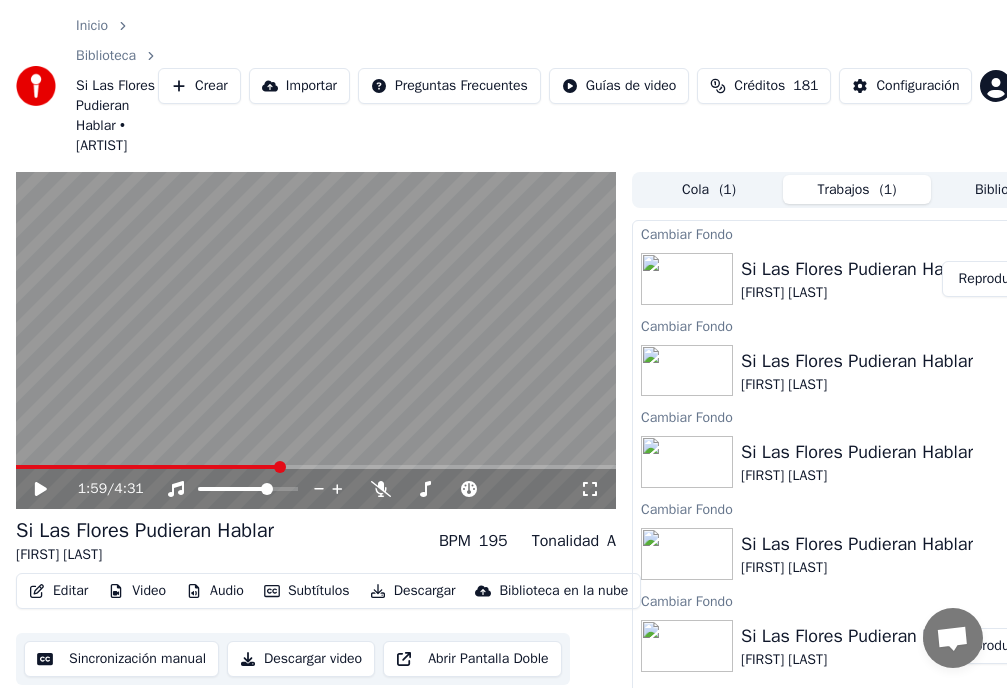 click at bounding box center (280, 467) 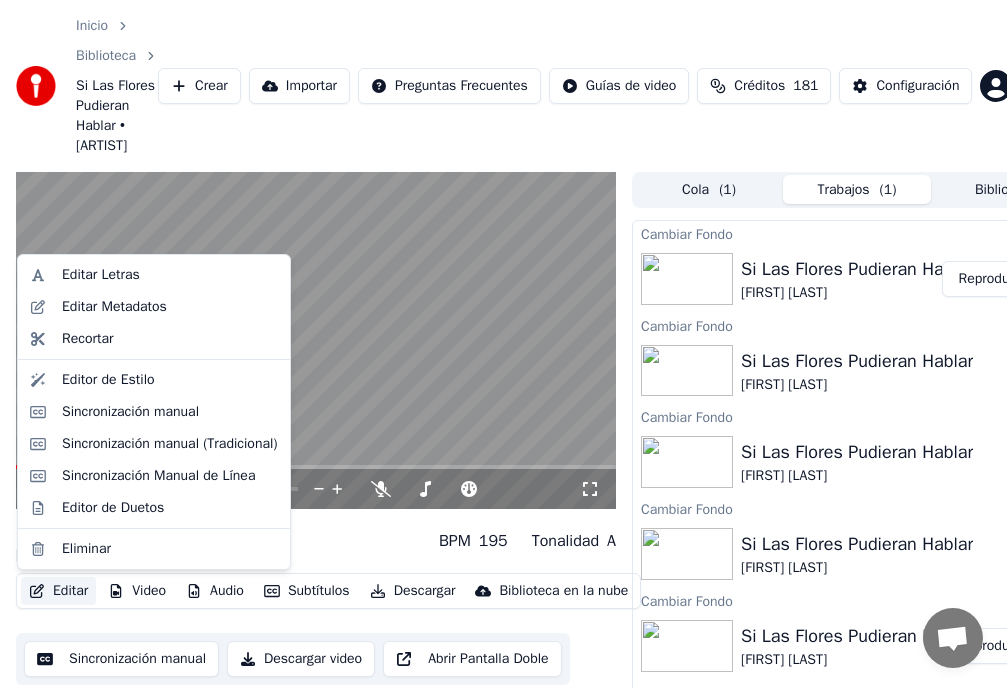 click on "Editar" at bounding box center (58, 591) 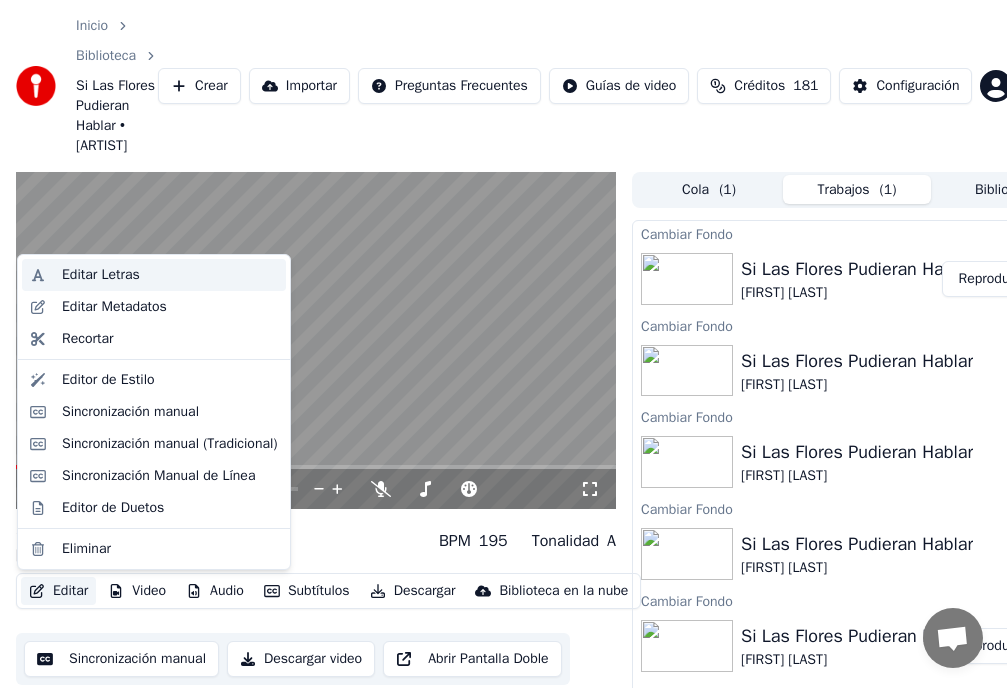 click on "Editar Letras" at bounding box center [170, 275] 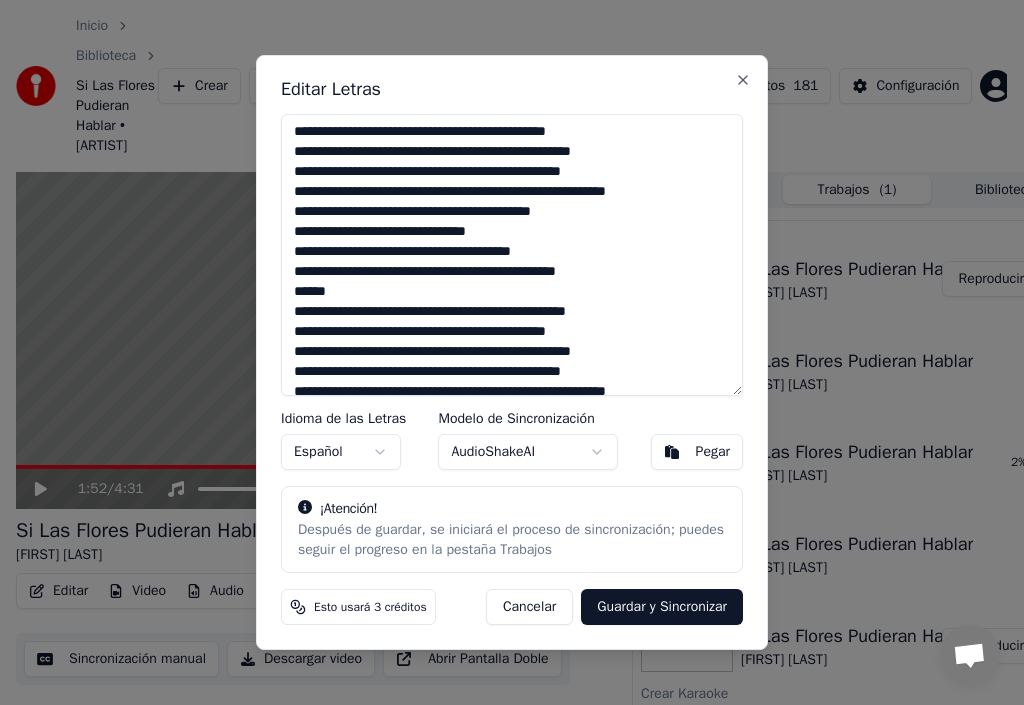 scroll, scrollTop: 195, scrollLeft: 0, axis: vertical 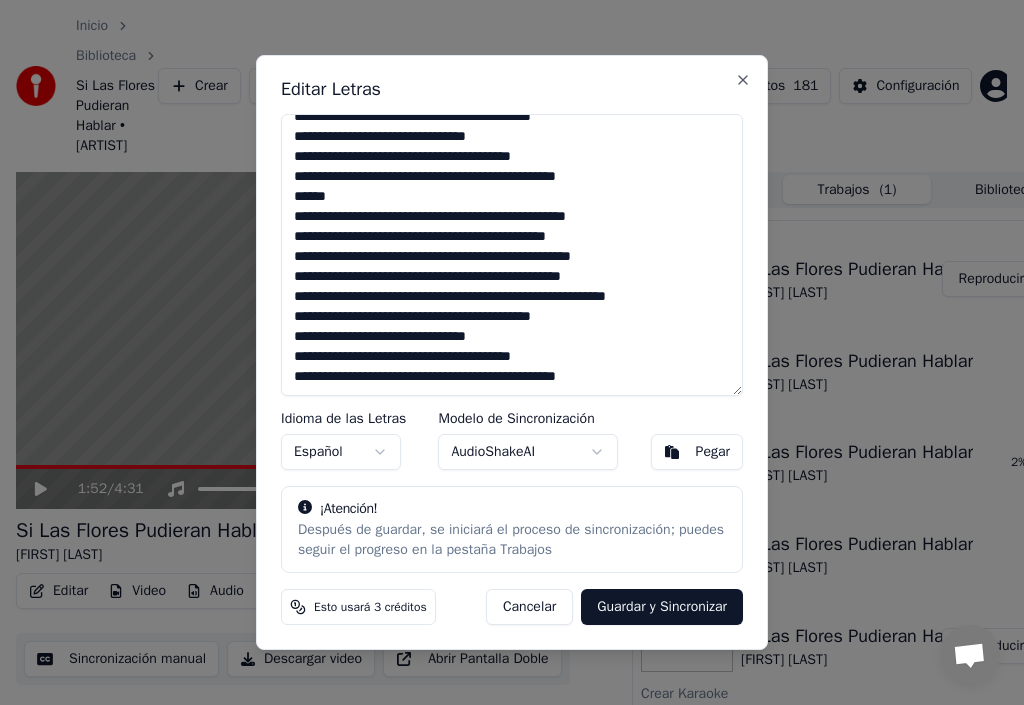 drag, startPoint x: 365, startPoint y: 199, endPoint x: 174, endPoint y: 232, distance: 193.82982 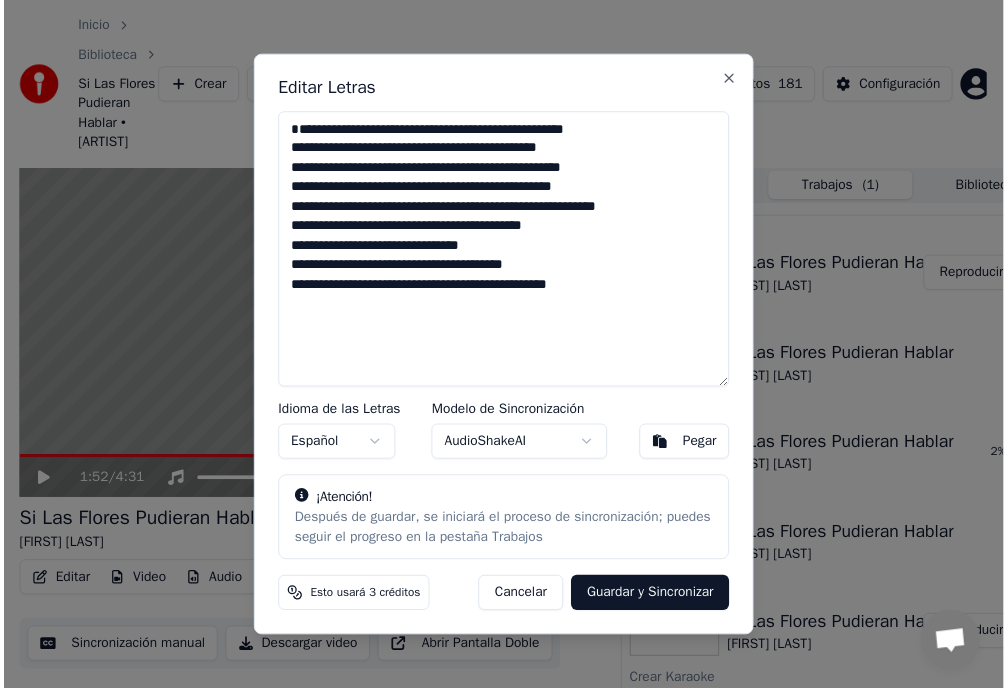 scroll, scrollTop: 0, scrollLeft: 0, axis: both 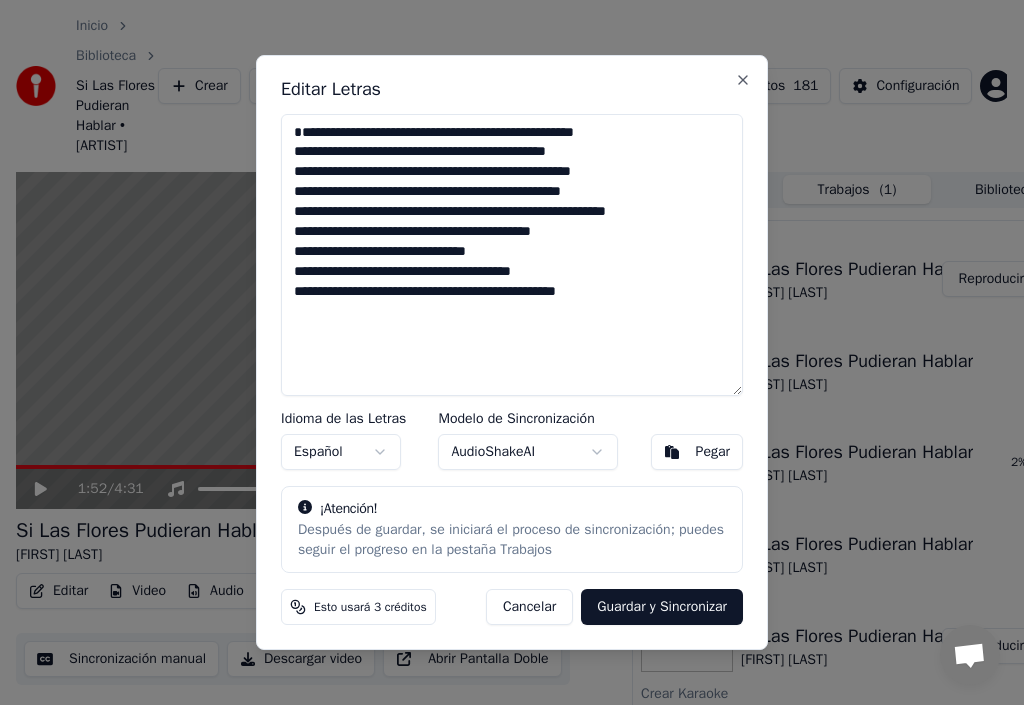 click on "Guardar y Sincronizar" at bounding box center (662, 607) 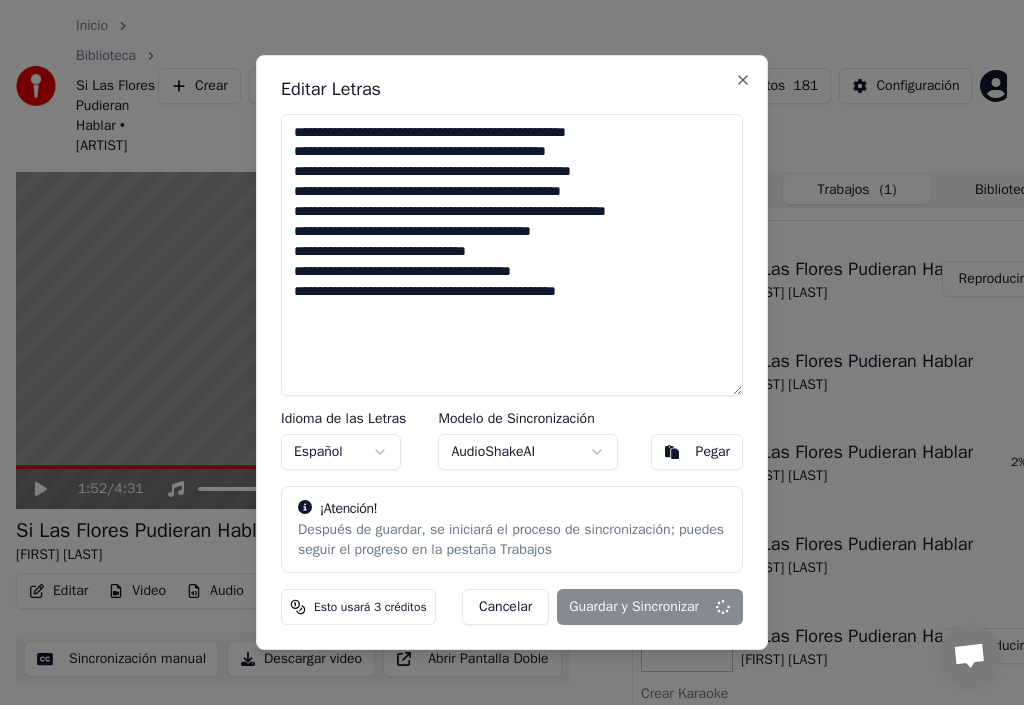 type on "**********" 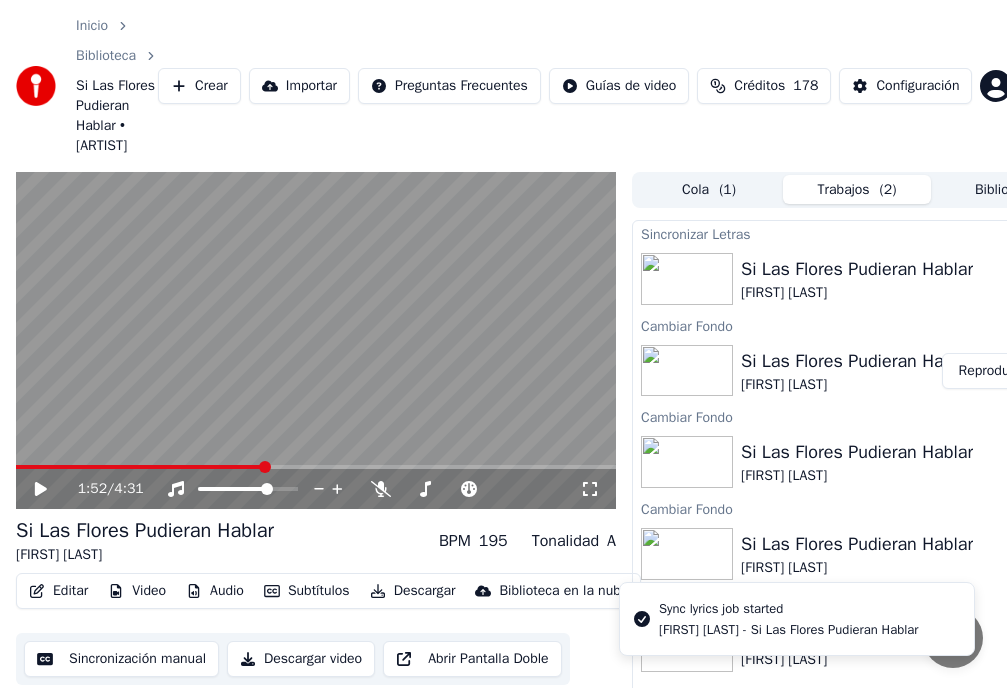 click 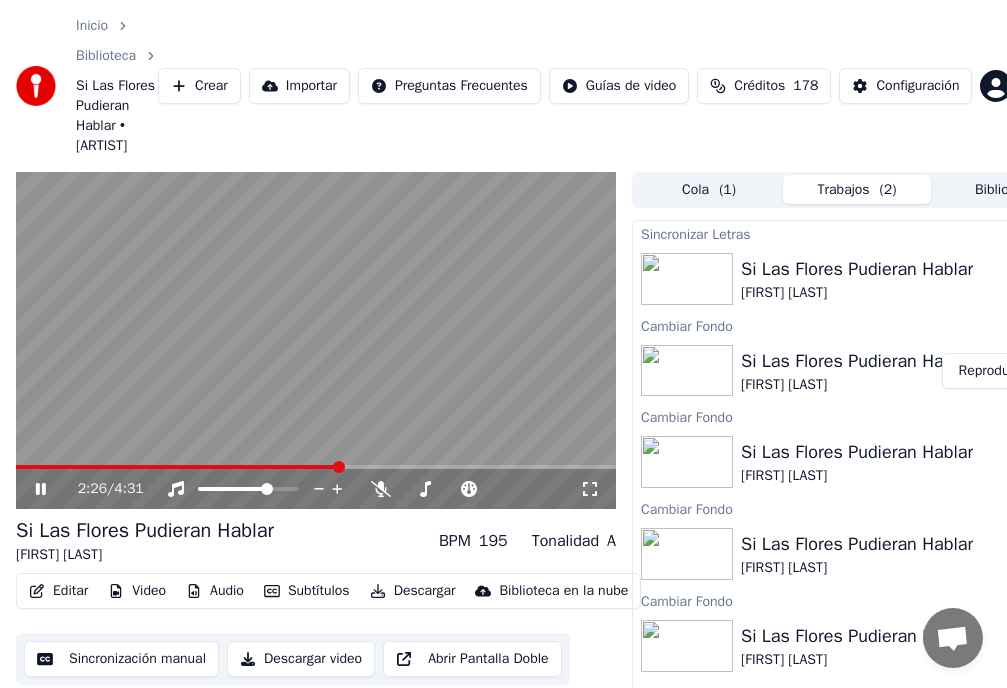 click 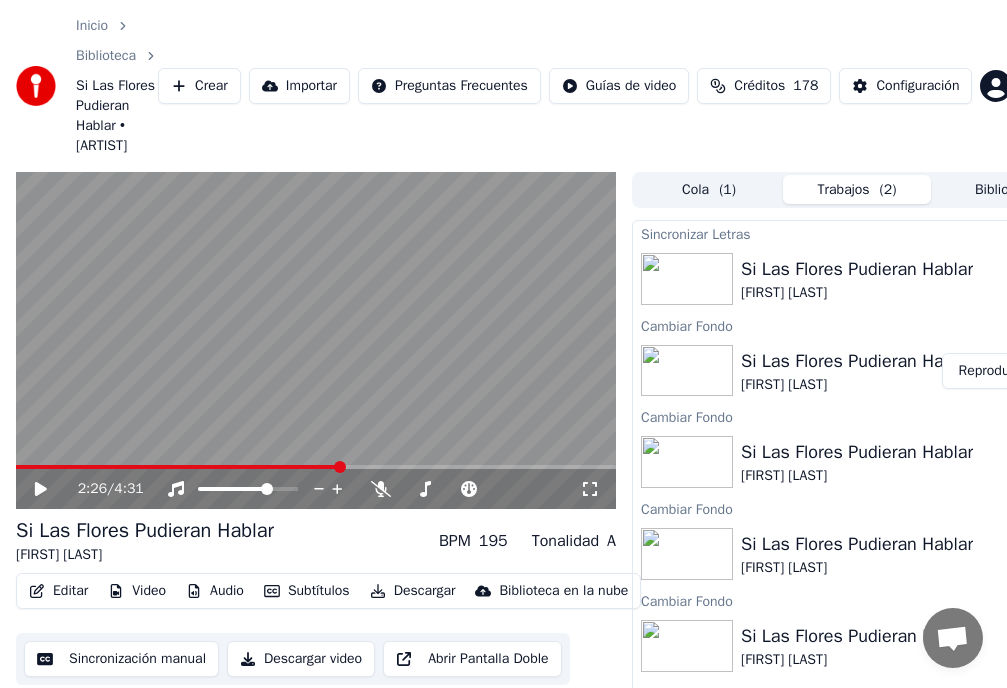 click on "Editar" at bounding box center [58, 591] 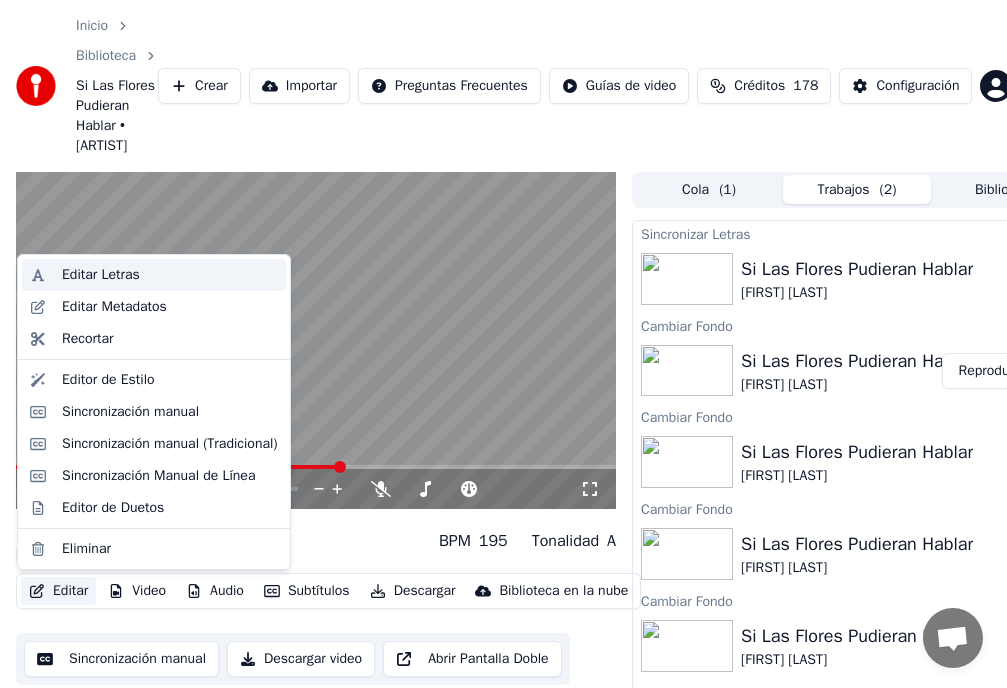 click on "Editar Letras" at bounding box center [101, 275] 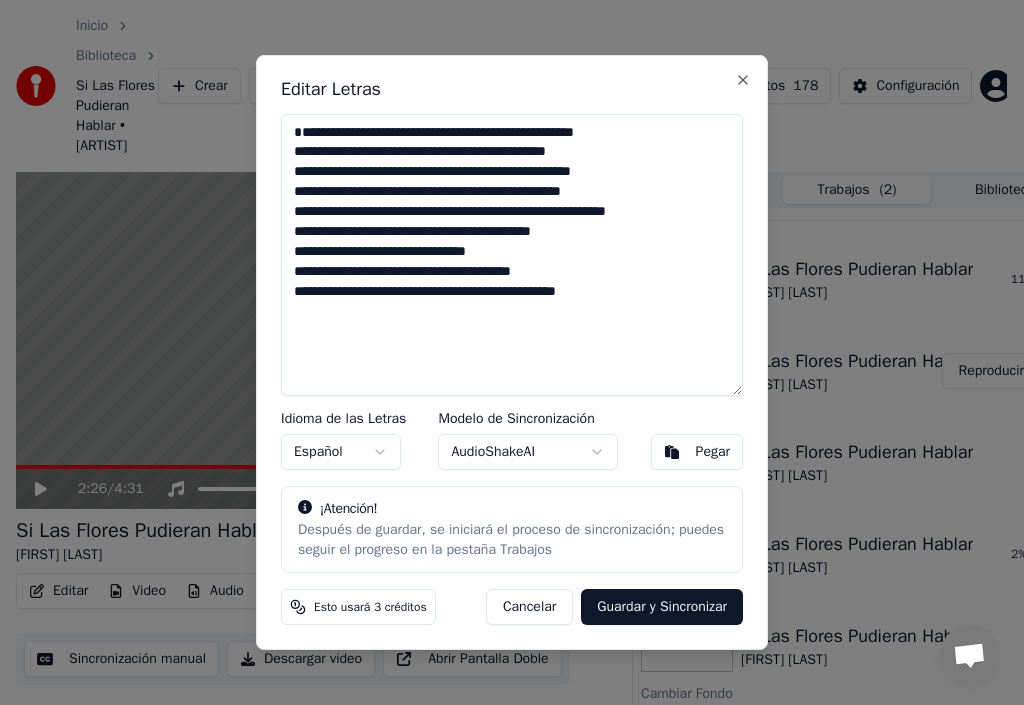 drag, startPoint x: 583, startPoint y: 82, endPoint x: 644, endPoint y: 93, distance: 61.983868 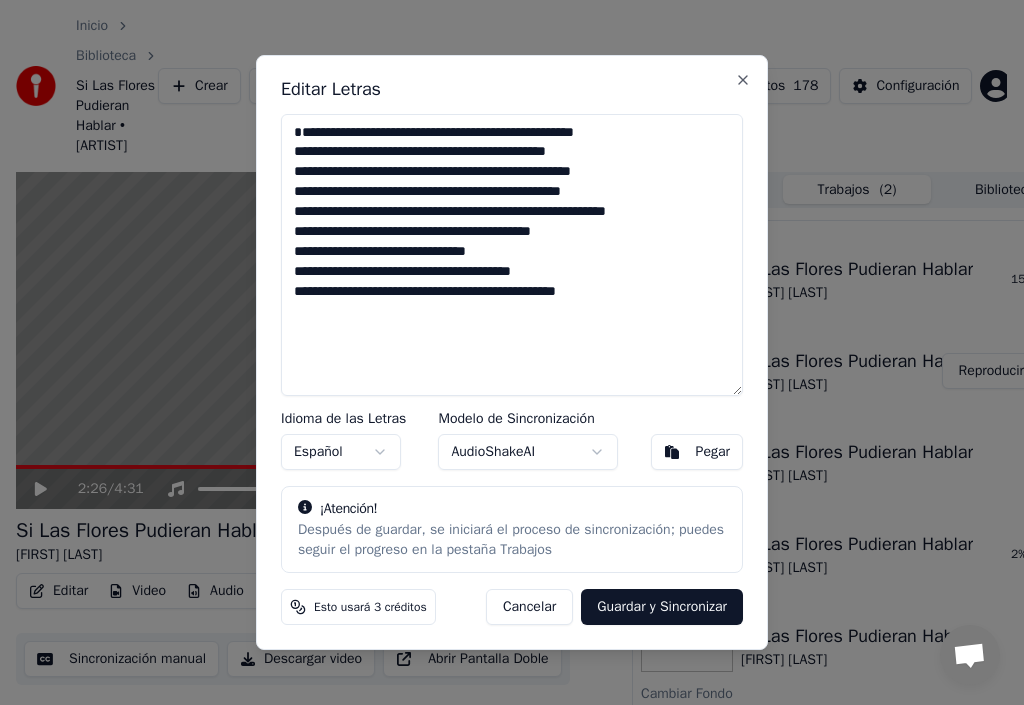 click on "Inicio Biblioteca Si Las Flores Pudieran Hablar • [NAME] Crear Importar Preguntas Frecuentes Guías de video Créditos 178 Configuración 2:26  /  4:31 Si Las Flores Pudieran Hablar [NAME] BPM 195 Tonalidad A Editar Video Audio Subtítulos Descargar Biblioteca en la nube Sincronización manual Descargar video Abrir Pantalla Doble Cola ( 1 ) Trabajos ( 2 ) Biblioteca Sincronizar Letras Si Las Flores Pudieran Hablar [NAME] 15 % Cambiar Fondo Si Las Flores Pudieran Hablar [NAME] Cambiar Fondo Si Las Flores Pudieran Hablar [NAME] Cambiar Fondo Si Las Flores Pudieran Hablar [NAME] 2 % Cambiar Fondo Si Las Flores Pudieran Hablar [NAME] Cambiar Fondo Si Las Flores Pudieran Hablar [NAME] Reproducir Crear Karaoke [NAME] - Si Las Flores Pudieran Hablar Reproducir Exportar [.mp4] Vida consentida [NAME] Mostrar Exportar [.mp4] Vida consentida [NAME] Exportar [.mp4] Vida consentida [NAME] Mostrar Exportar [.mp4] Vida consentida [NAME] Mostrar [NAME]" at bounding box center [503, 352] 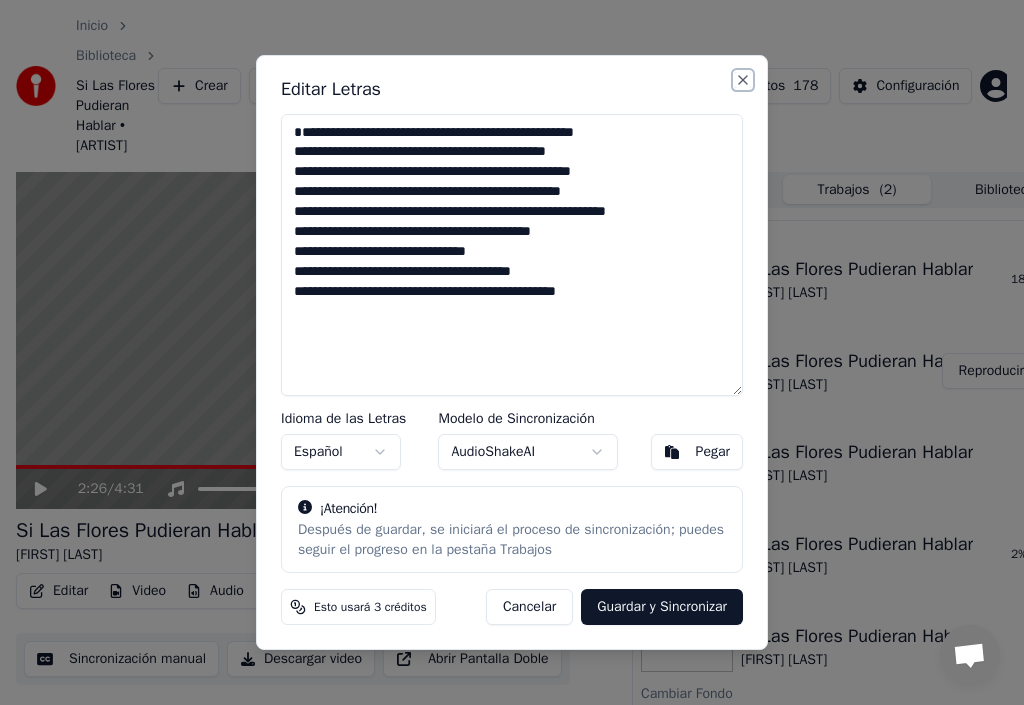 click on "Close" at bounding box center [743, 80] 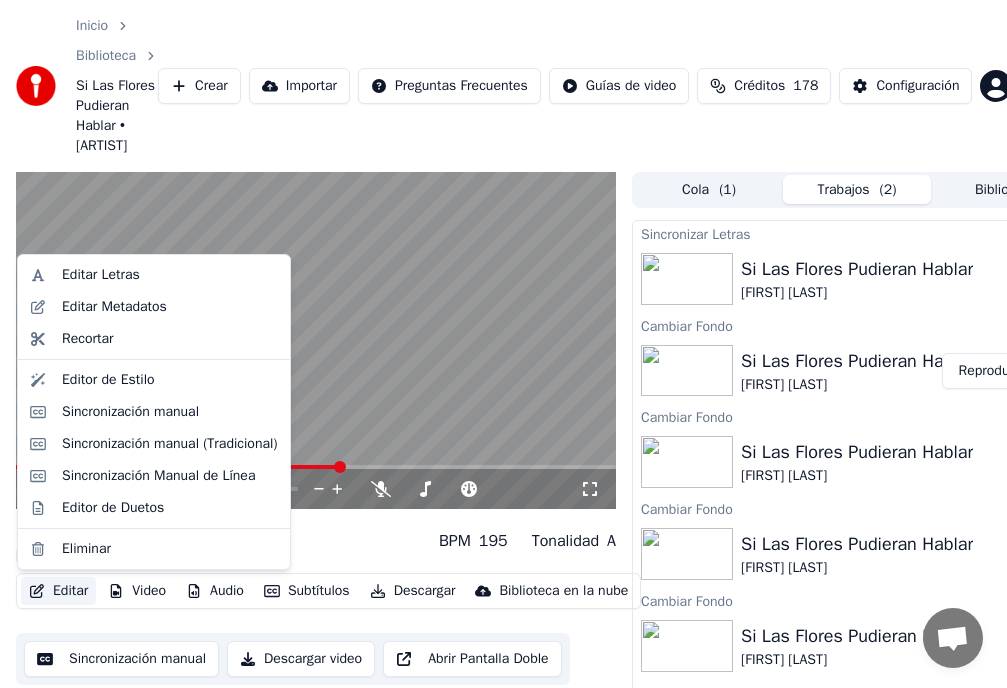 click on "Editar" at bounding box center [58, 591] 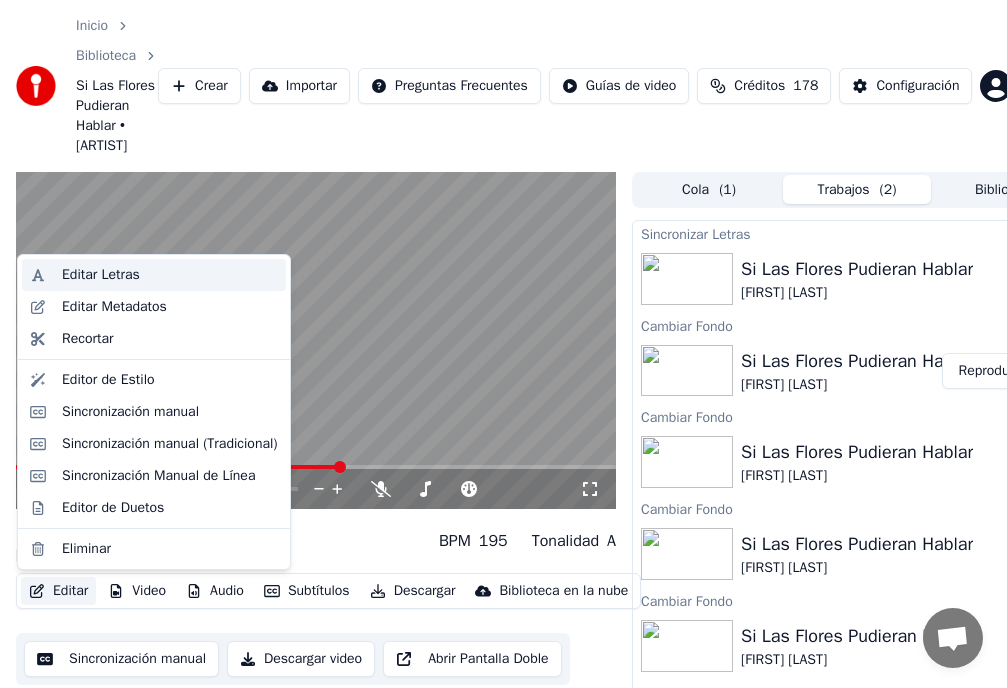 click on "Editar Letras" at bounding box center (101, 275) 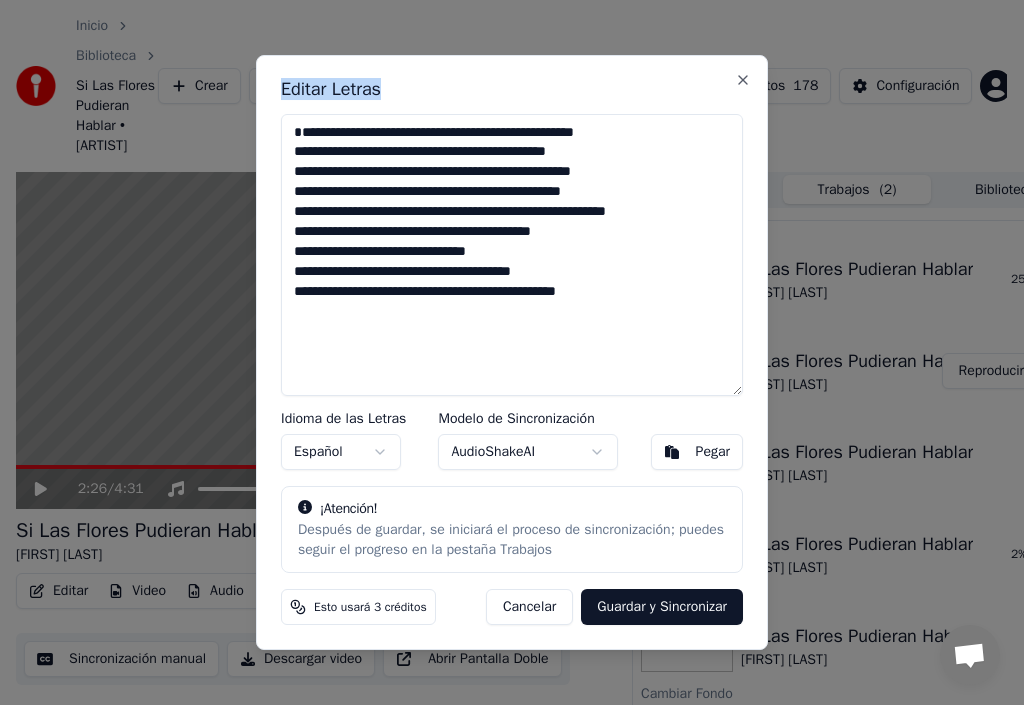drag, startPoint x: 653, startPoint y: 82, endPoint x: 815, endPoint y: 108, distance: 164.07315 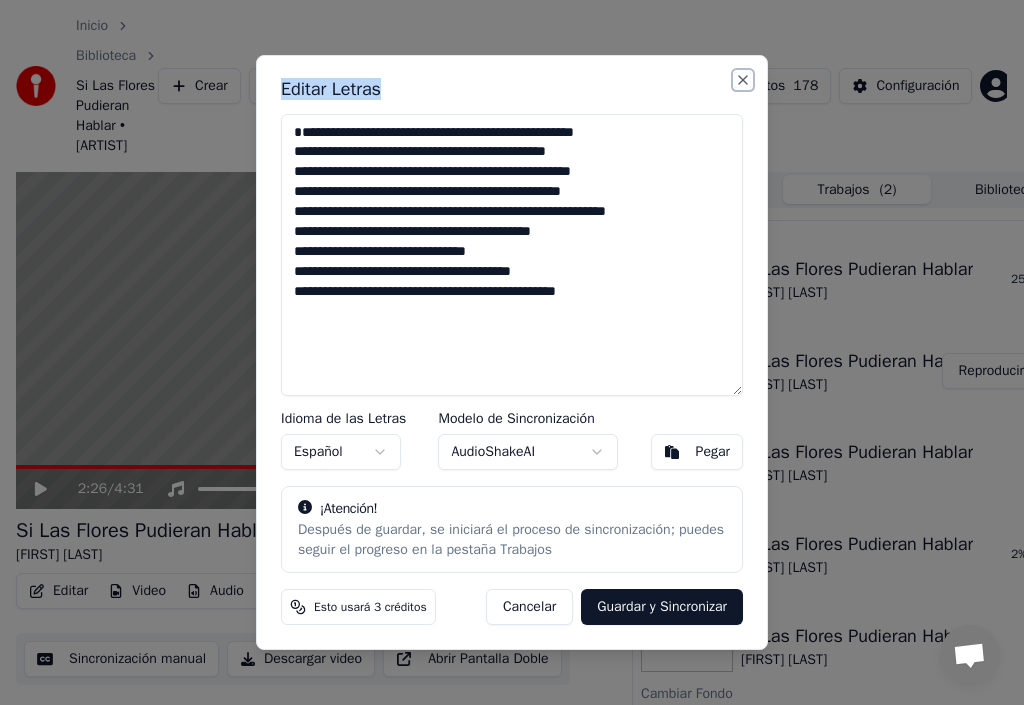 drag, startPoint x: 746, startPoint y: 81, endPoint x: 740, endPoint y: 99, distance: 18.973665 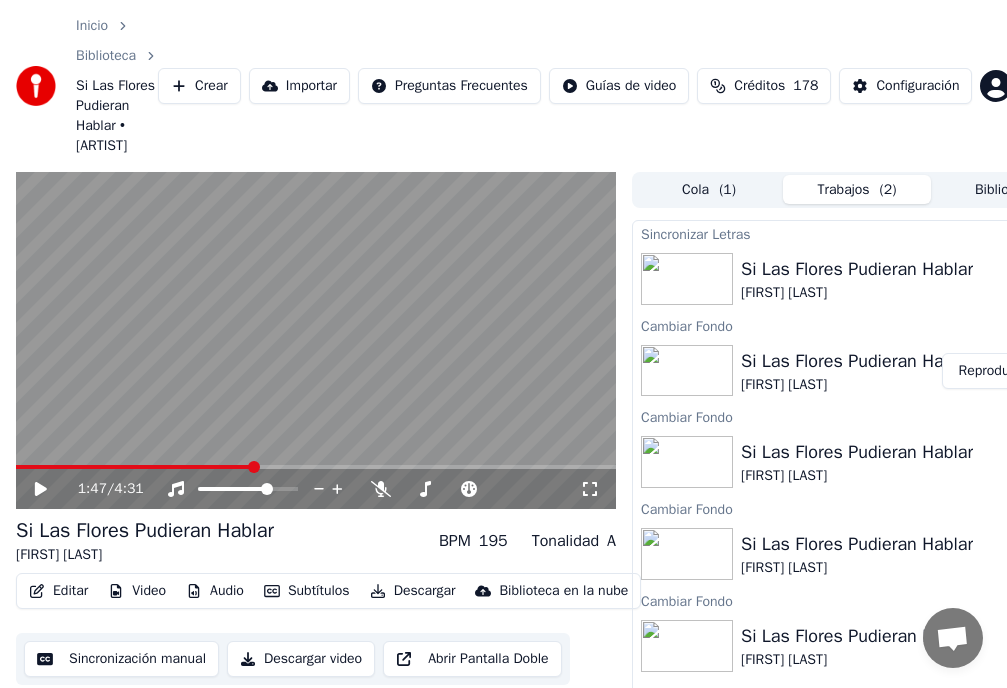 click at bounding box center (134, 467) 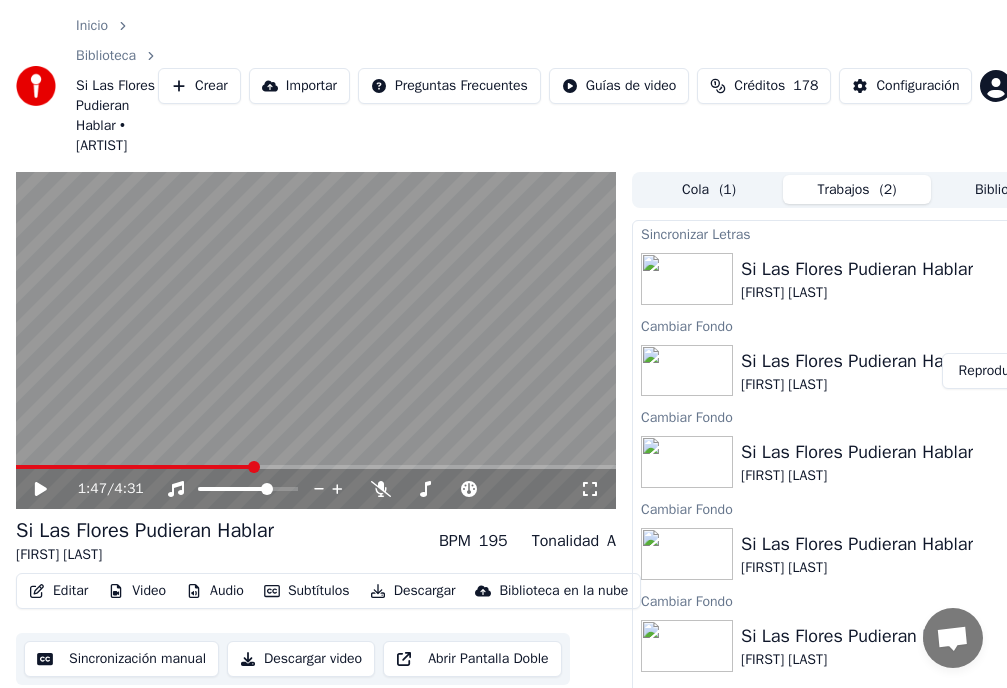 click on "Editar" at bounding box center (58, 591) 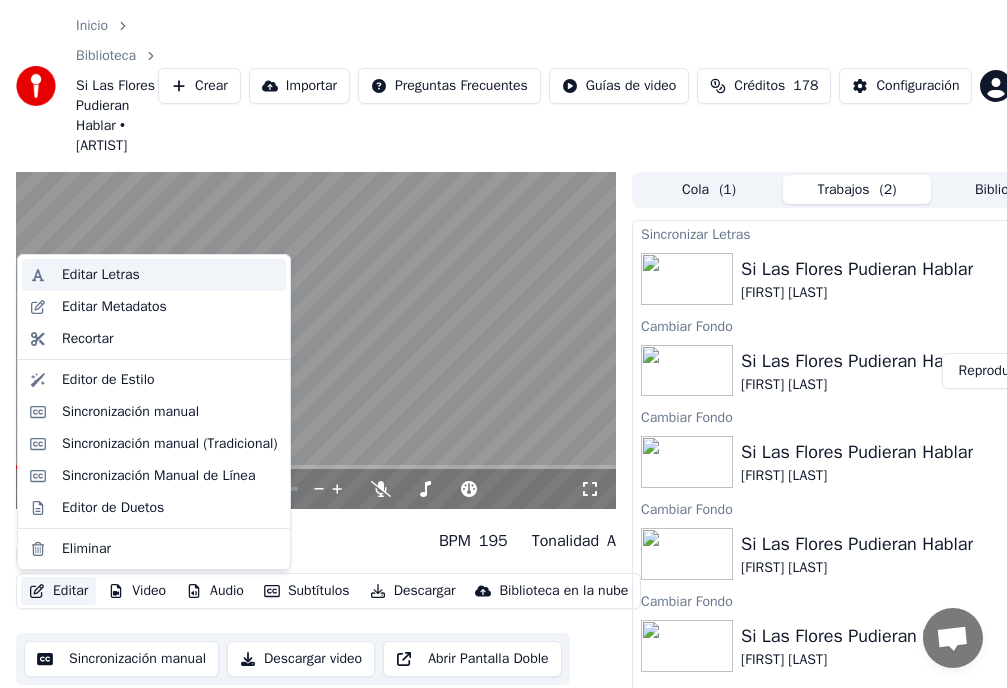 click on "Editar Letras" at bounding box center [101, 275] 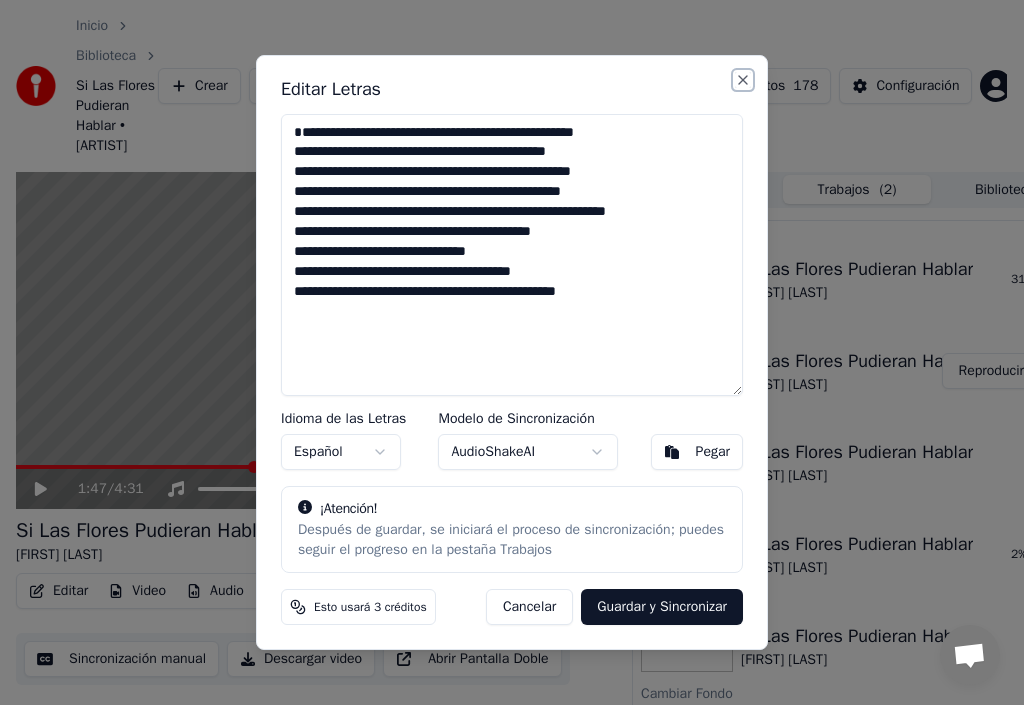 click on "Close" at bounding box center (743, 80) 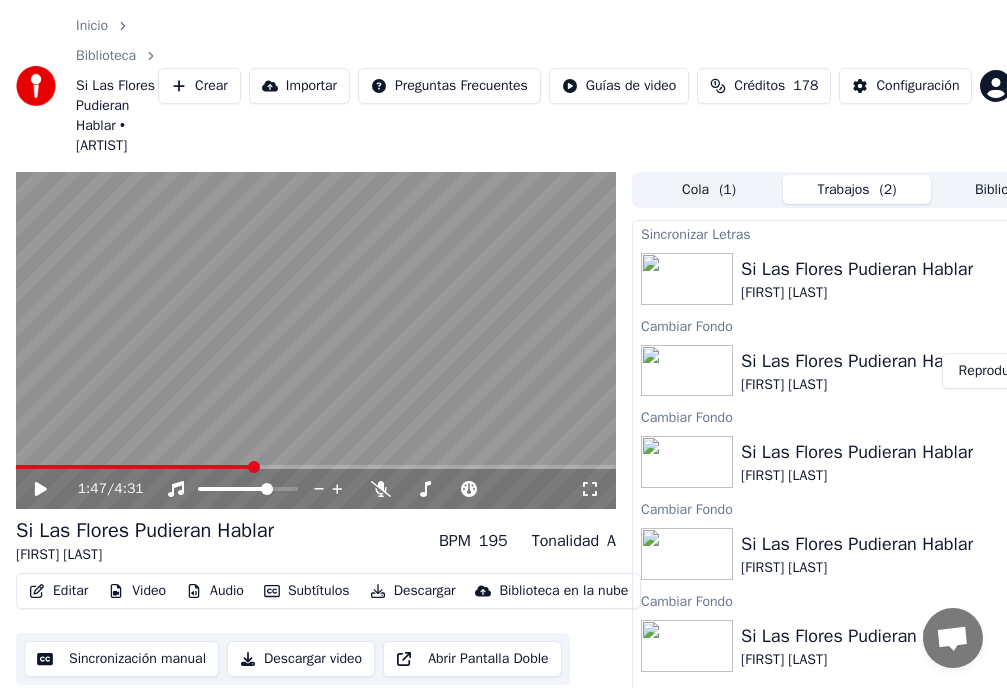 click 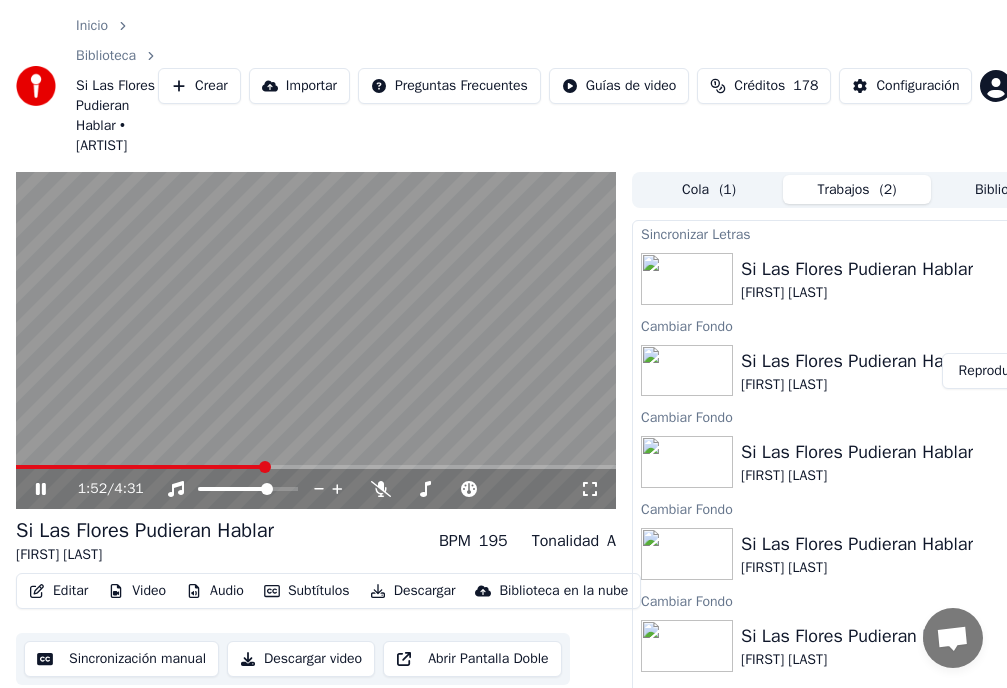 click on "Editar" at bounding box center (58, 591) 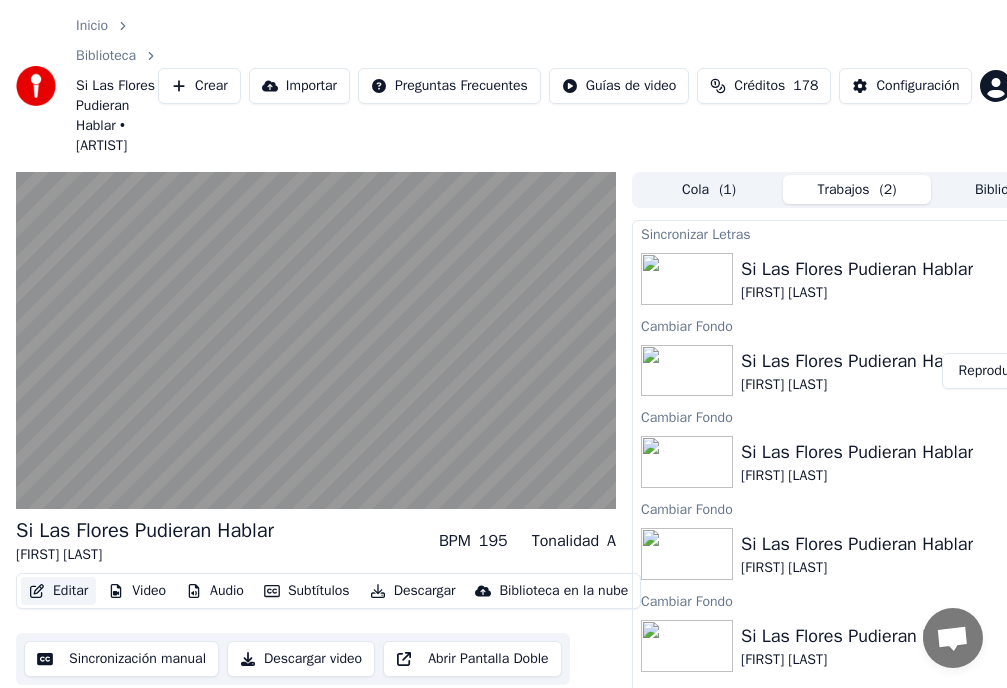click on "Editar" at bounding box center (58, 591) 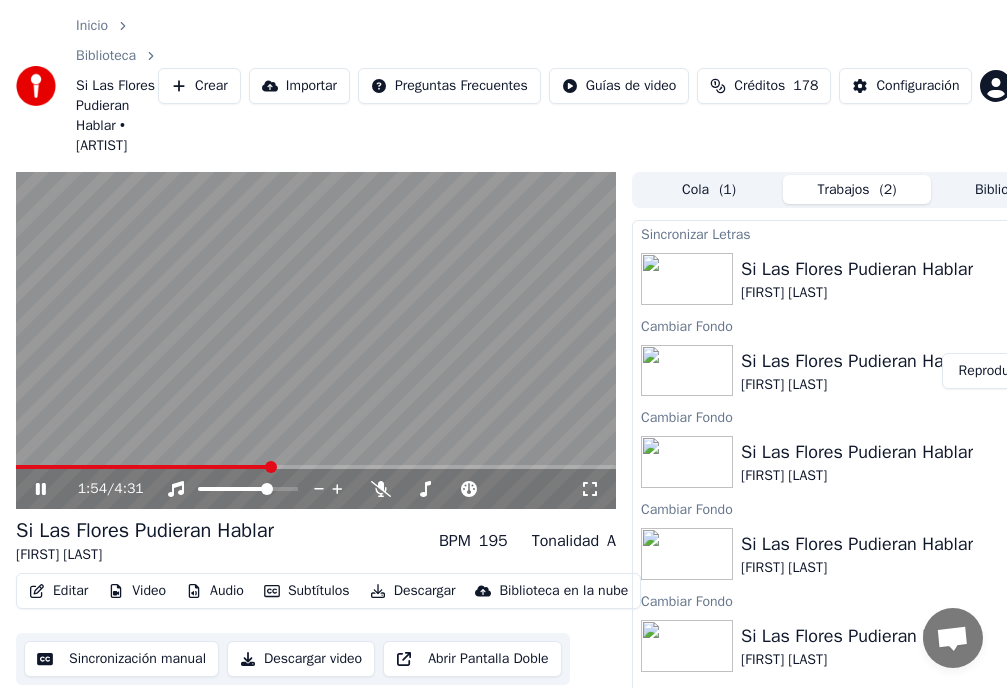 click on "Editar" at bounding box center (58, 591) 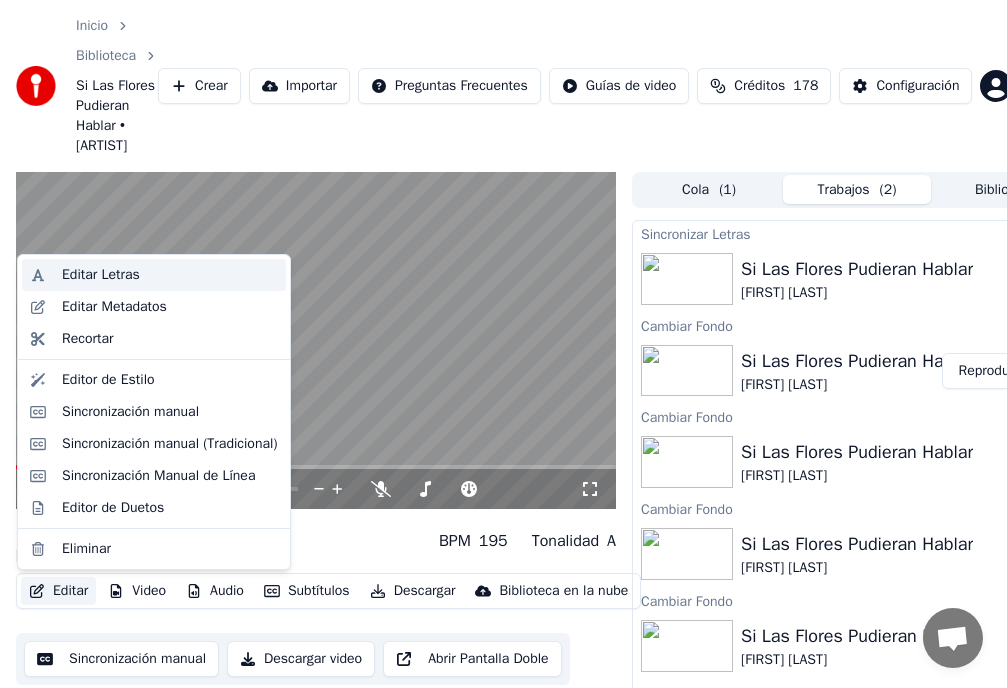 click on "Editar Letras" at bounding box center [101, 275] 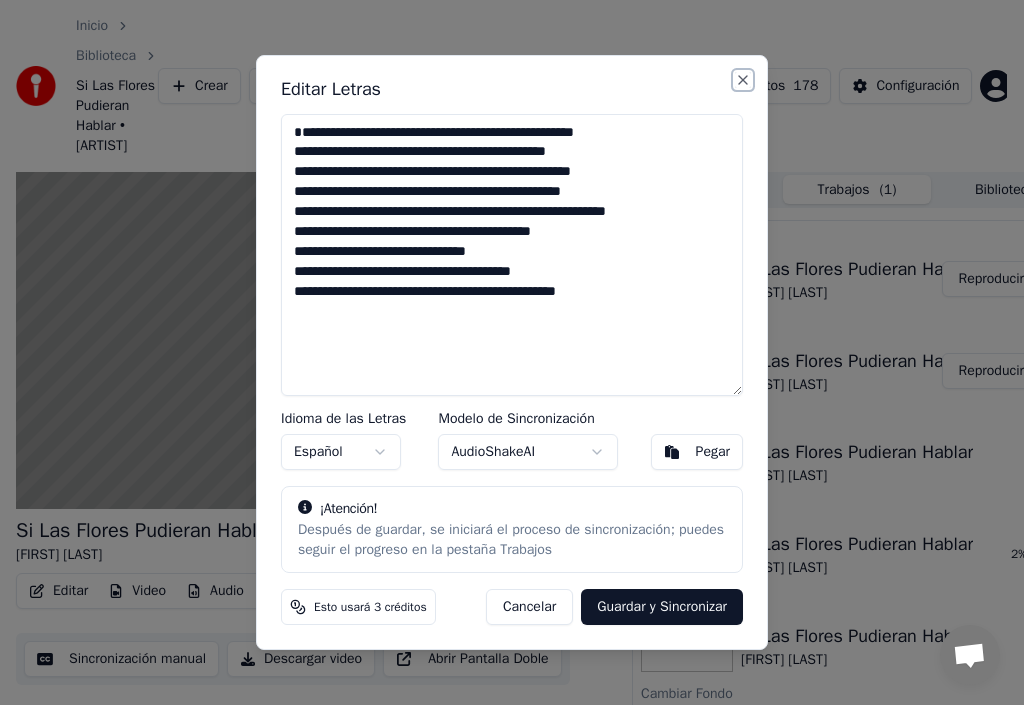 click on "Close" at bounding box center [743, 80] 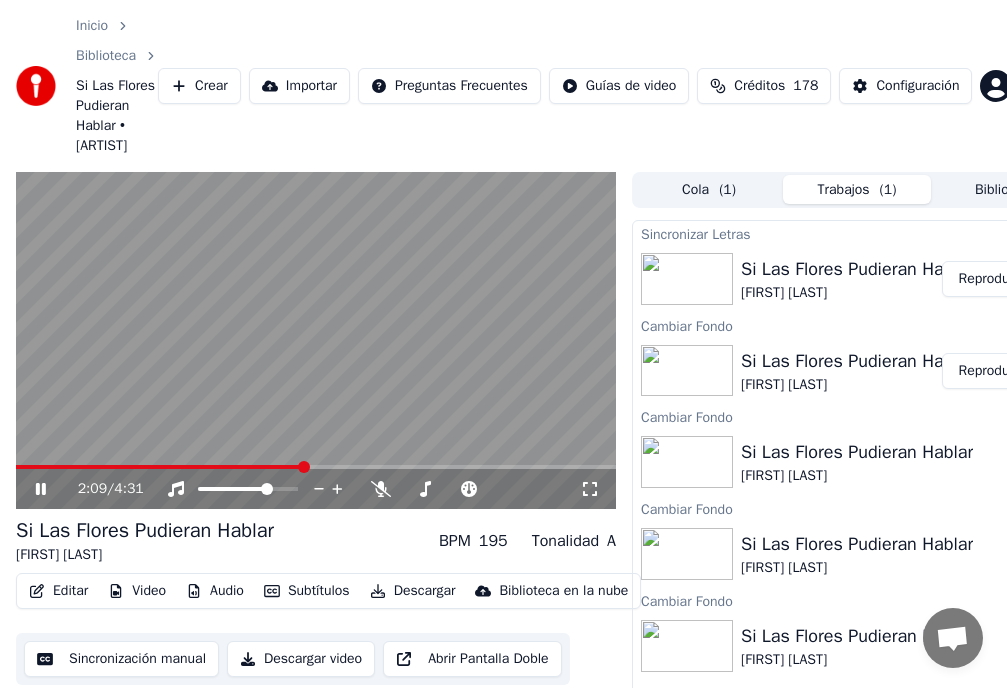 click 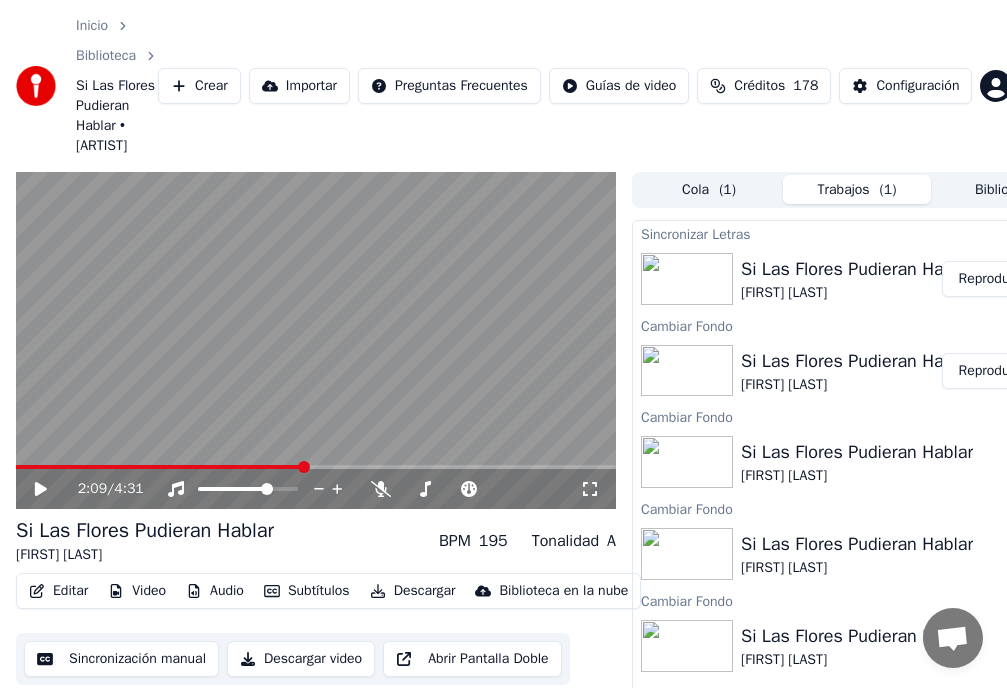 click 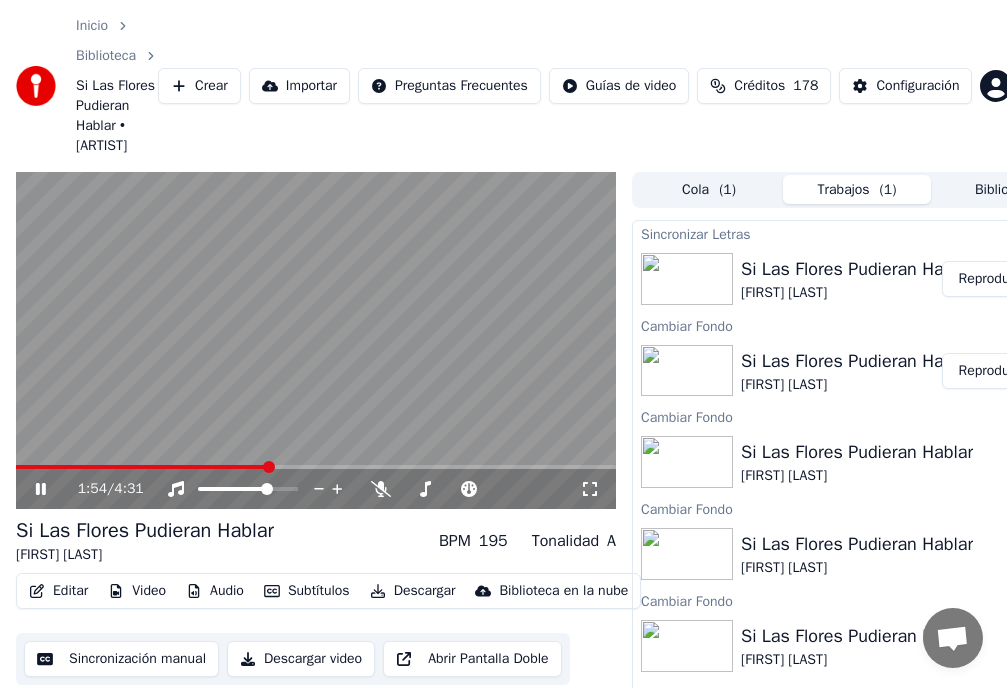 click at bounding box center [269, 467] 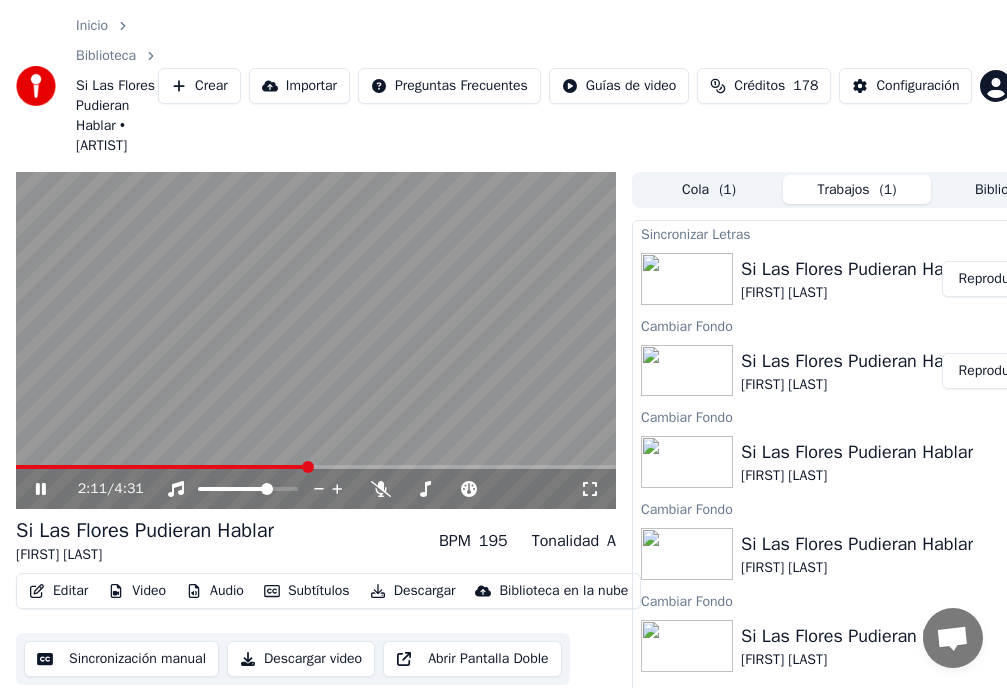 click 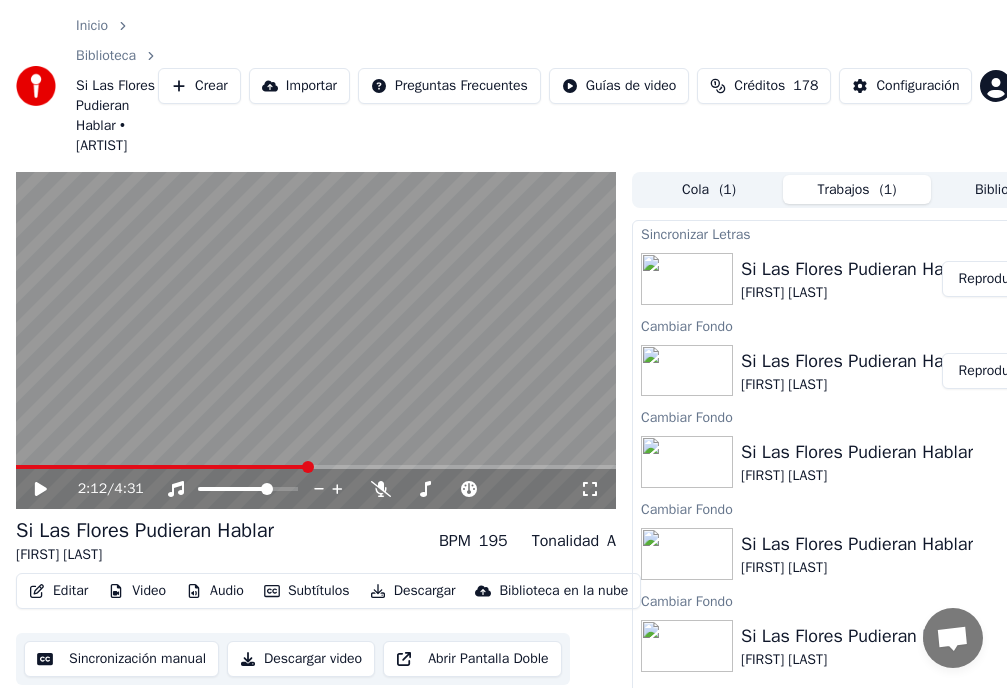 click on "Editar" at bounding box center (58, 591) 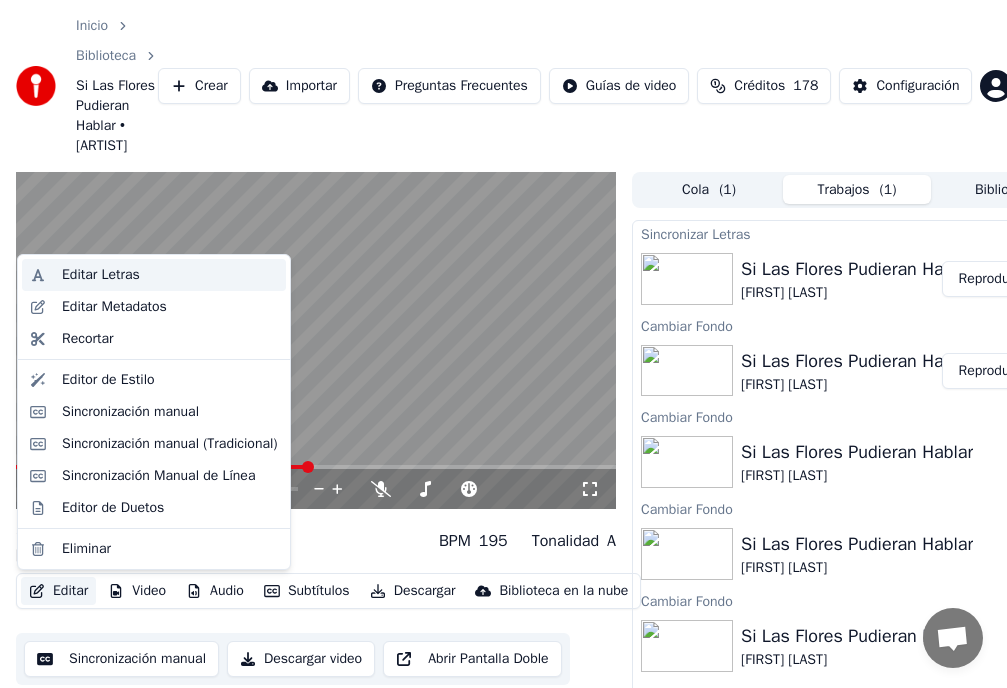 click on "Editar Letras" at bounding box center [170, 275] 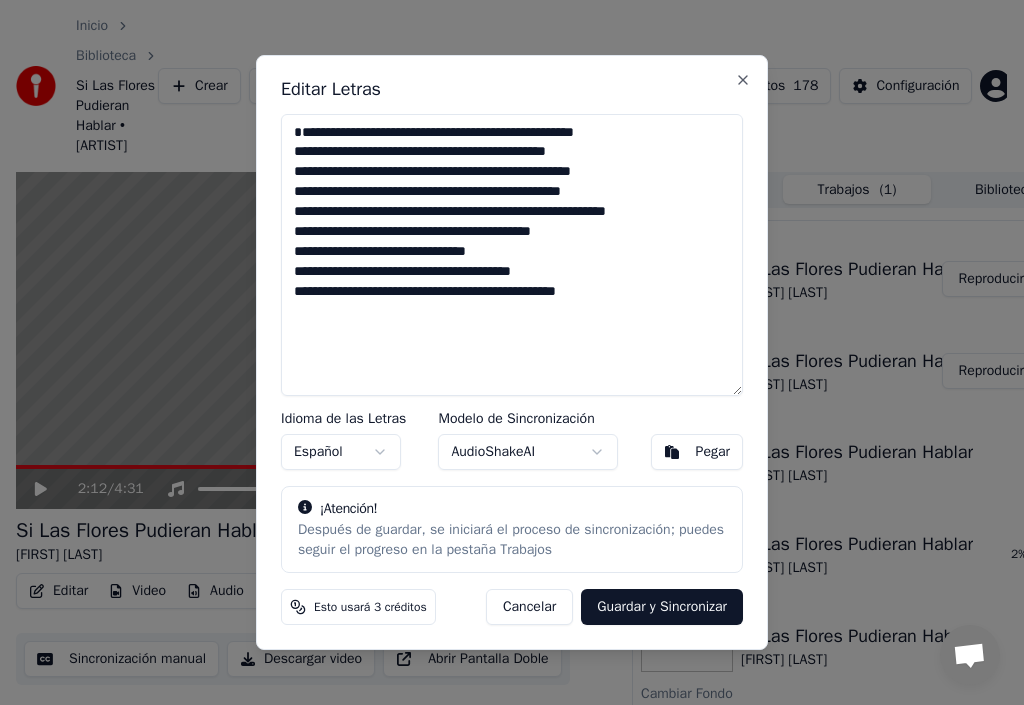 click on "Cancelar" at bounding box center [529, 607] 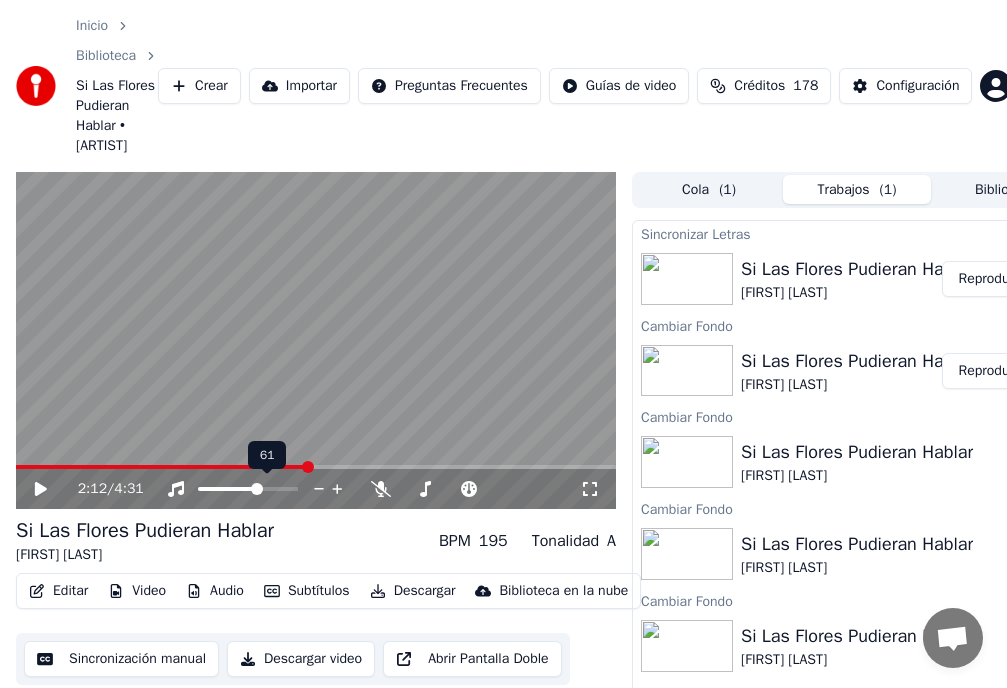 click at bounding box center (257, 489) 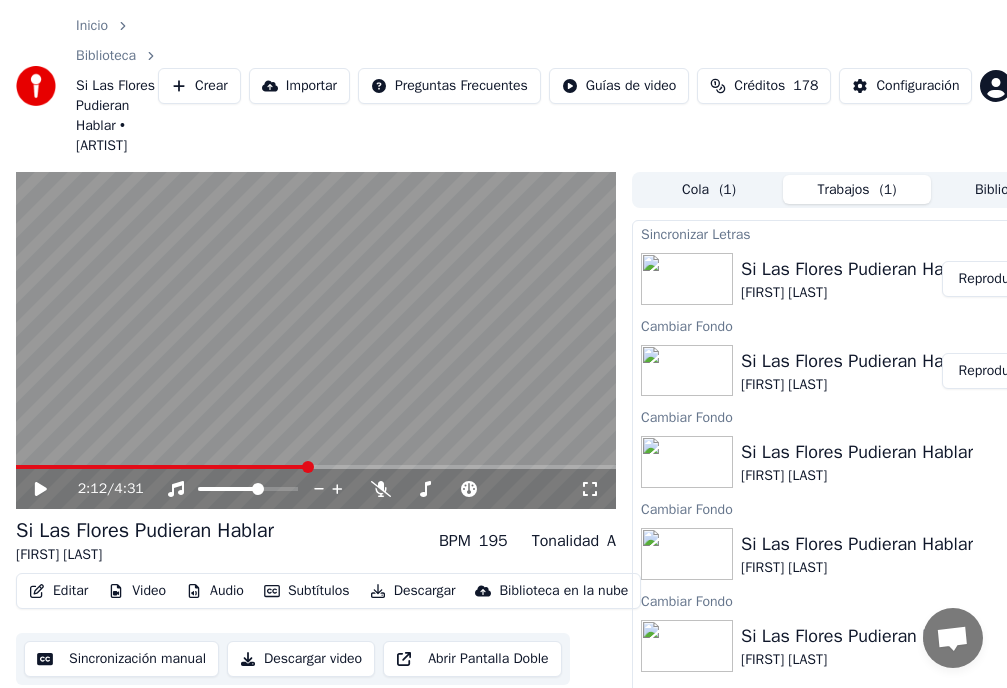 click 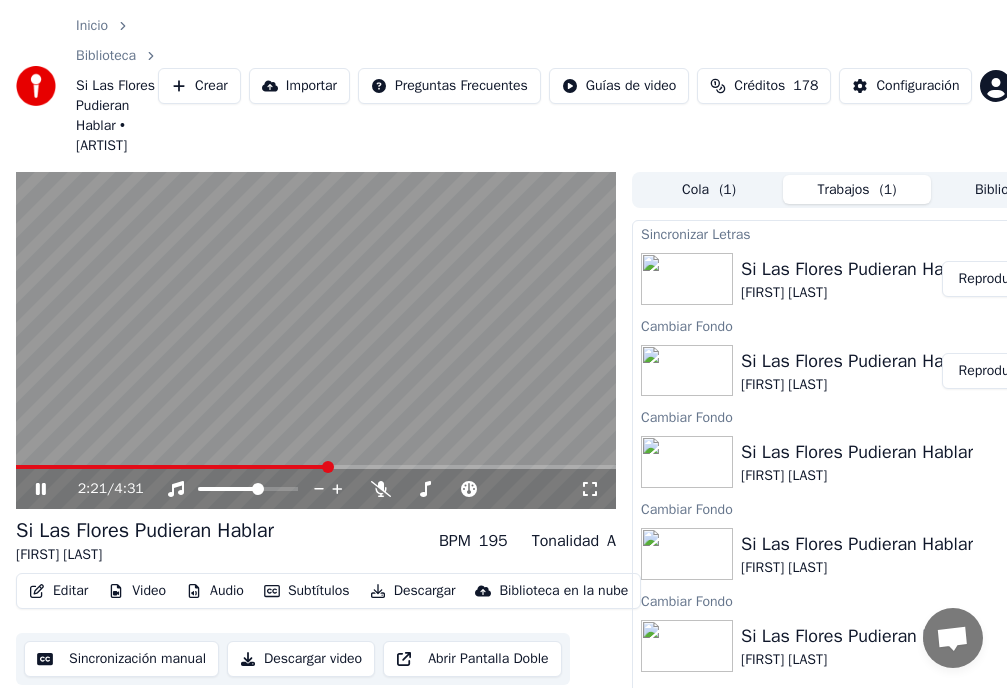 click on "Reproducir" at bounding box center [991, 279] 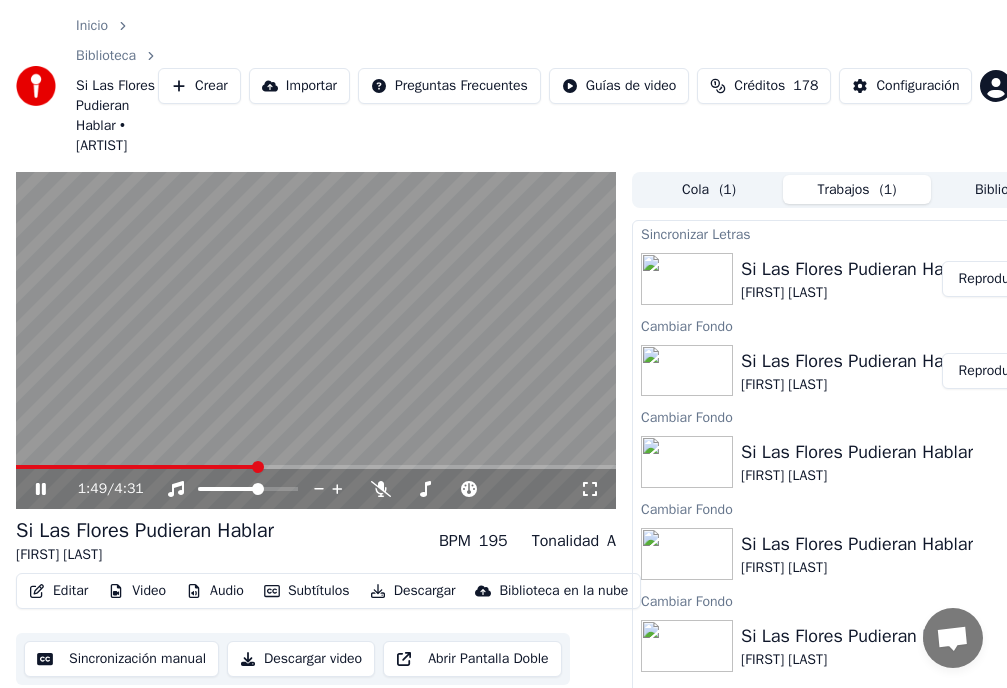 click at bounding box center [258, 467] 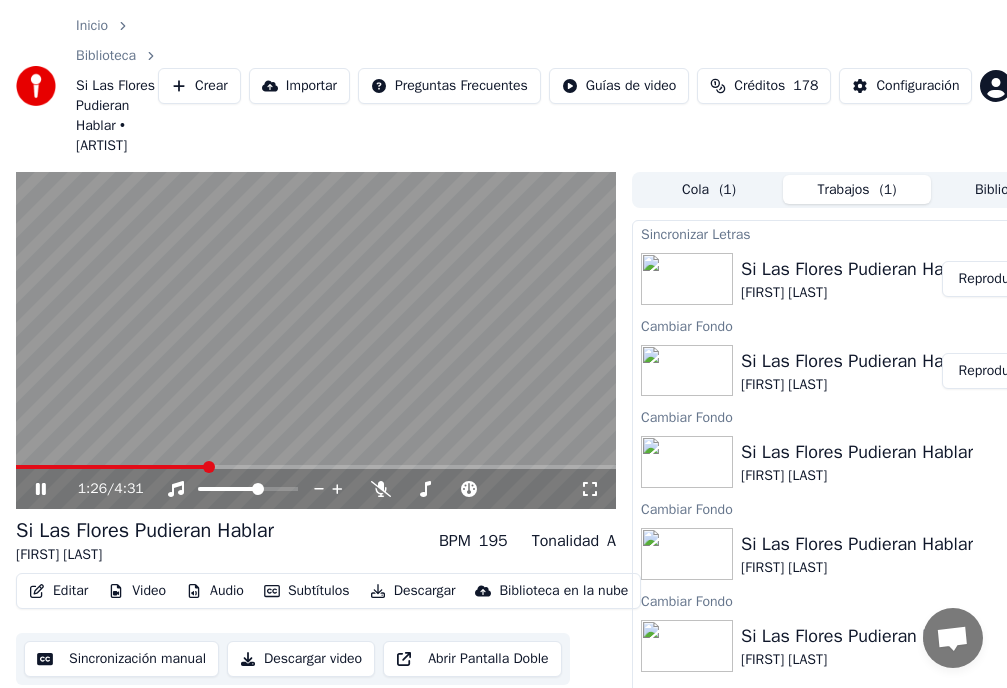 click at bounding box center (209, 467) 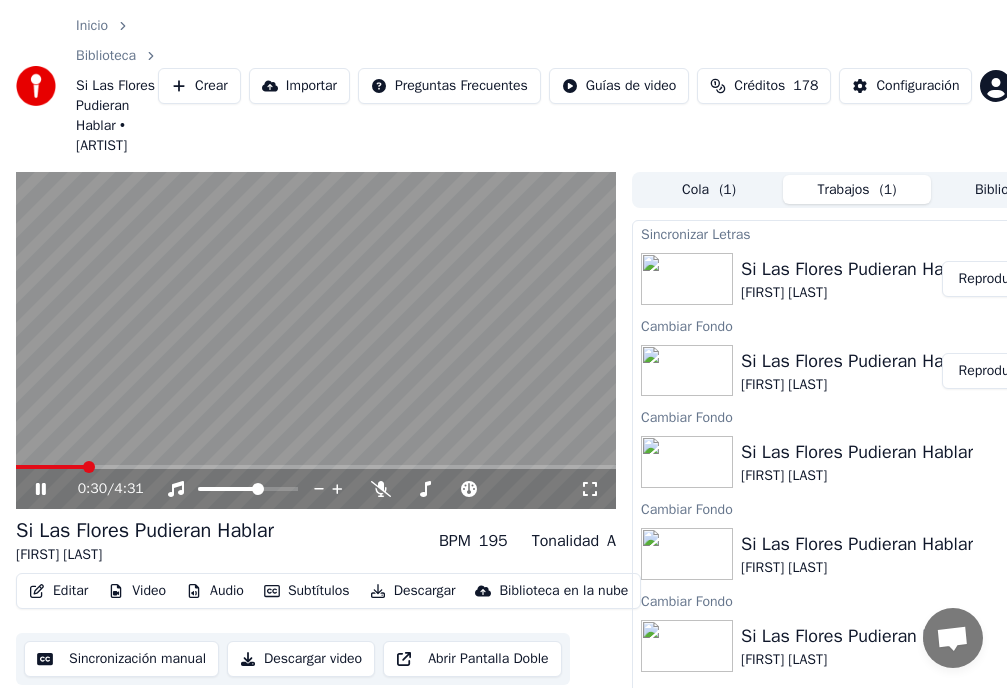 click at bounding box center [89, 467] 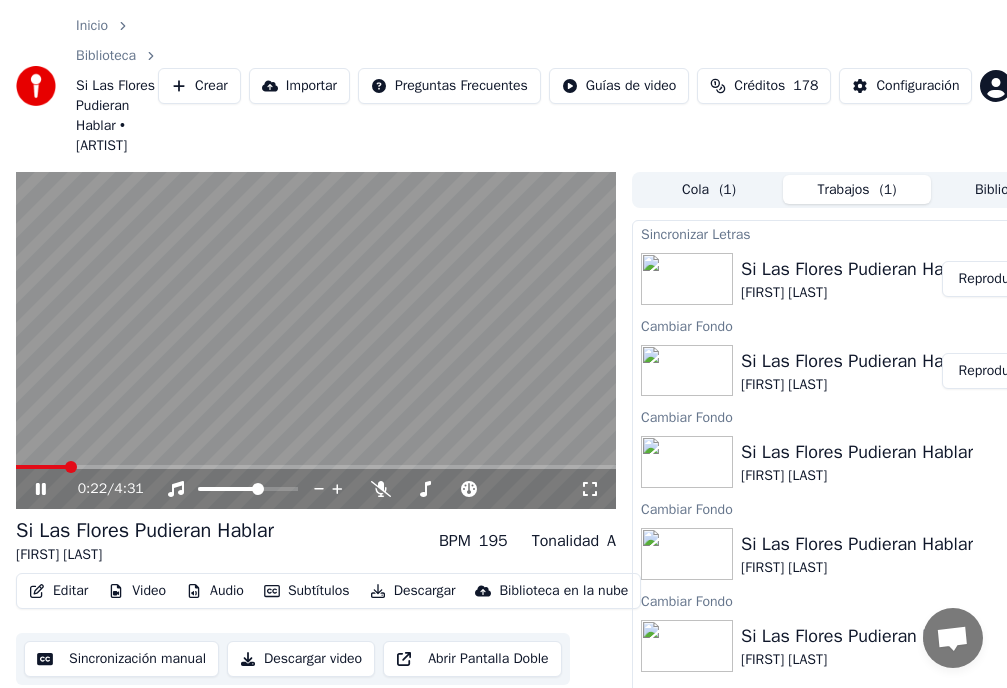 click on "Editar" at bounding box center [58, 591] 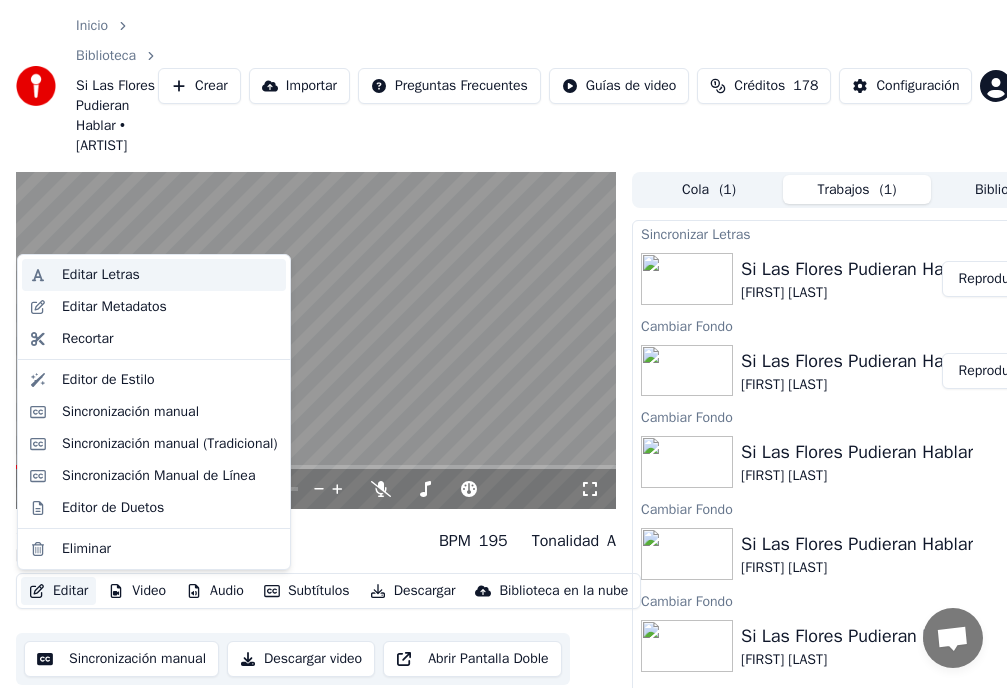 click on "Editar Letras" at bounding box center (101, 275) 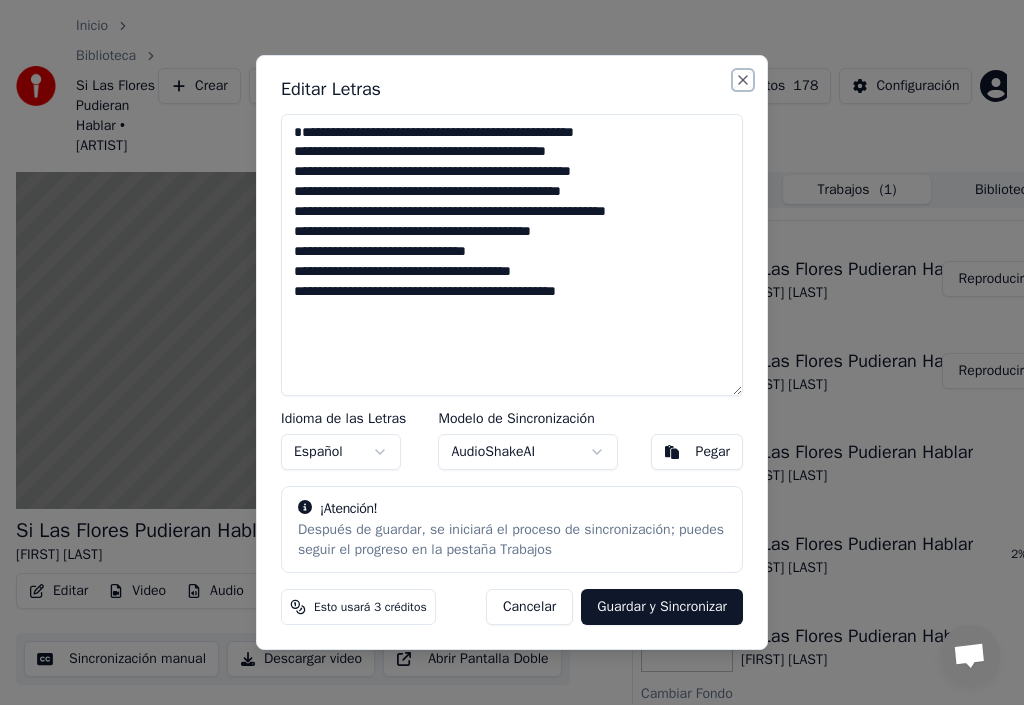 drag, startPoint x: 746, startPoint y: 82, endPoint x: 637, endPoint y: 147, distance: 126.90942 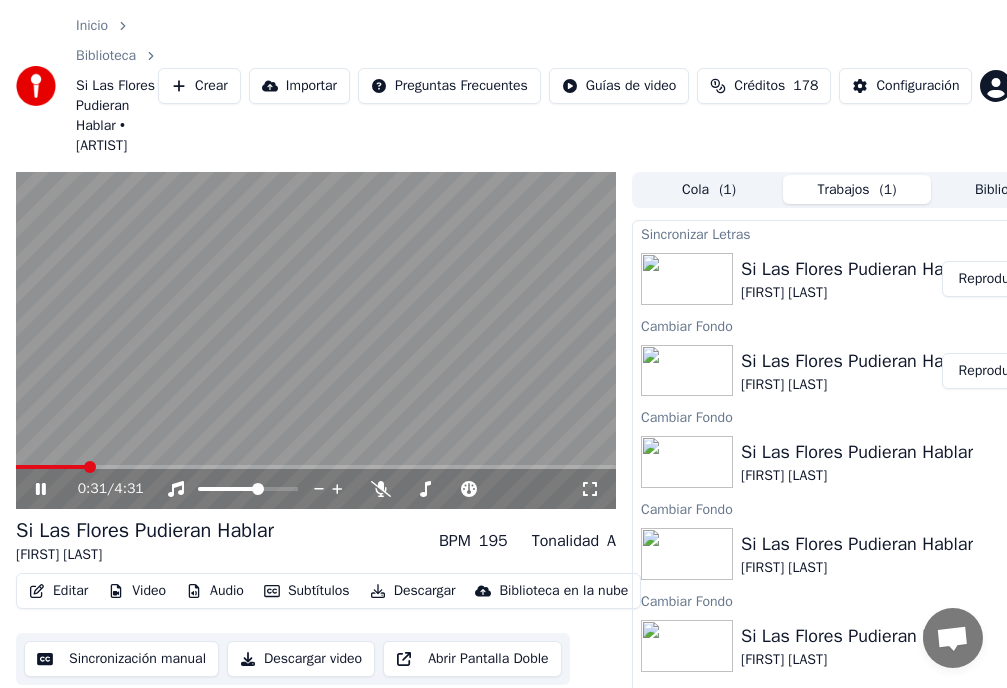click 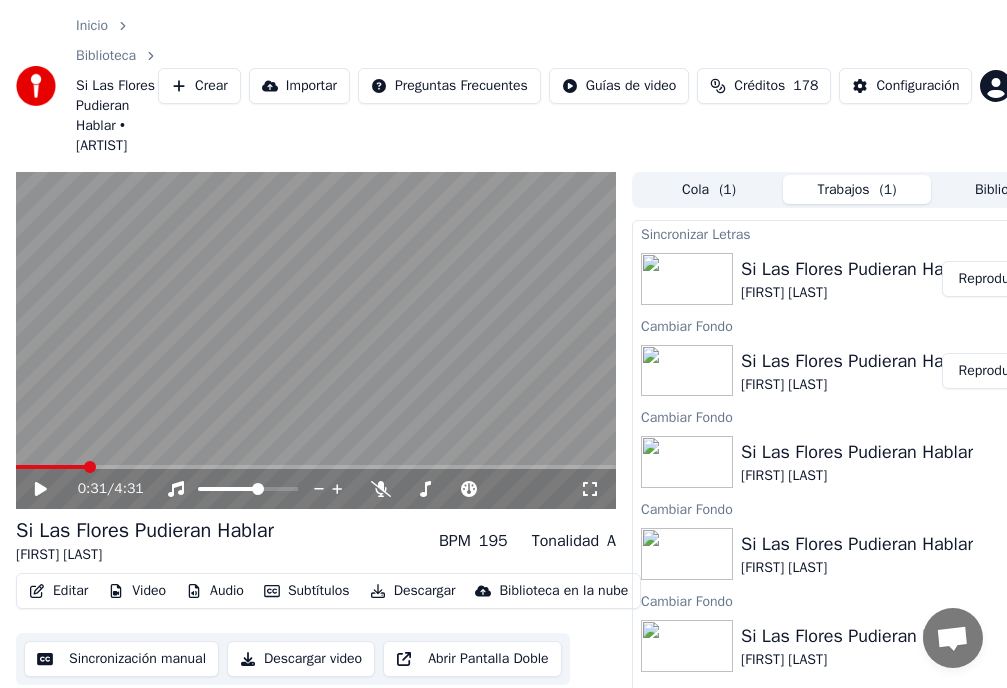 click on "Reproducir" at bounding box center (991, 371) 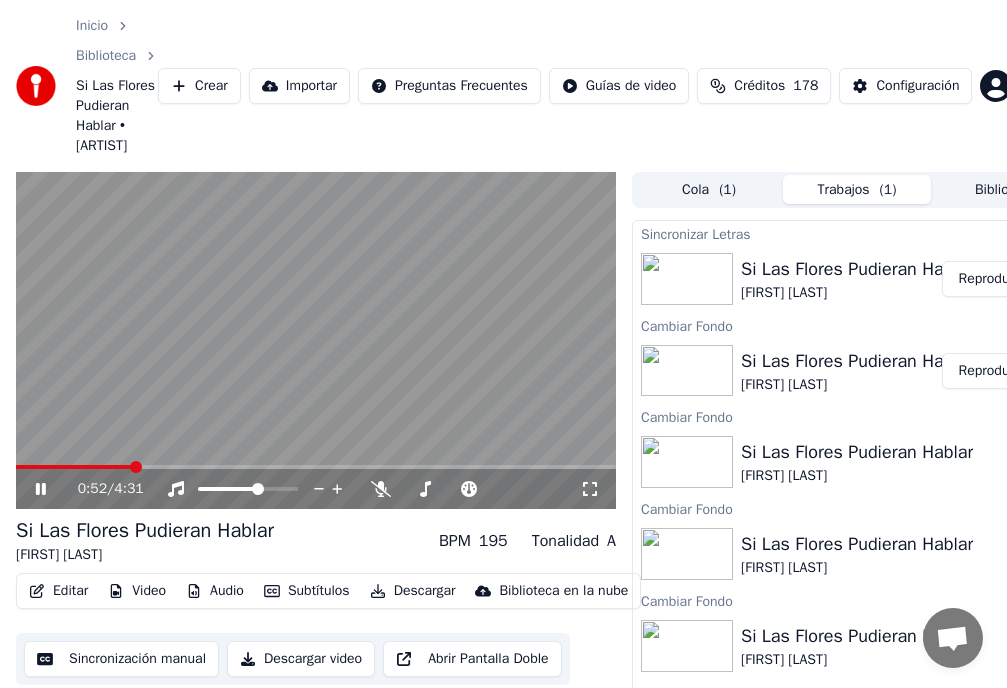 click on "Inicio" at bounding box center [92, 26] 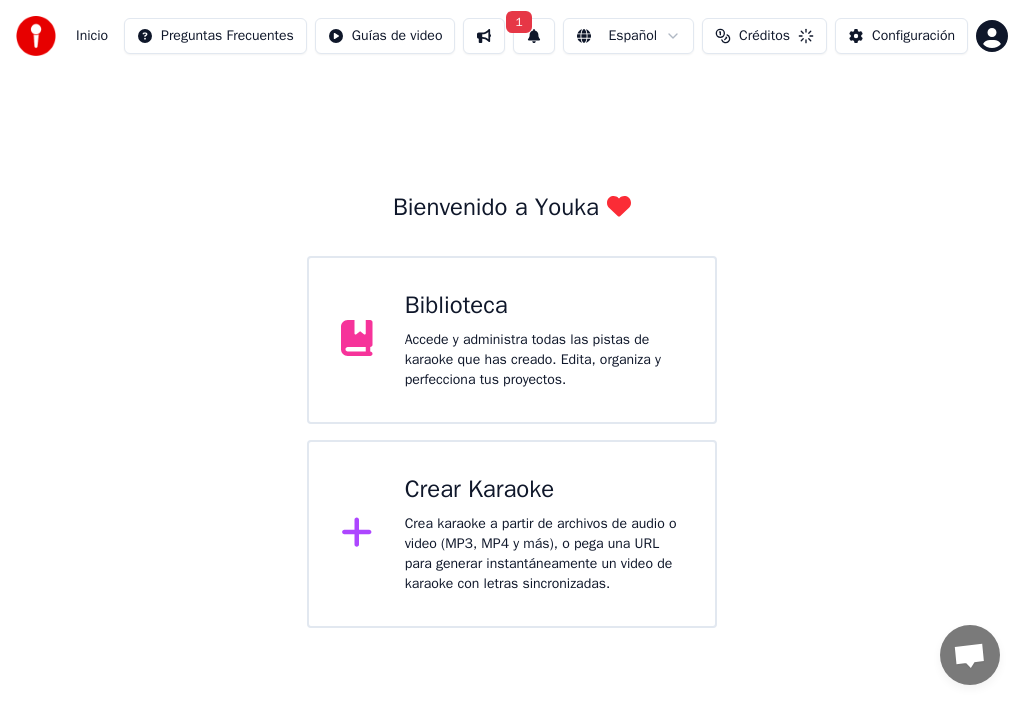 click on "Accede y administra todas las pistas de karaoke que has creado. Edita, organiza y perfecciona tus proyectos." at bounding box center (544, 360) 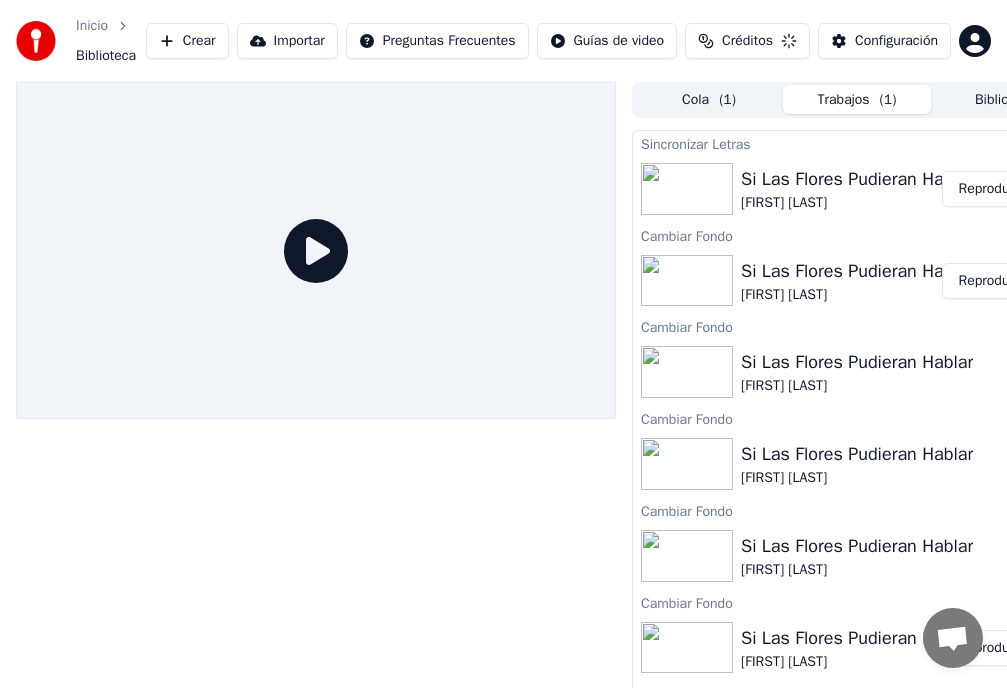 click on "Si Las Flores Pudieran Hablar" at bounding box center [857, 362] 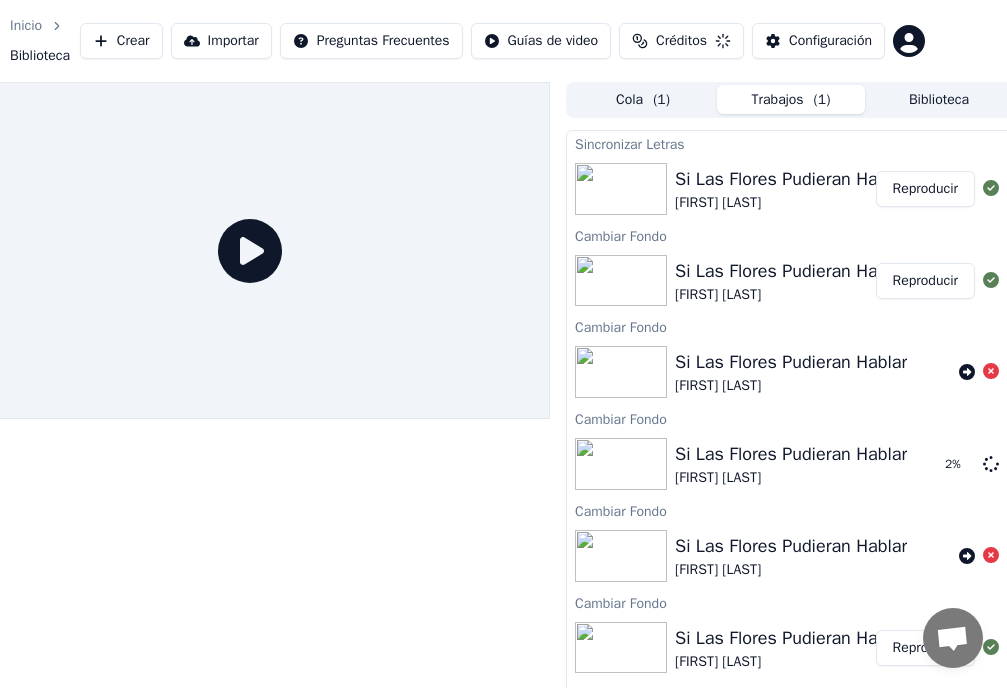 scroll, scrollTop: 0, scrollLeft: 75, axis: horizontal 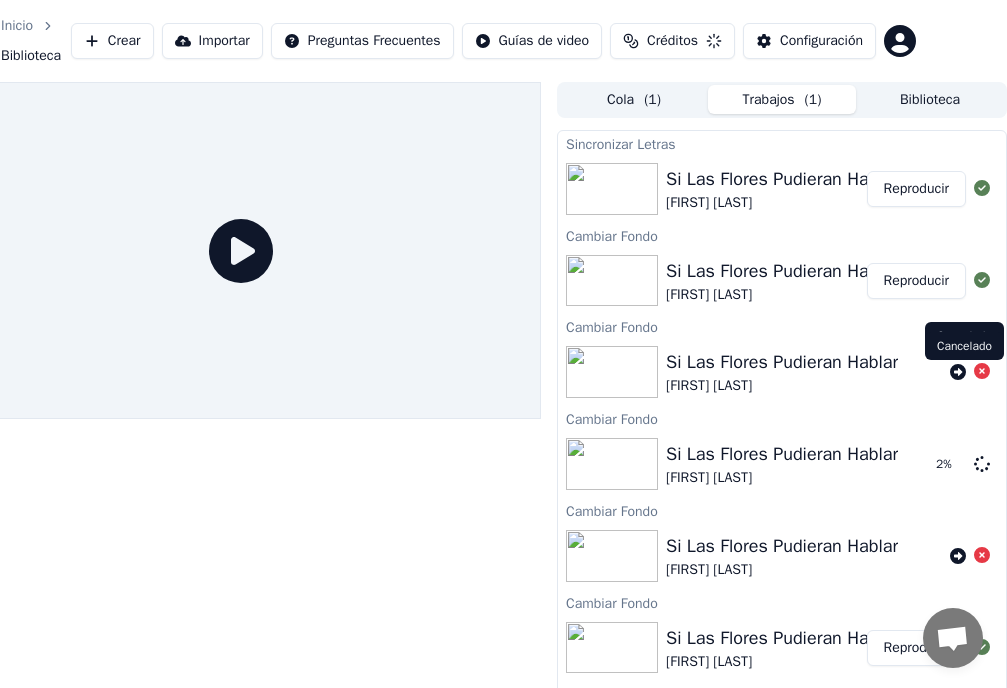 click 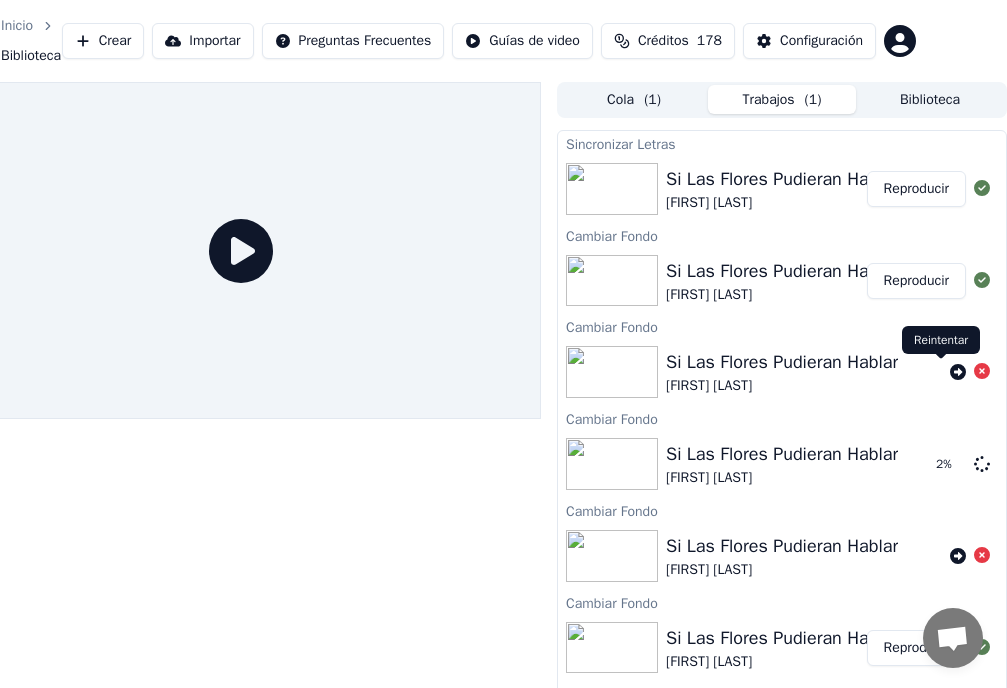 click 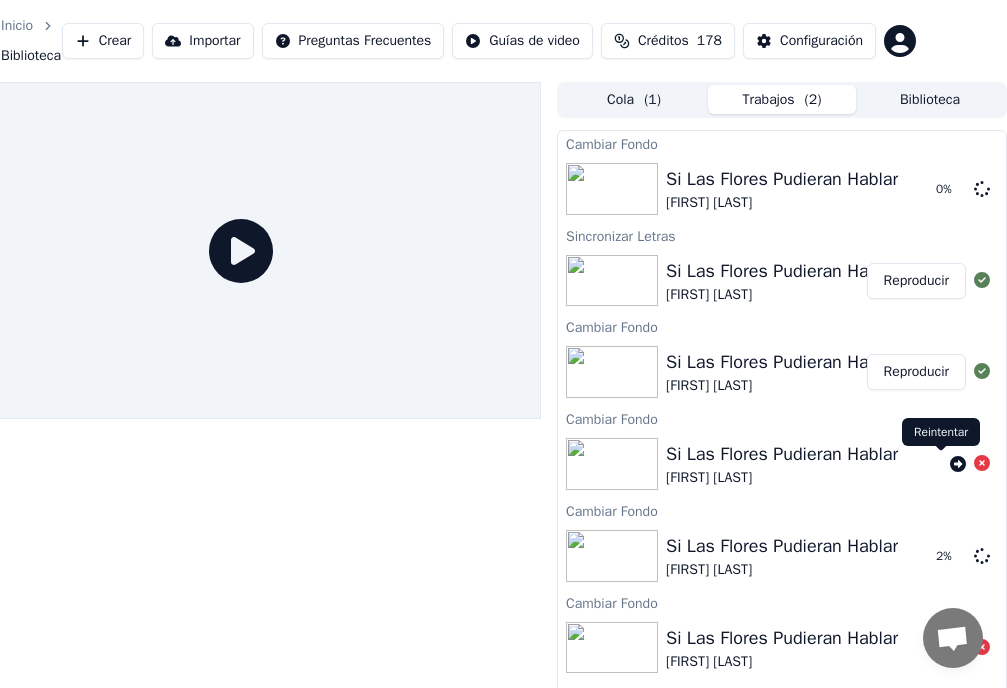 click 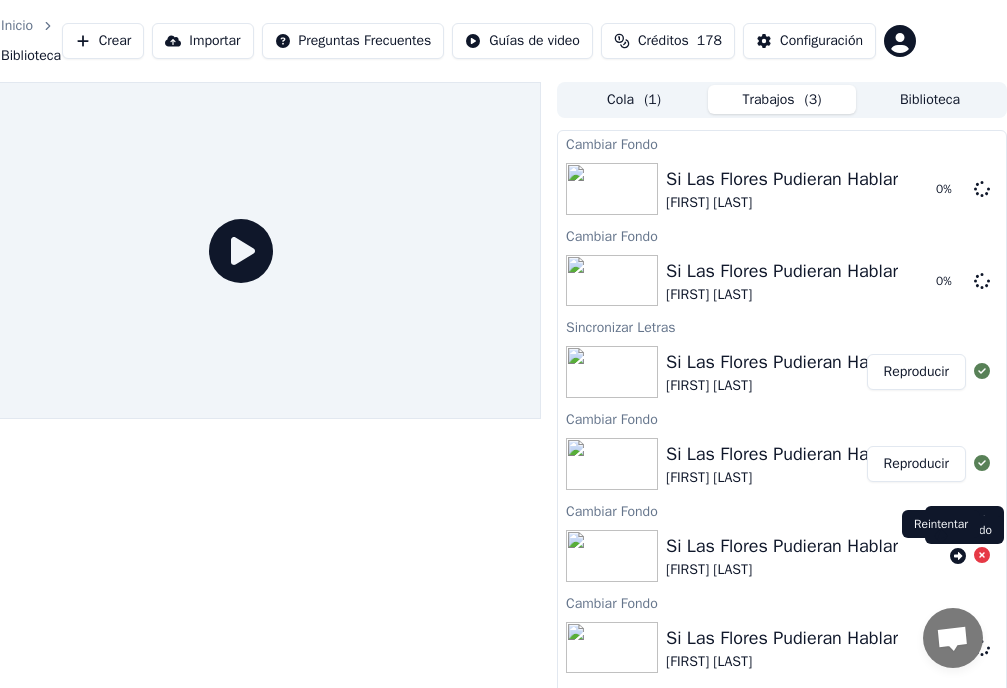 click 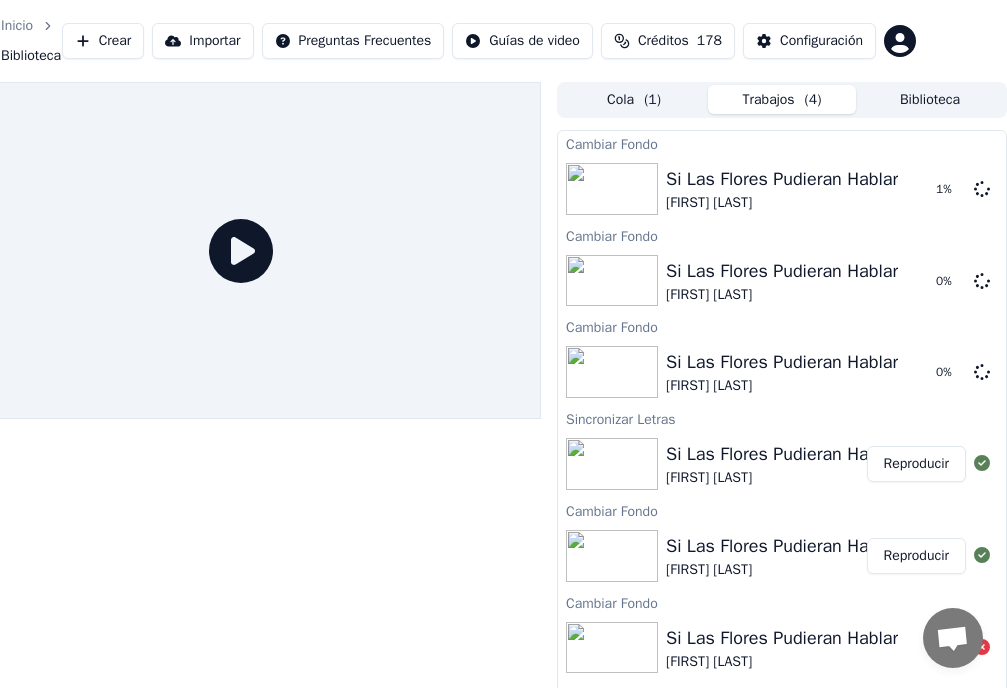 click on "Reproducir" at bounding box center (916, 464) 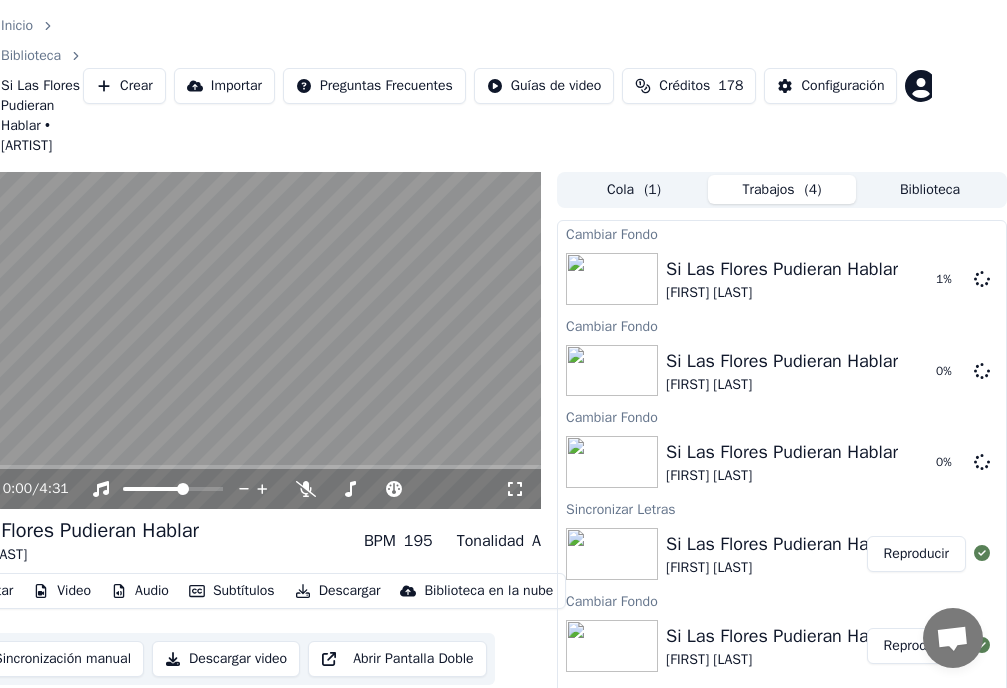 scroll, scrollTop: 0, scrollLeft: 50, axis: horizontal 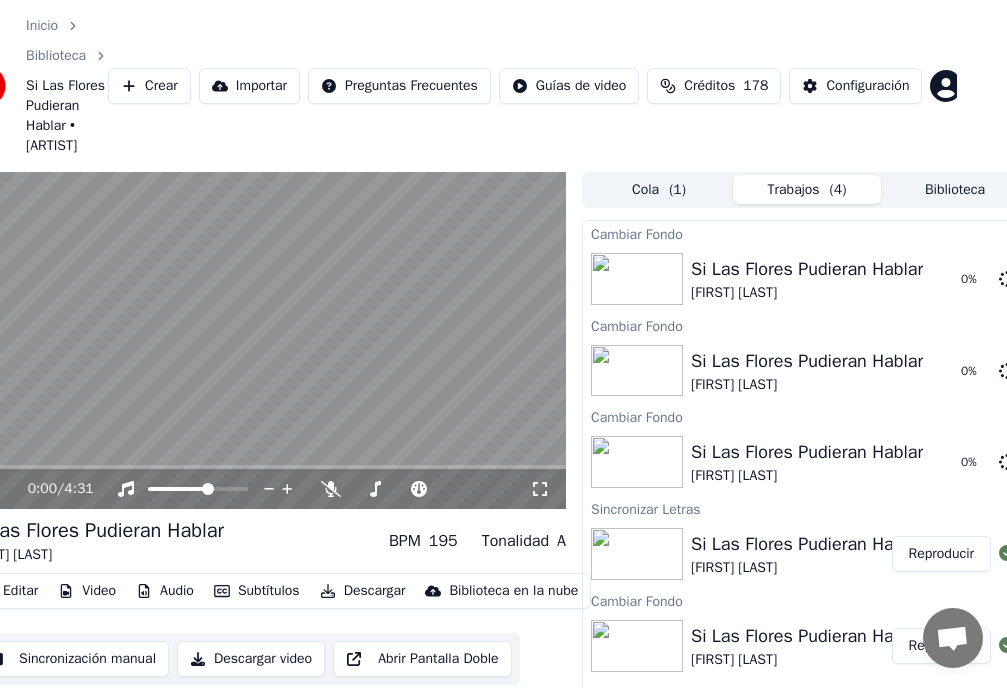 click on "Reproducir" at bounding box center [941, 554] 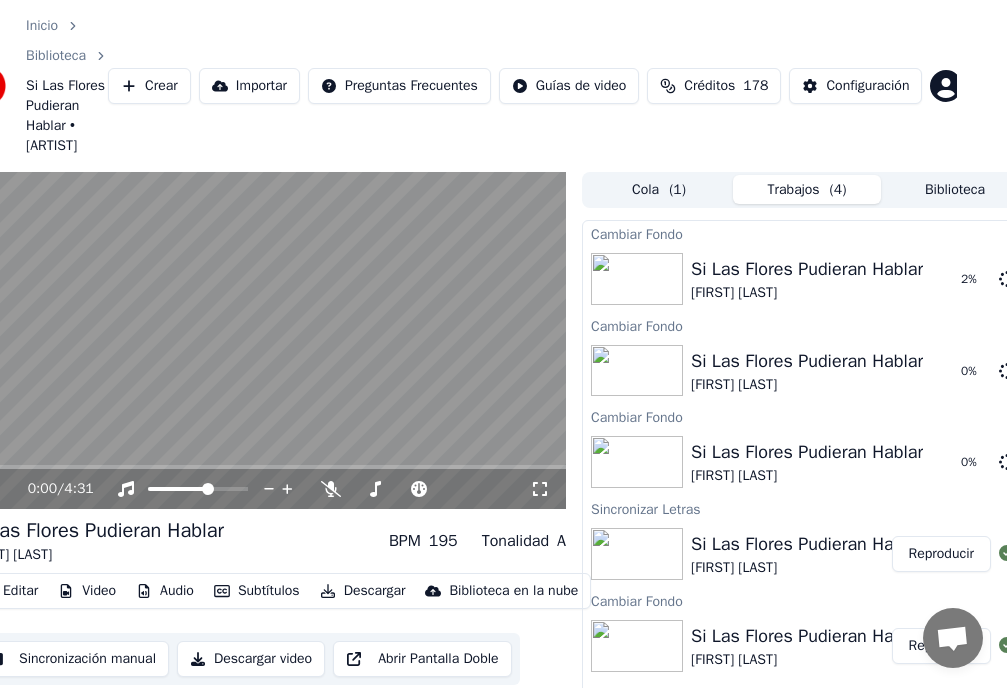 scroll, scrollTop: 0, scrollLeft: 0, axis: both 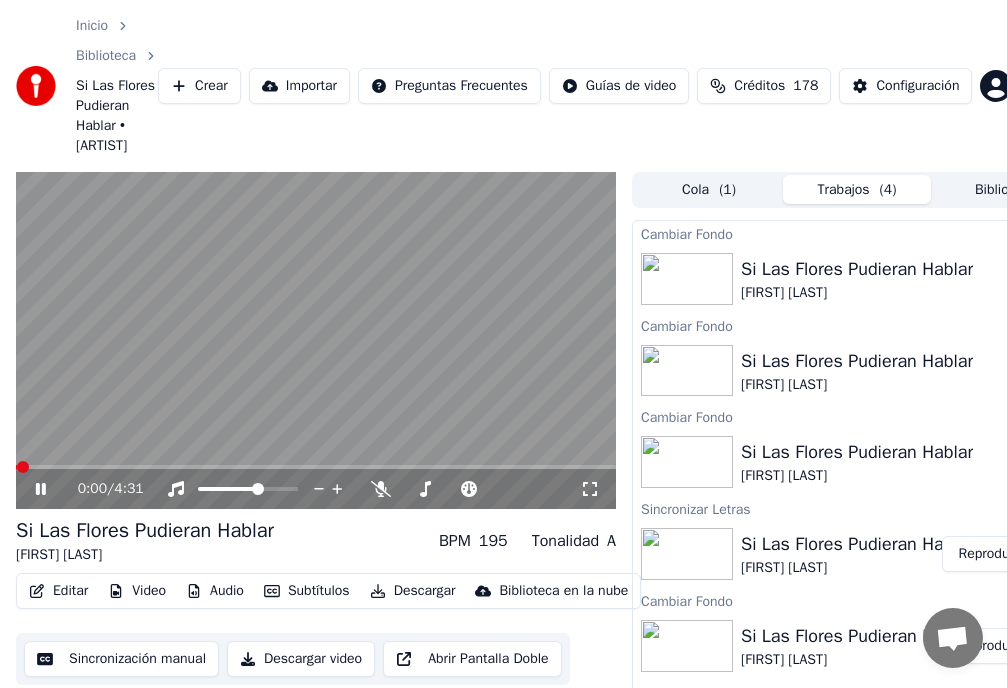 click 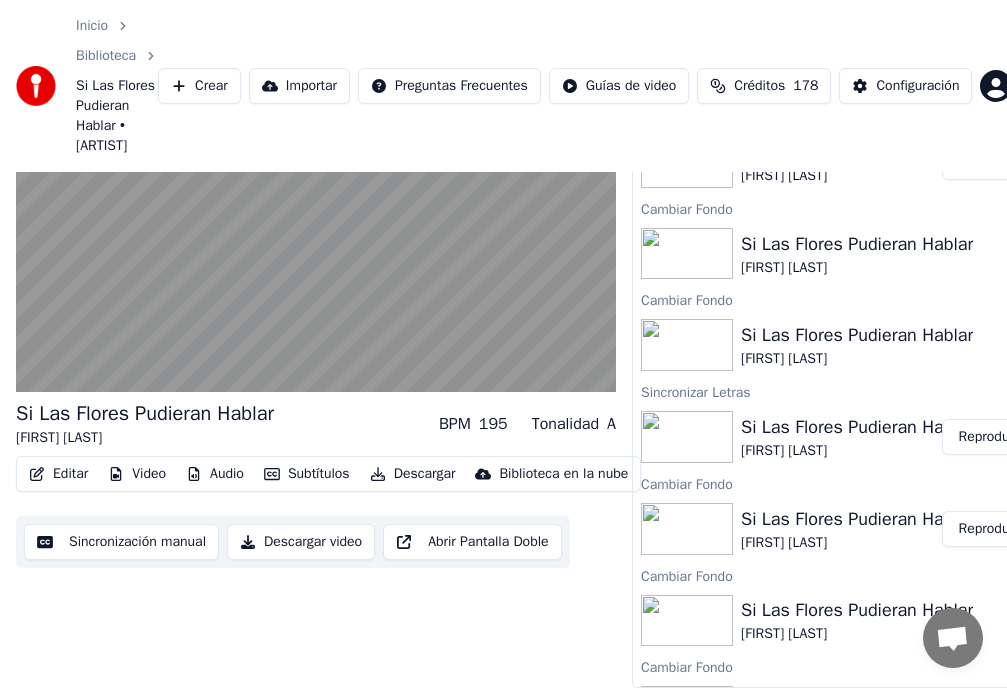 scroll, scrollTop: 91, scrollLeft: 0, axis: vertical 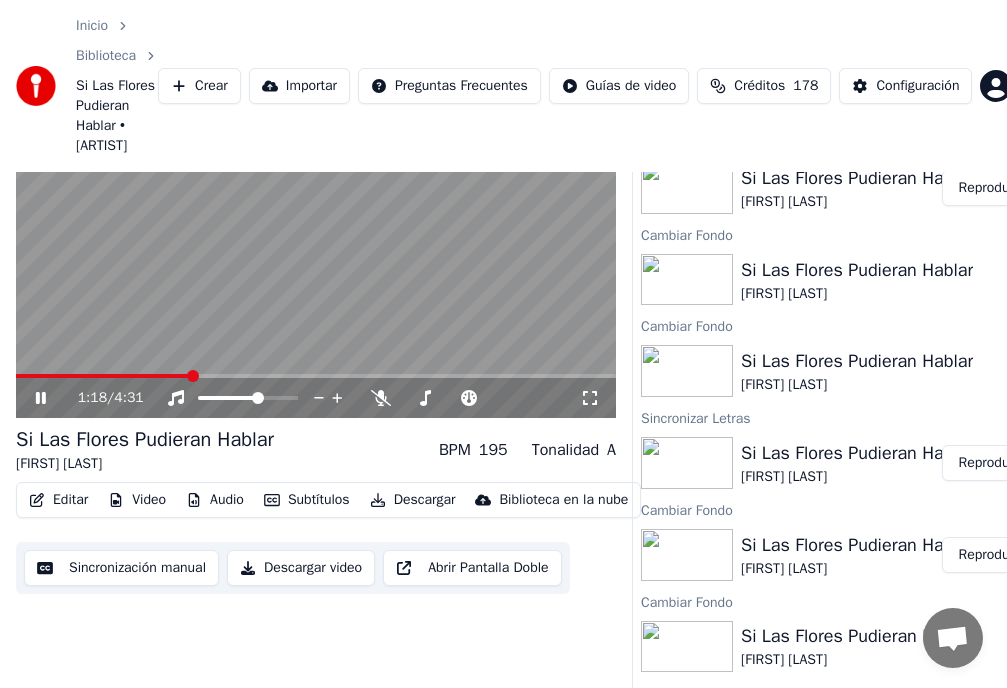 click 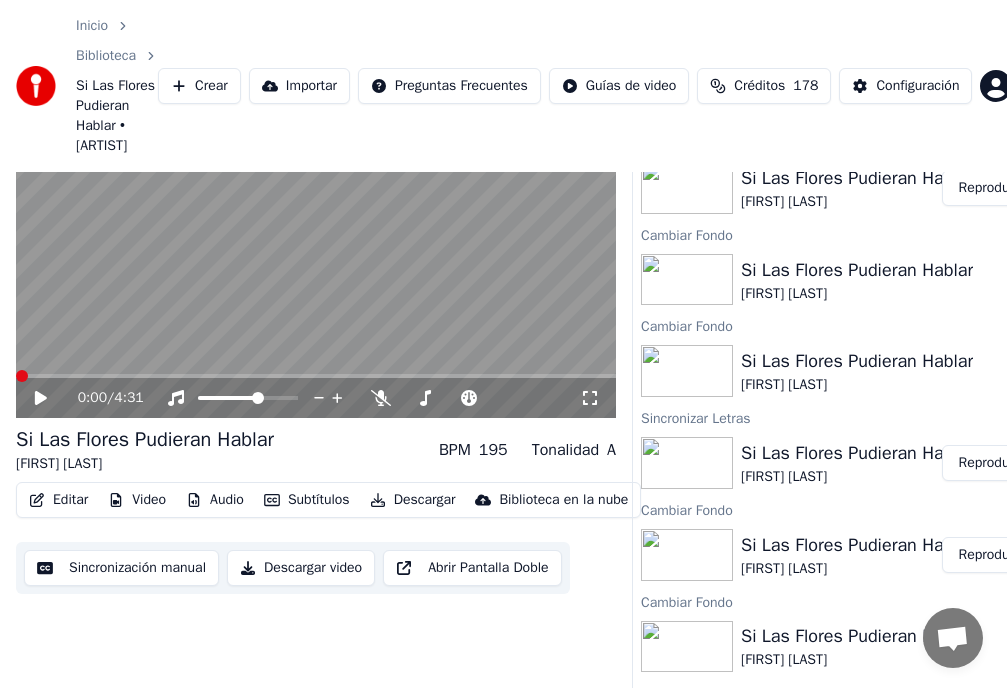 click at bounding box center (316, 376) 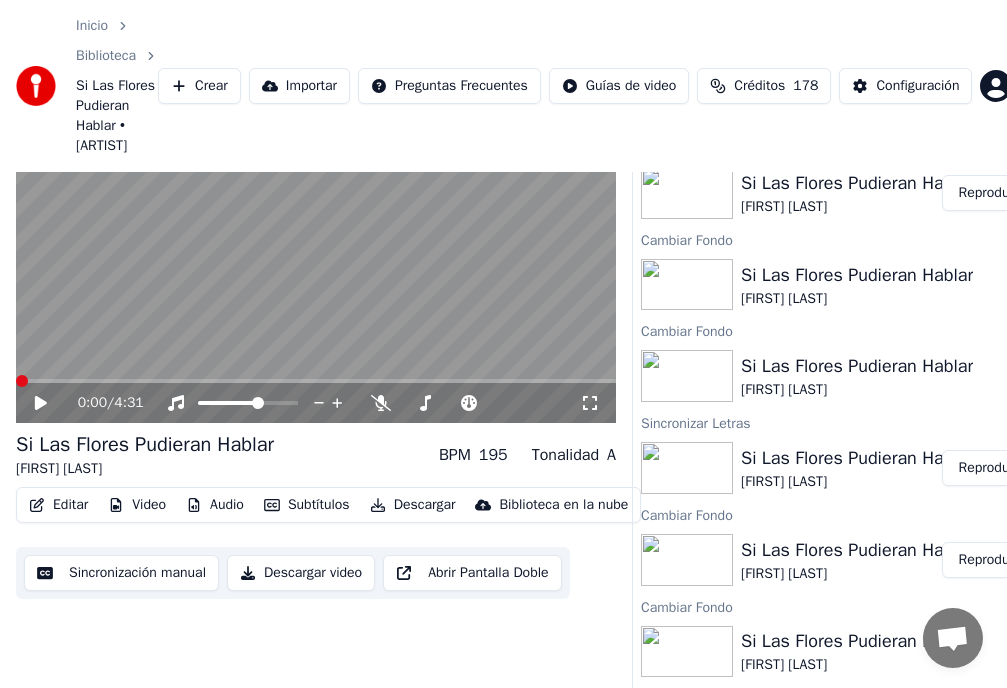 scroll, scrollTop: 0, scrollLeft: 0, axis: both 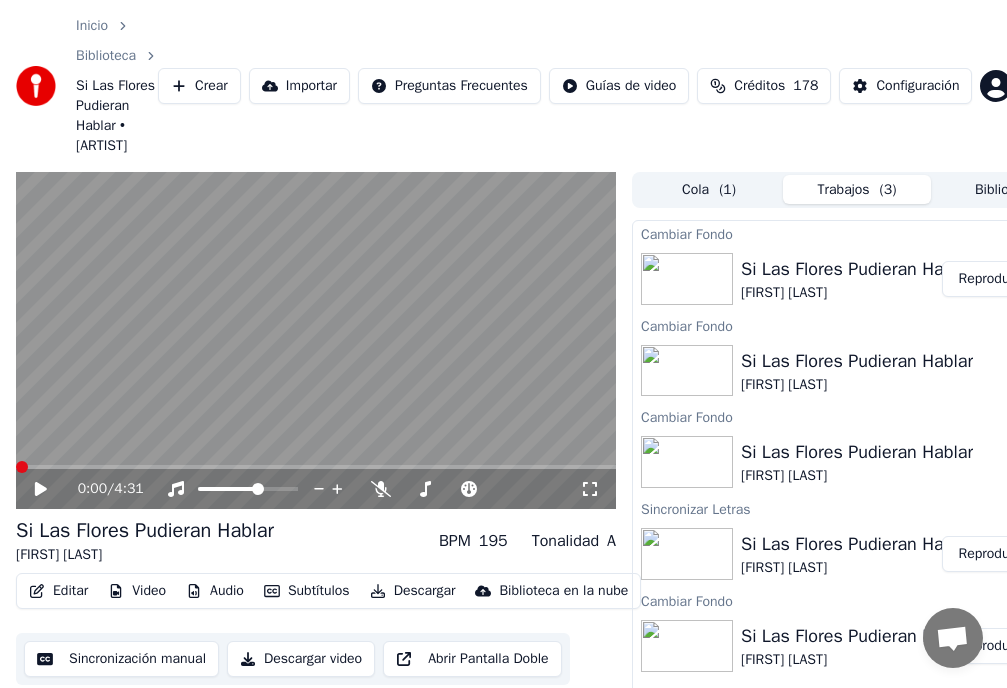 click on "Reproducir" at bounding box center [991, 279] 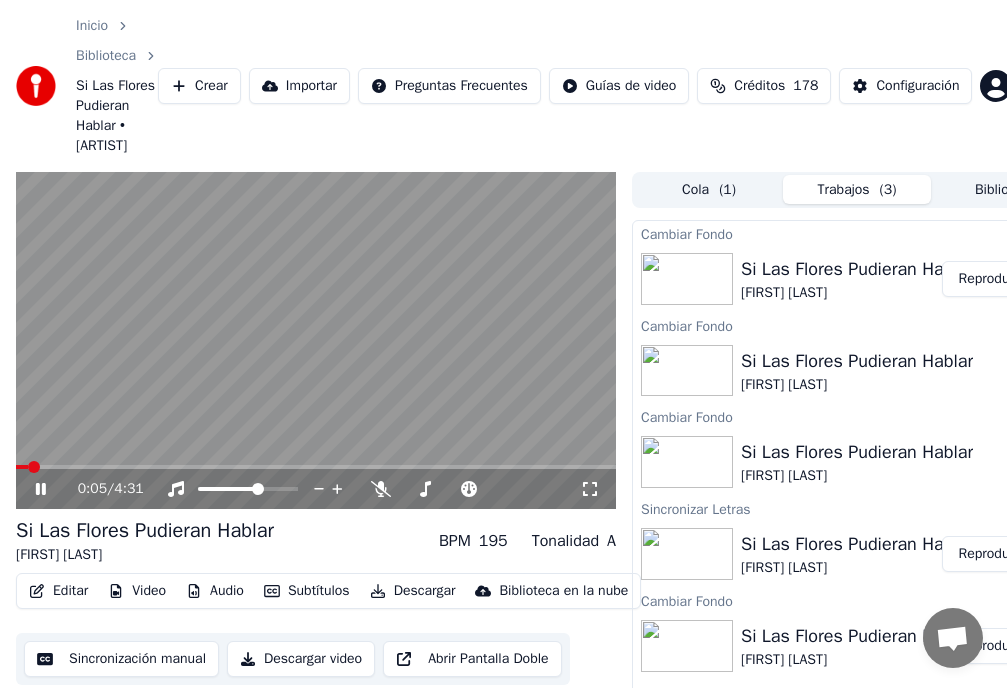 scroll, scrollTop: 0, scrollLeft: 54, axis: horizontal 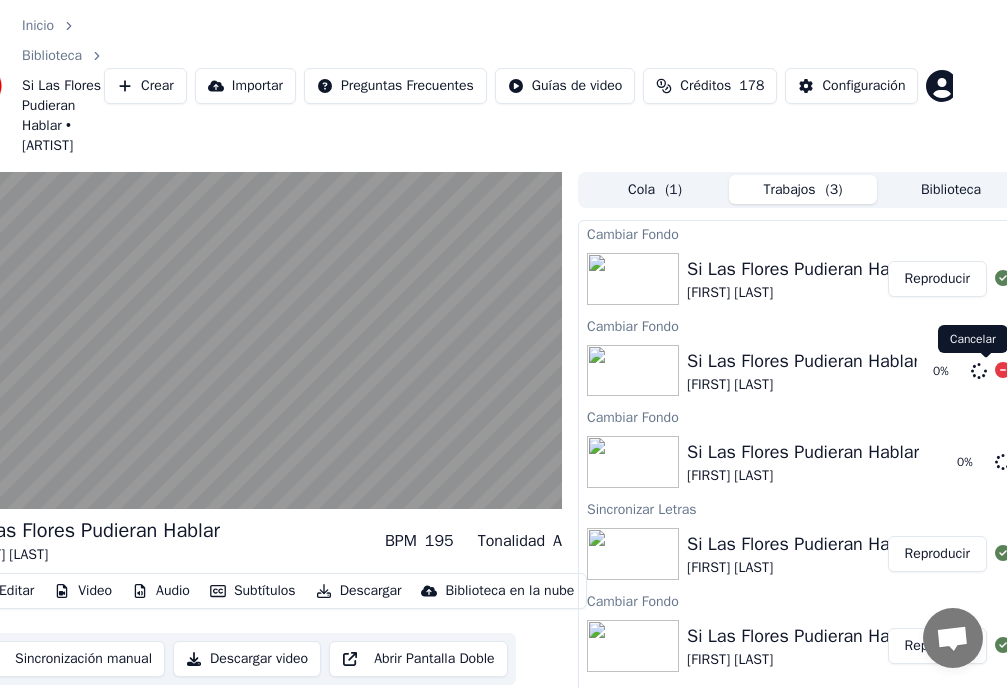 click 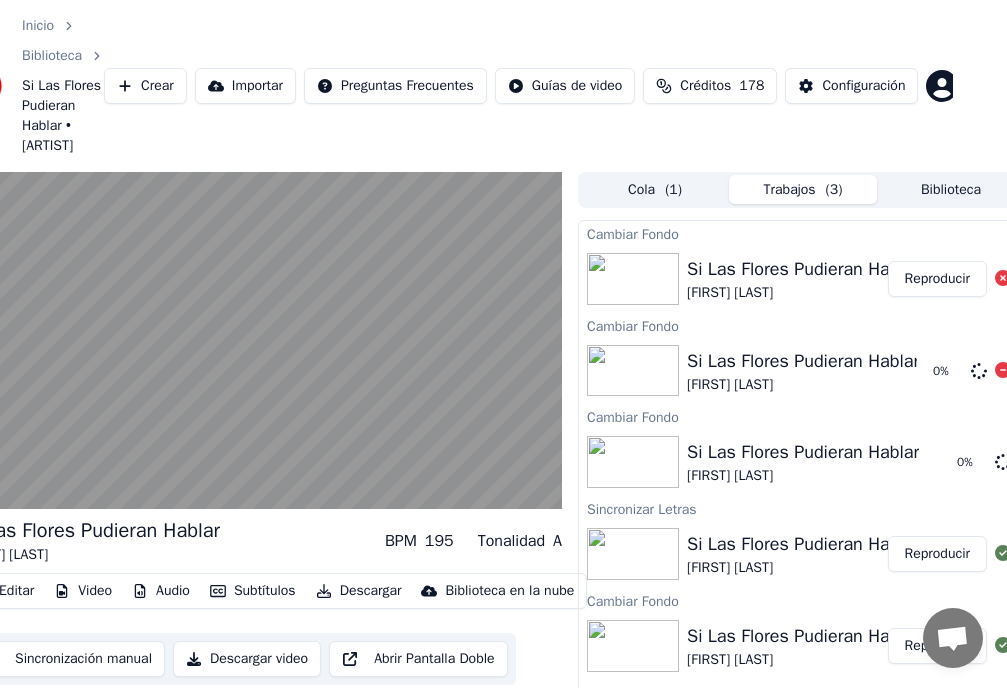 click 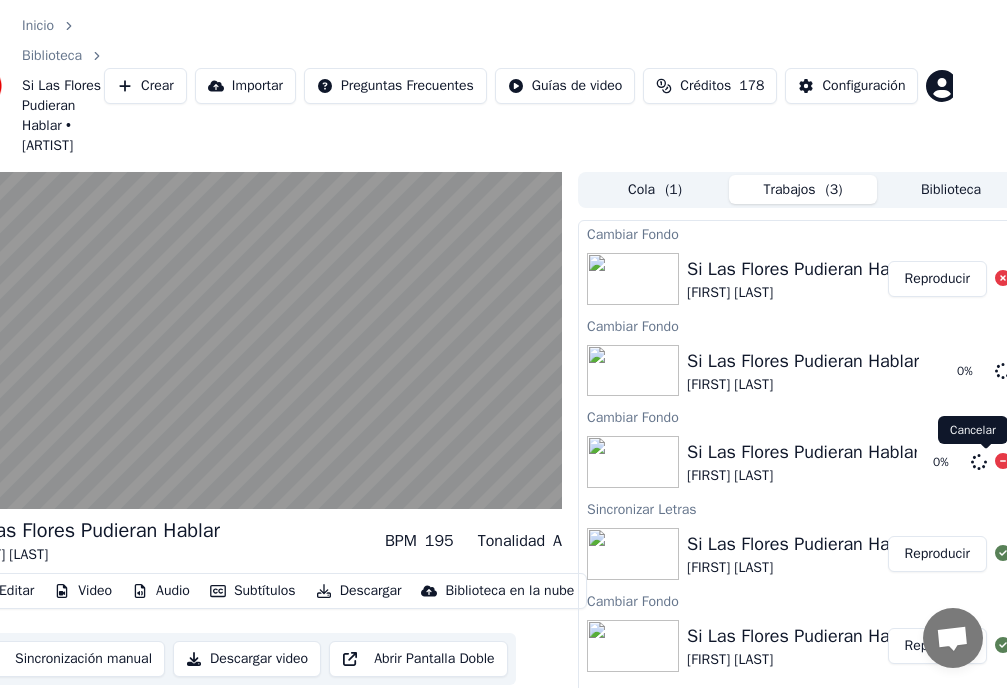 click 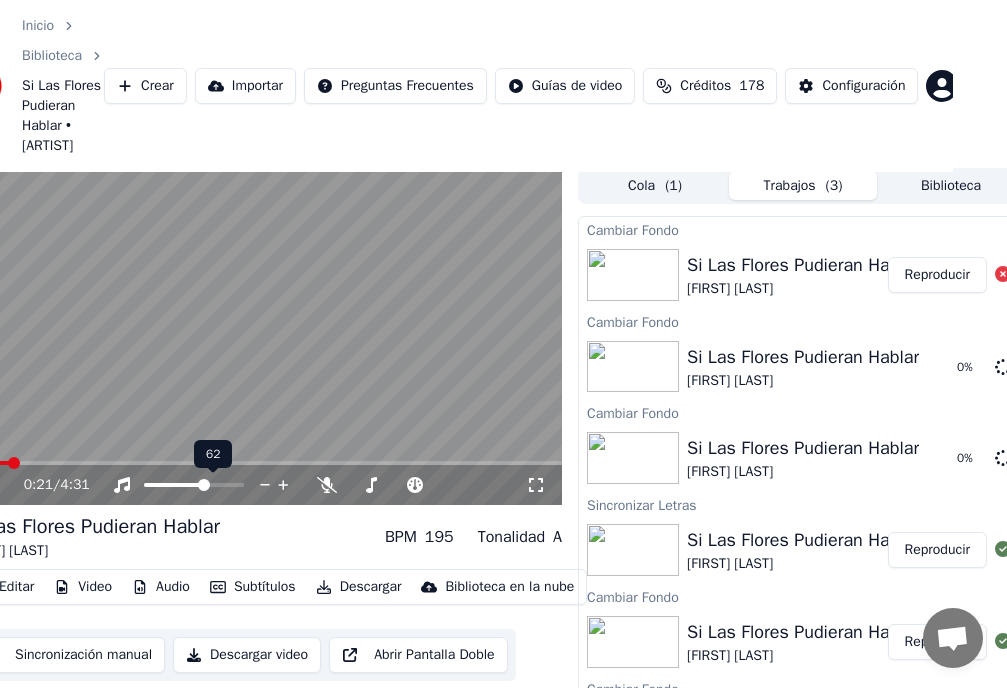 scroll, scrollTop: 0, scrollLeft: 54, axis: horizontal 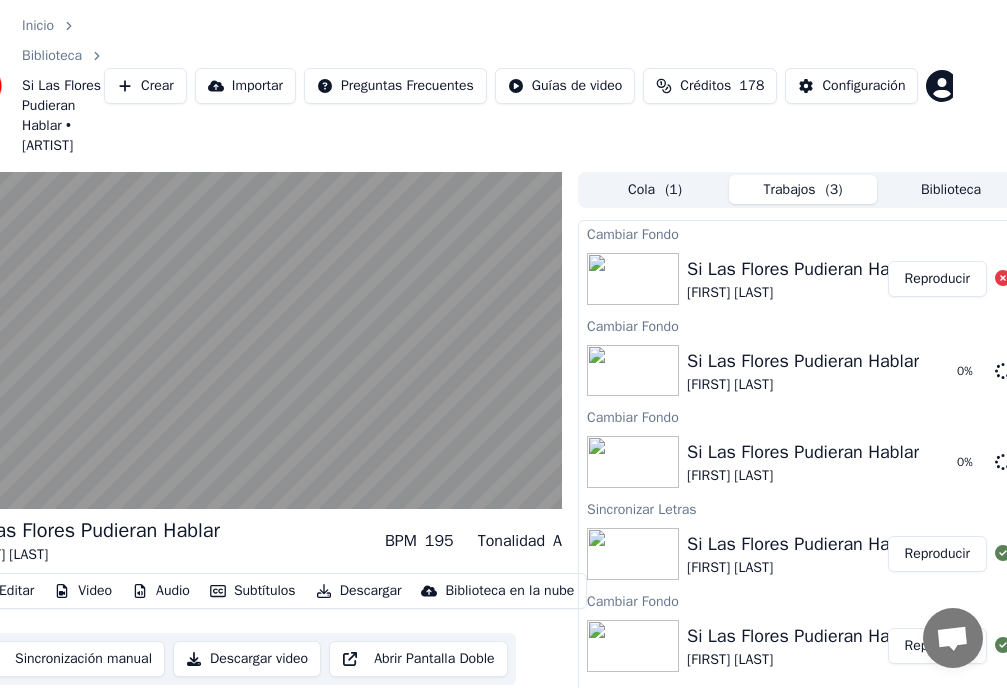click on "Editar" at bounding box center [4, 591] 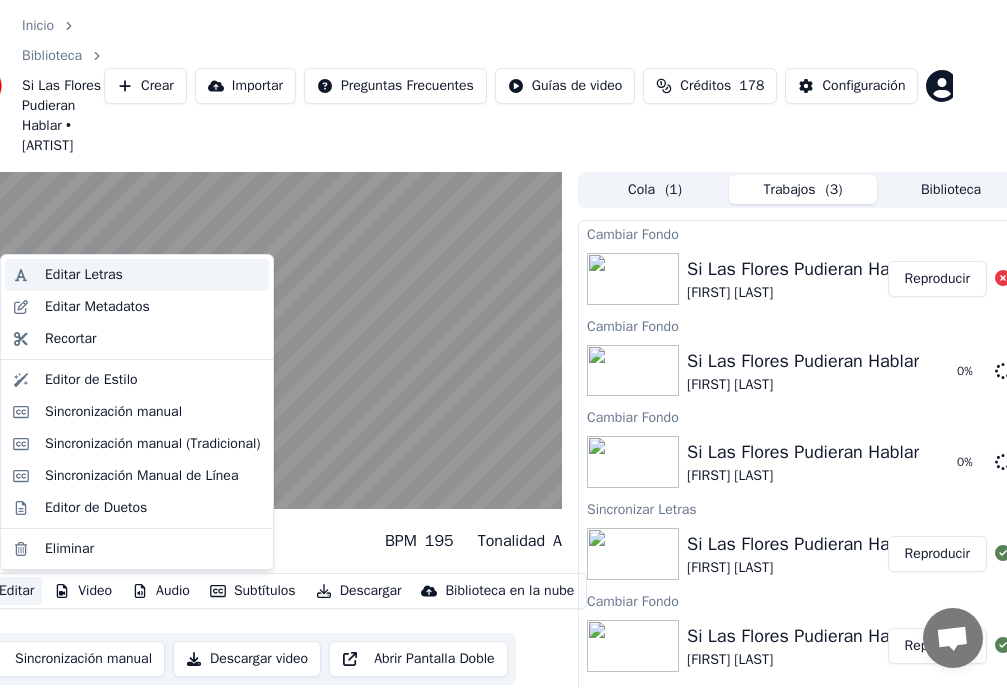 click on "Editar Letras" at bounding box center [84, 275] 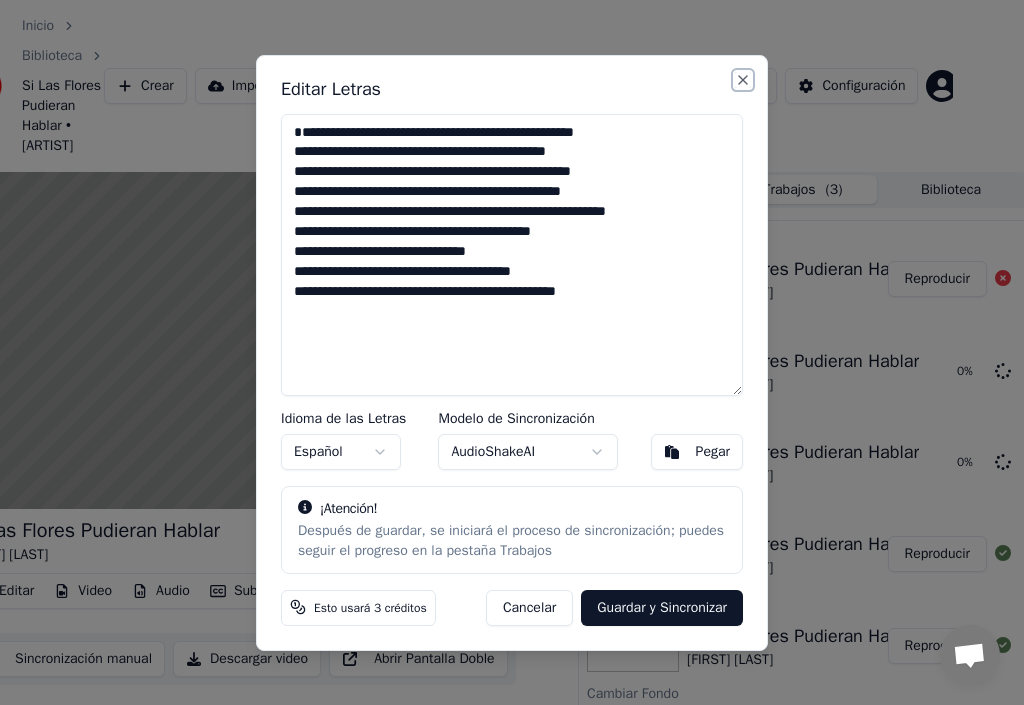 click on "Close" at bounding box center (743, 80) 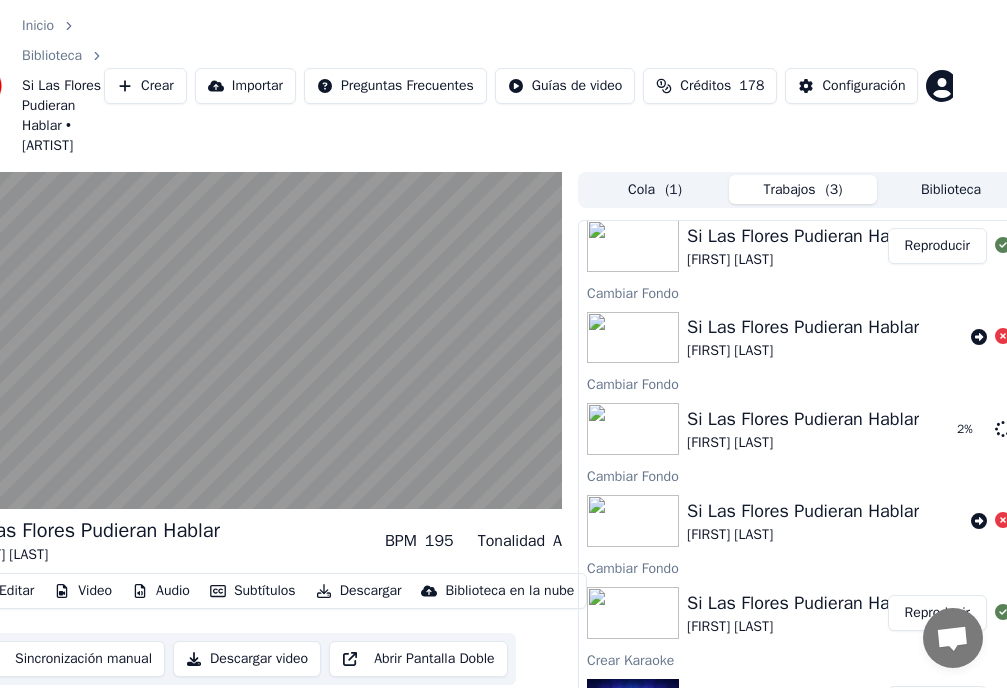 scroll, scrollTop: 900, scrollLeft: 0, axis: vertical 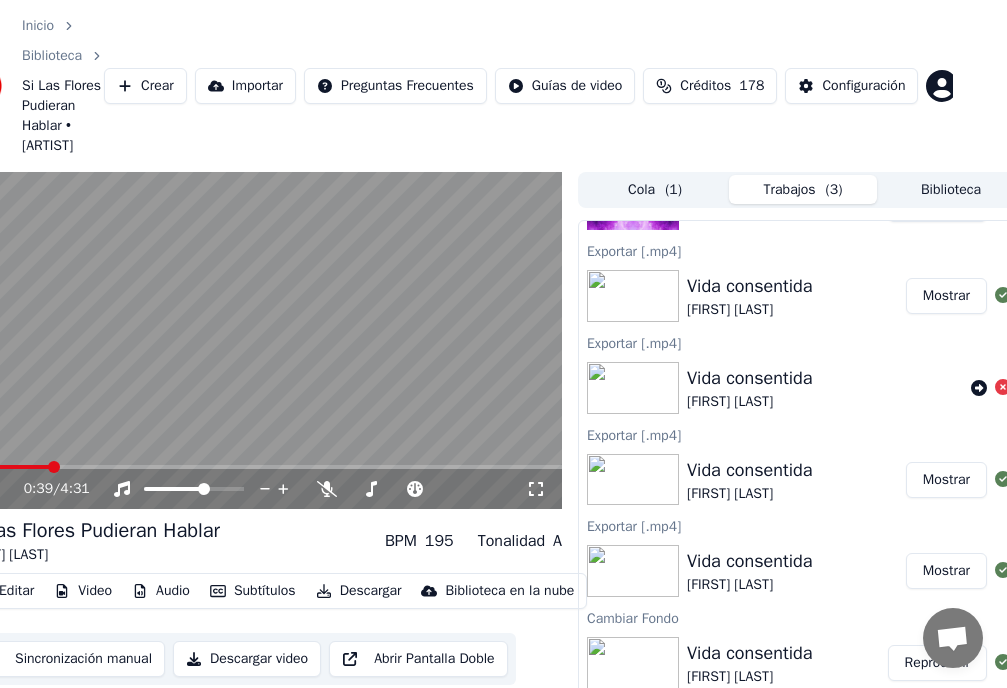 click on "Editar" at bounding box center (4, 591) 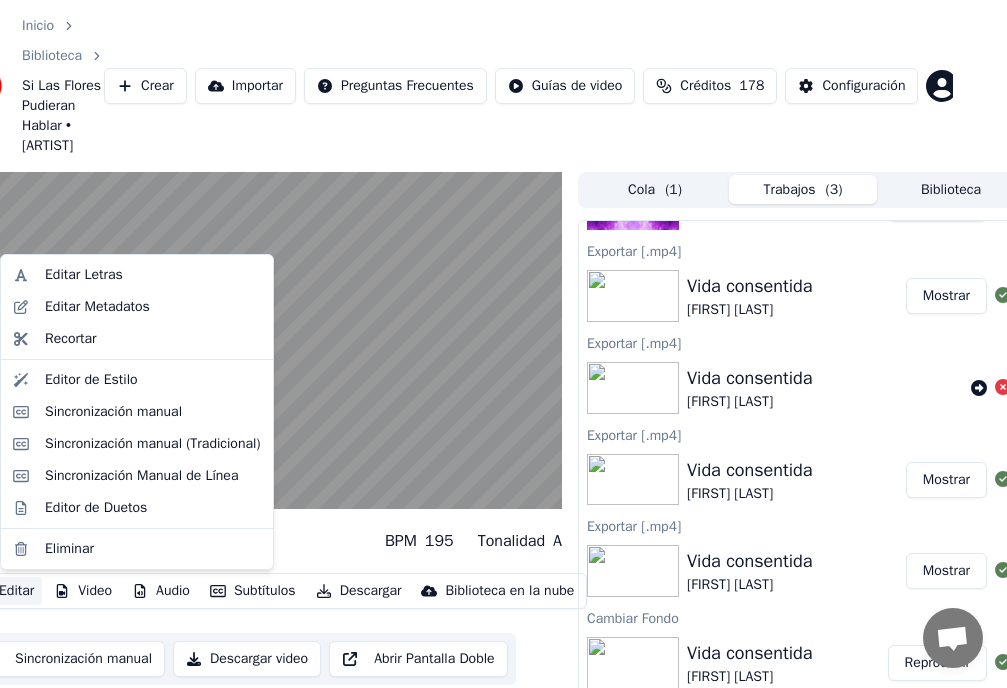 click on "Editar" at bounding box center (4, 591) 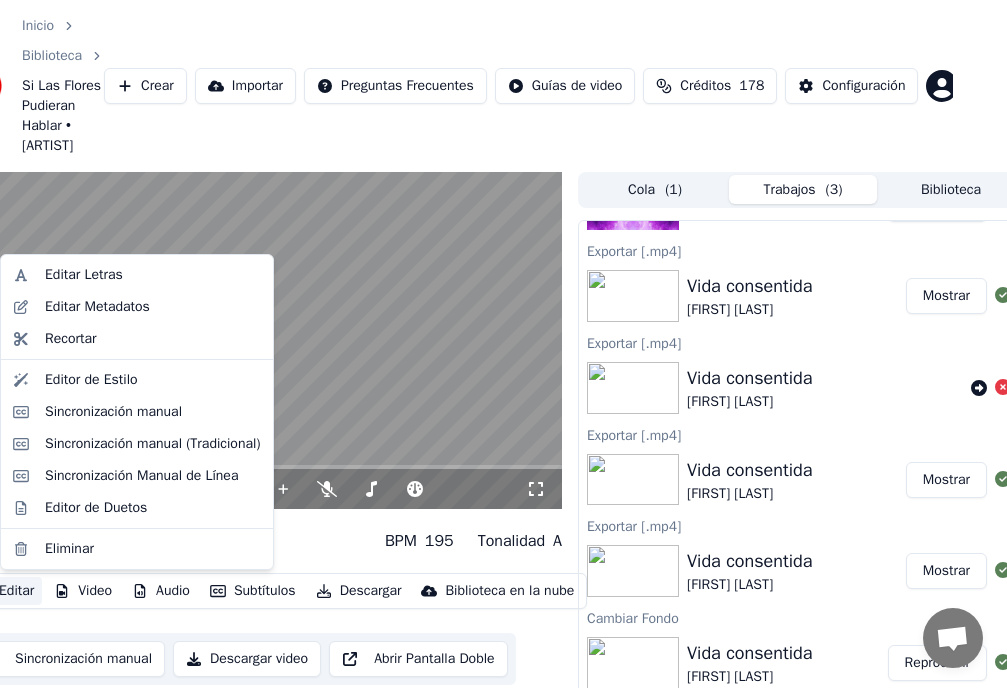 click on "Editar" at bounding box center [4, 591] 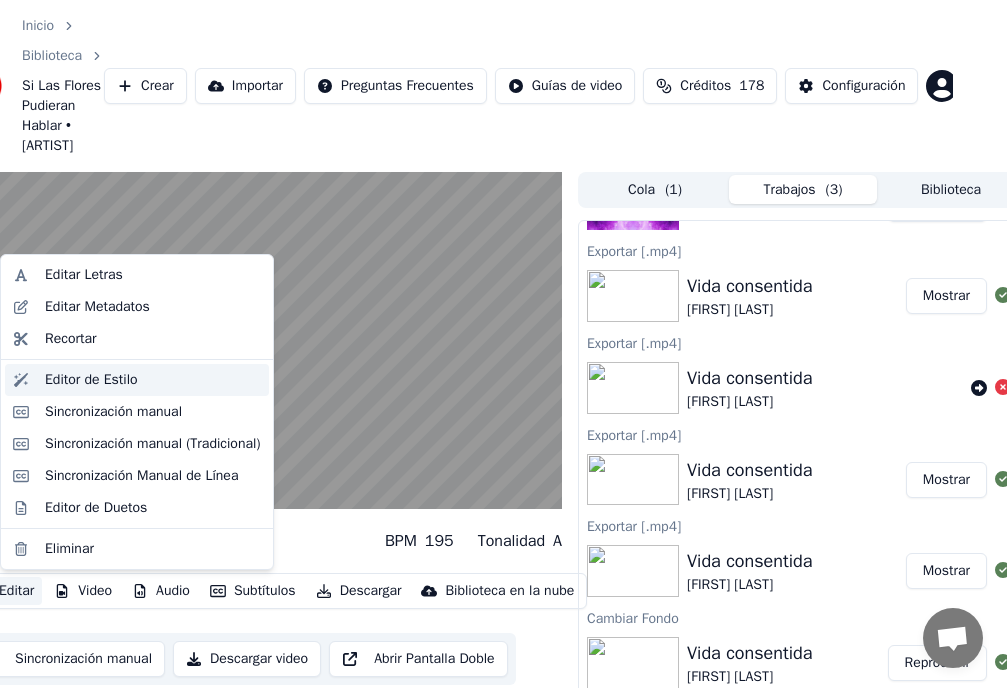 click on "Editor de Estilo" at bounding box center (91, 380) 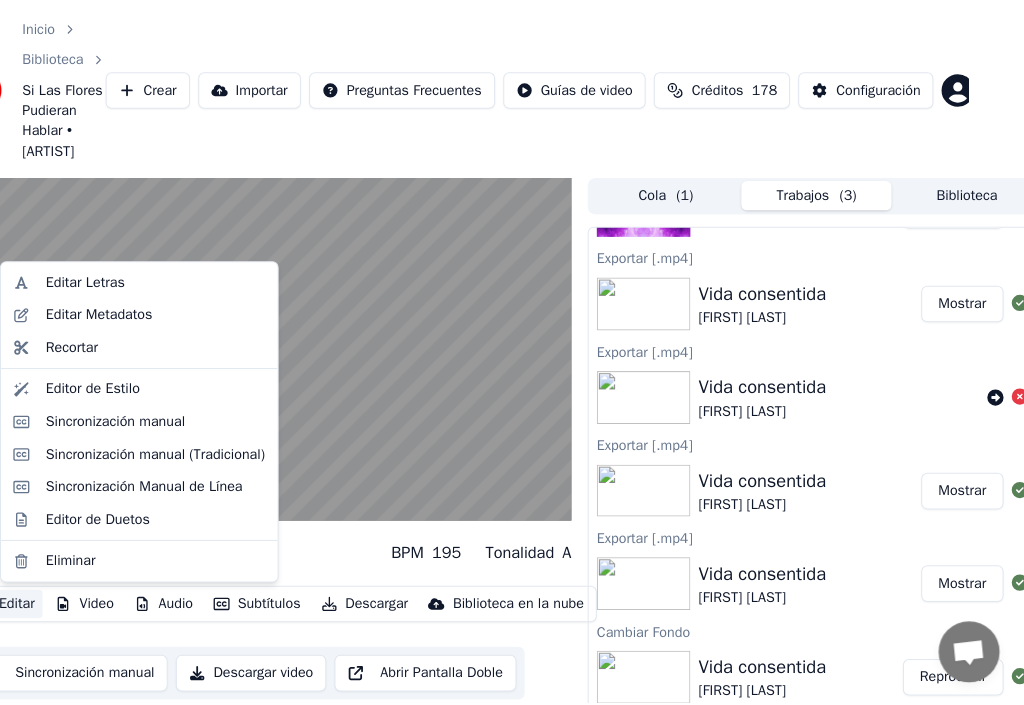 scroll, scrollTop: 0, scrollLeft: 0, axis: both 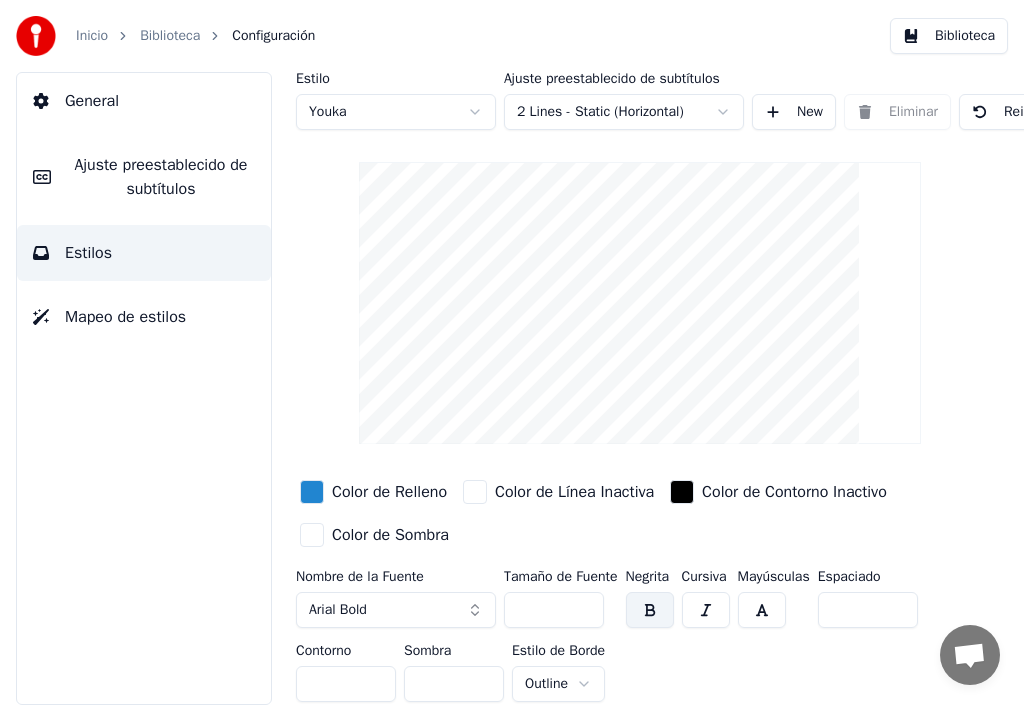 click on "Ajuste preestablecido de subtítulos" at bounding box center (161, 177) 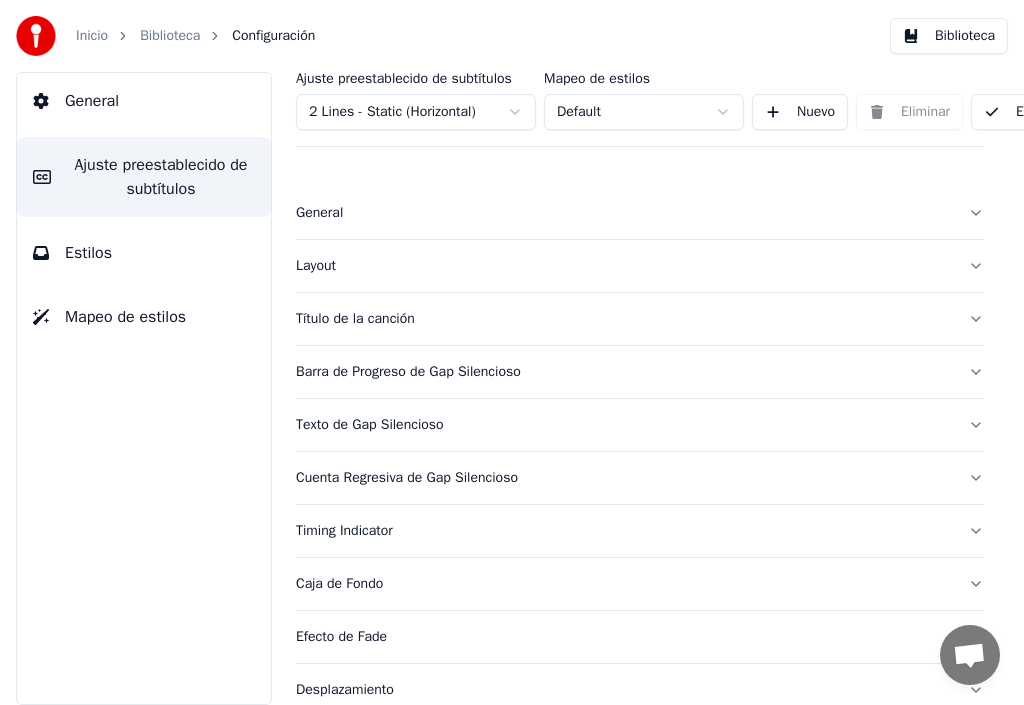 click on "Inicio" at bounding box center (92, 36) 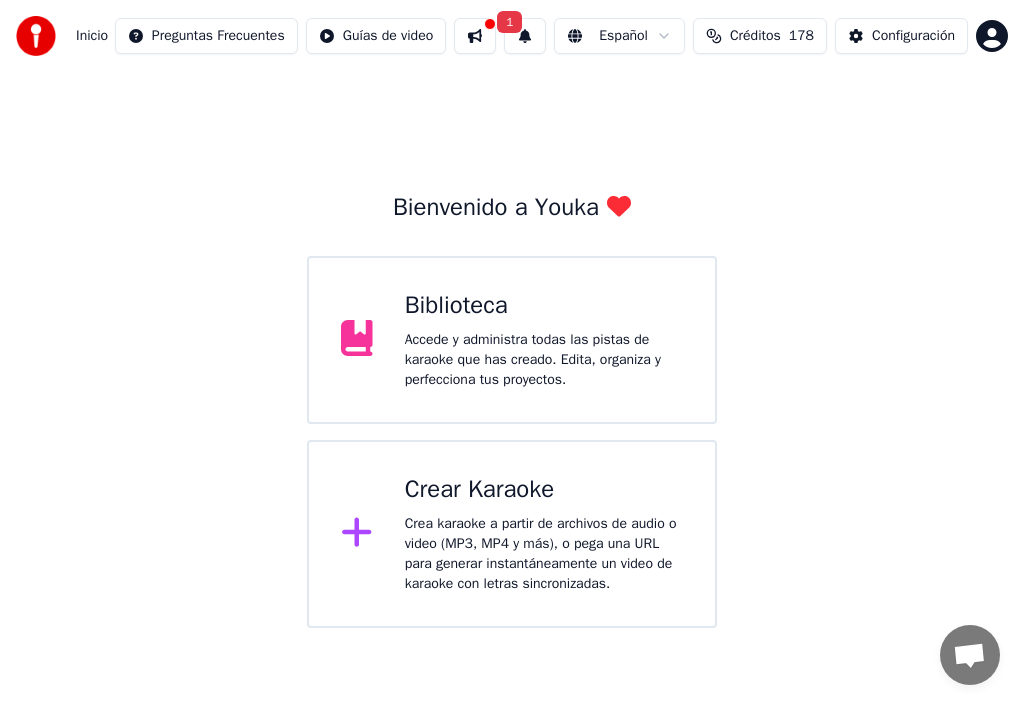 click on "Biblioteca" at bounding box center (544, 306) 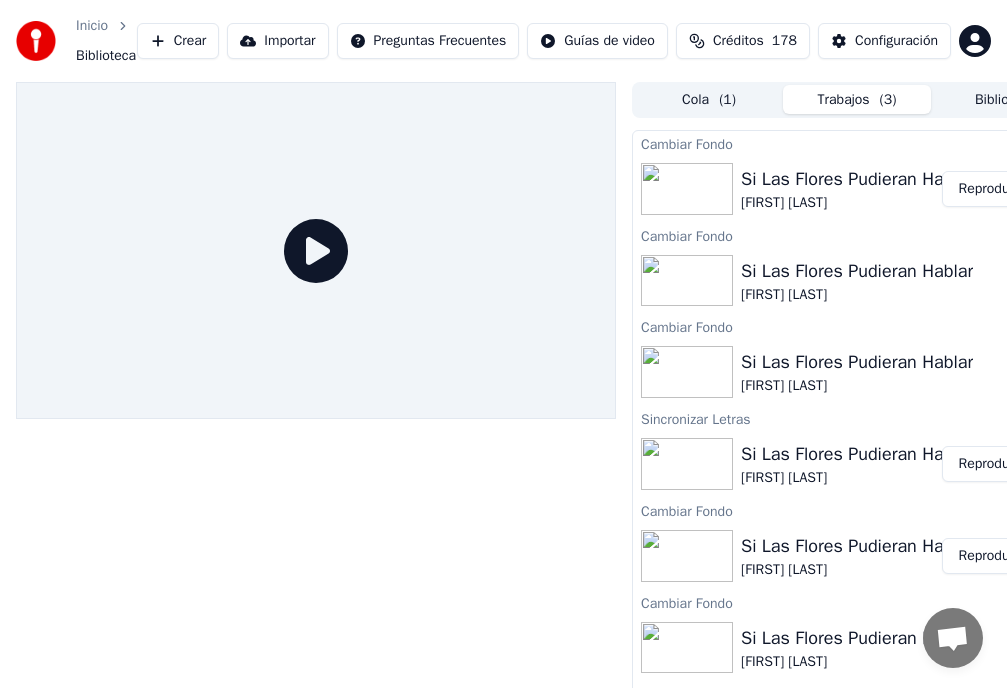 click on "Si Las Flores Pudieran Hablar" at bounding box center (857, 454) 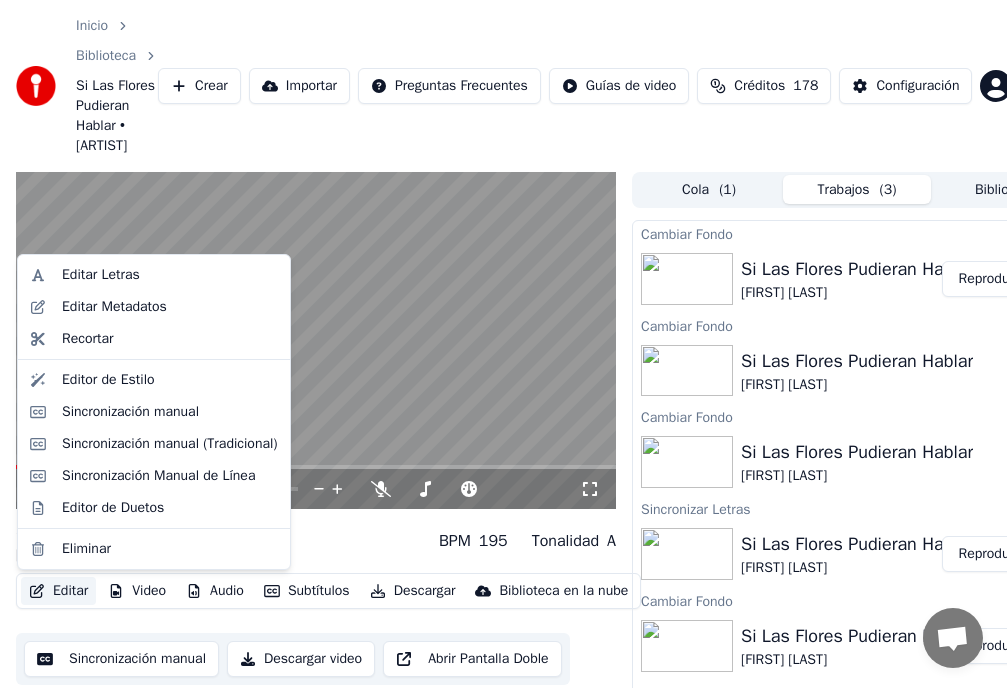 click on "Editar" at bounding box center [58, 591] 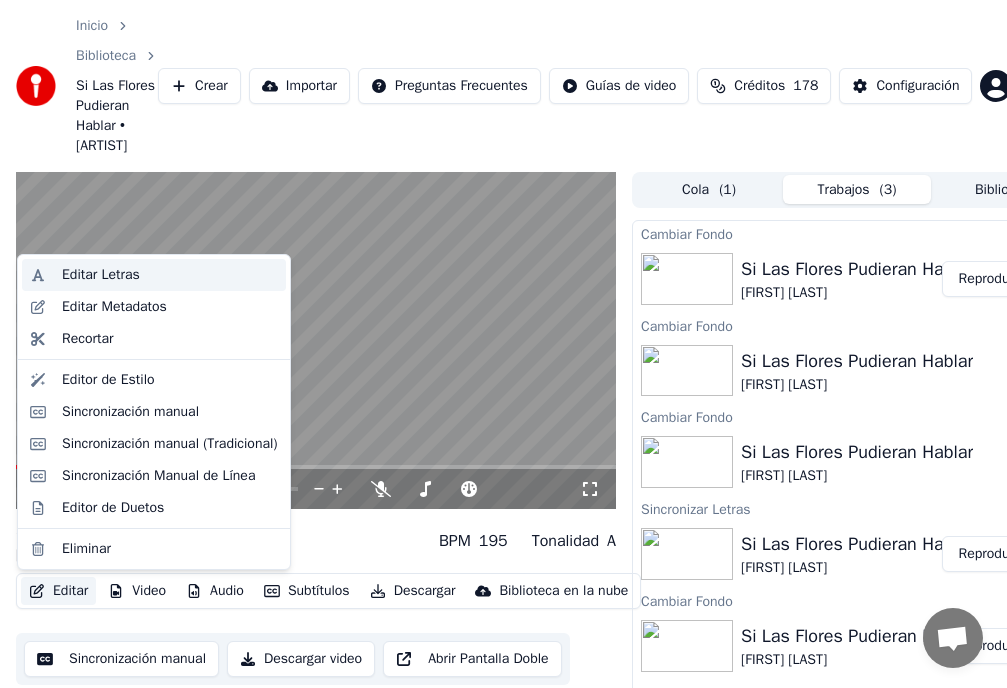click on "Editar Letras" at bounding box center (101, 275) 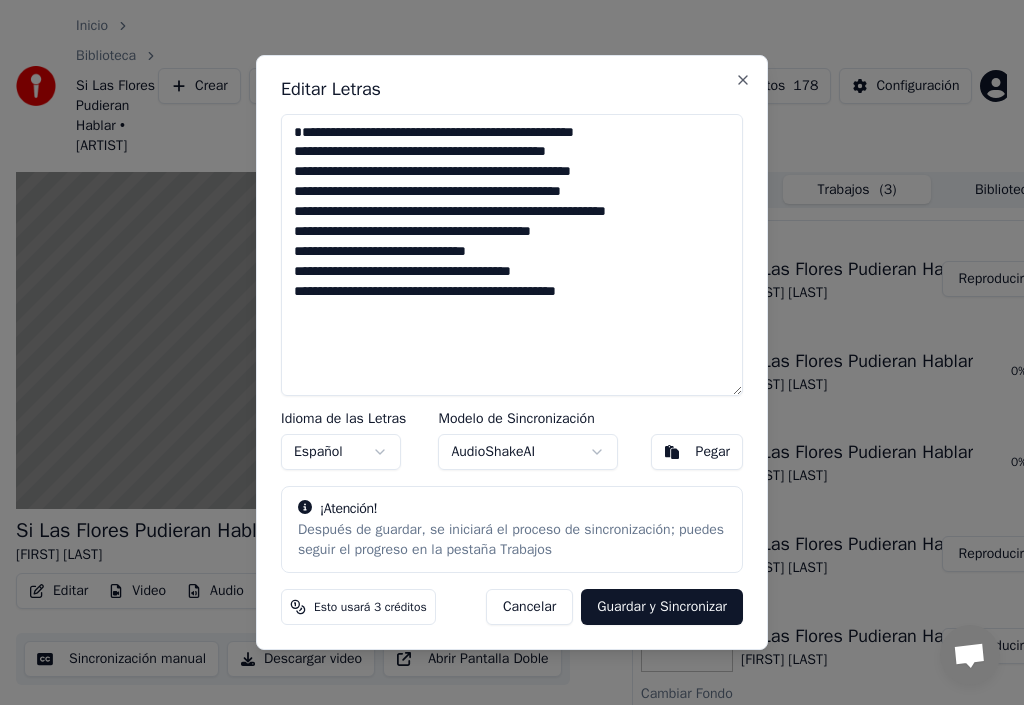 drag, startPoint x: 291, startPoint y: 148, endPoint x: 618, endPoint y: 308, distance: 364.04532 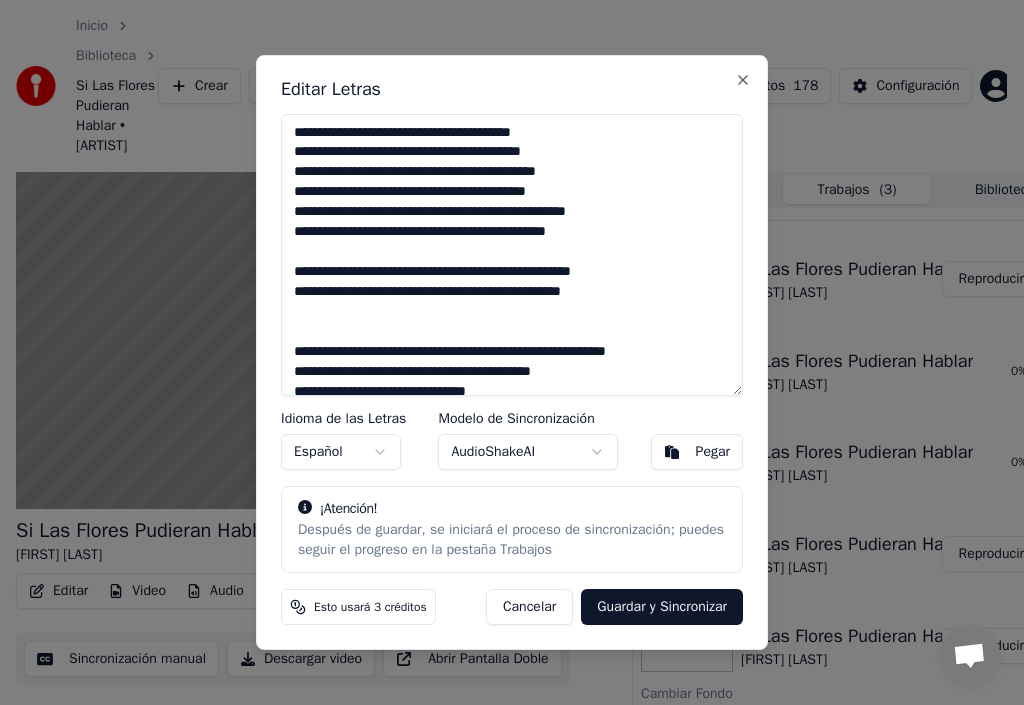 scroll, scrollTop: 200, scrollLeft: 0, axis: vertical 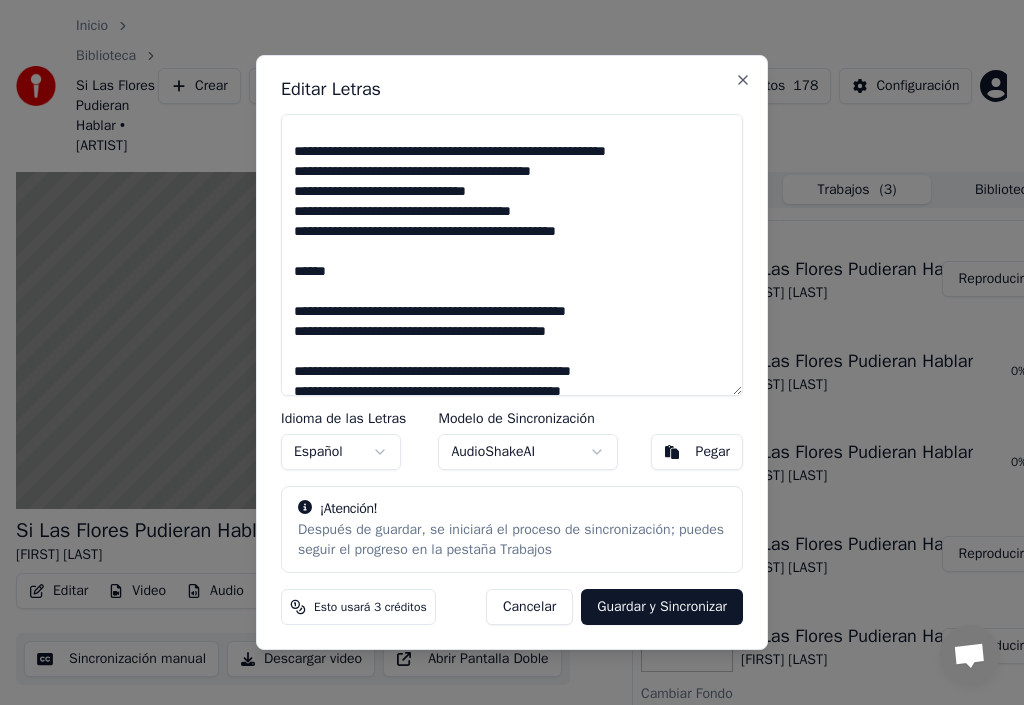 drag, startPoint x: 355, startPoint y: 278, endPoint x: 113, endPoint y: 290, distance: 242.29733 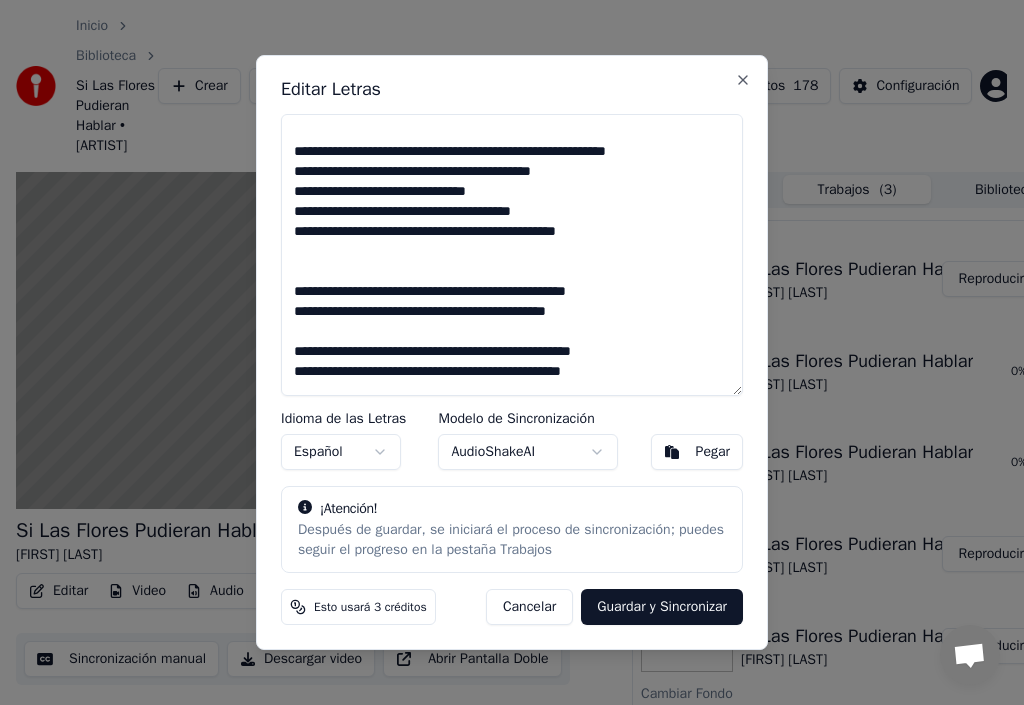 scroll, scrollTop: 0, scrollLeft: 0, axis: both 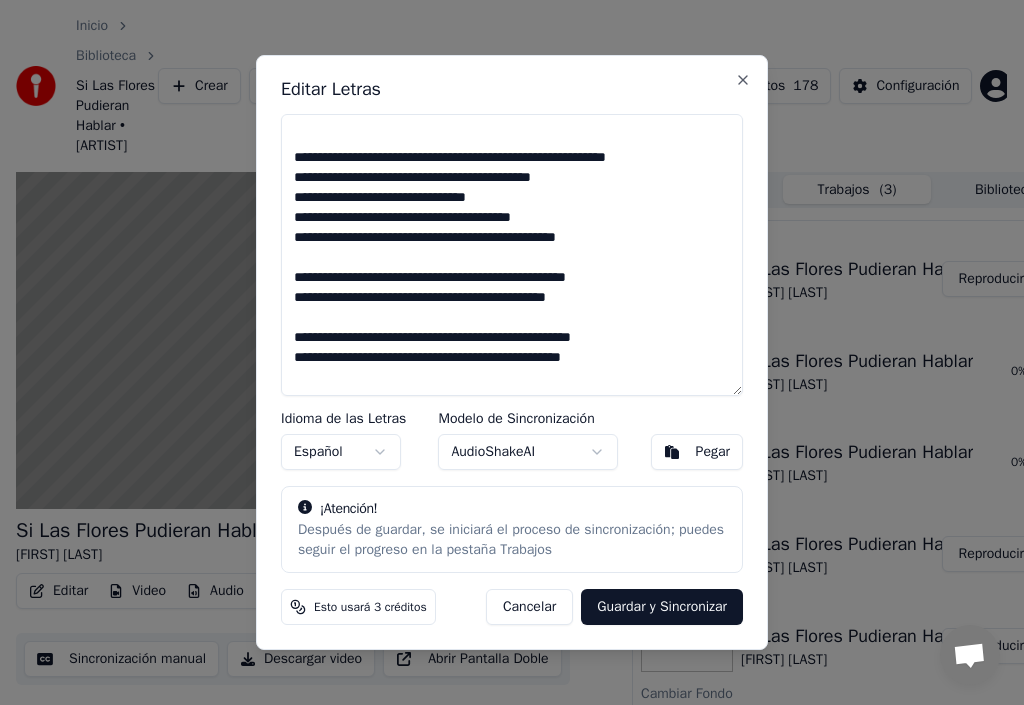 type on "**********" 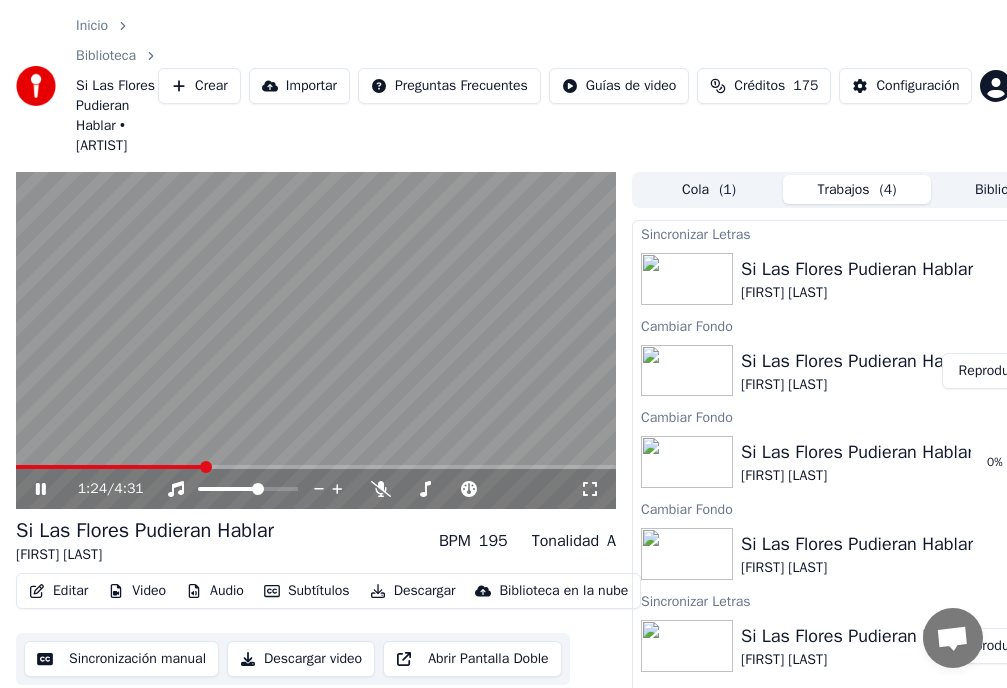 scroll, scrollTop: 100, scrollLeft: 0, axis: vertical 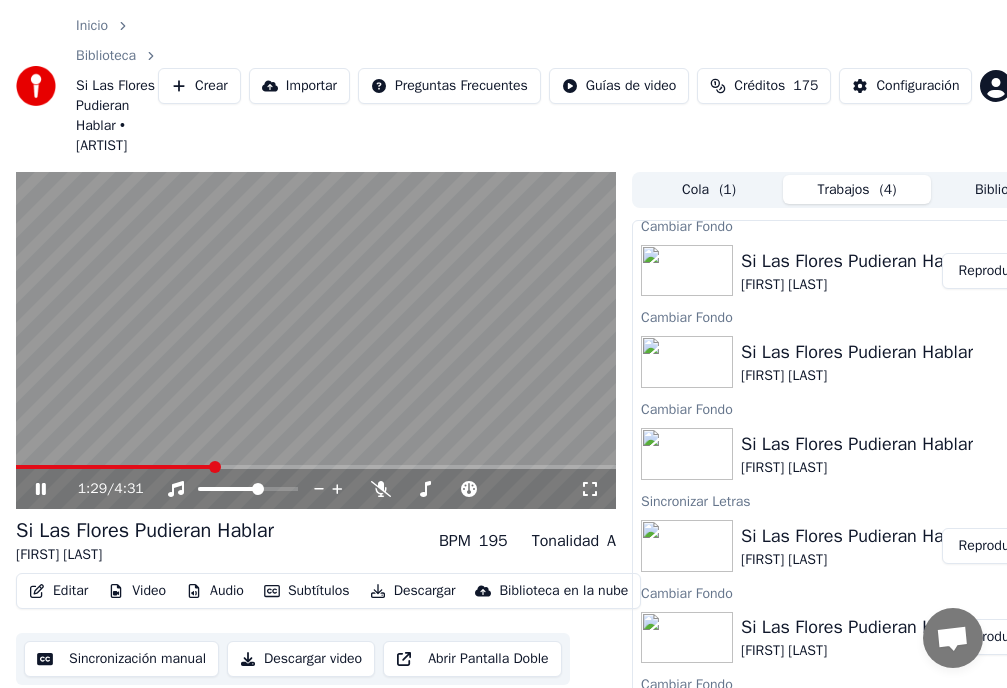 click 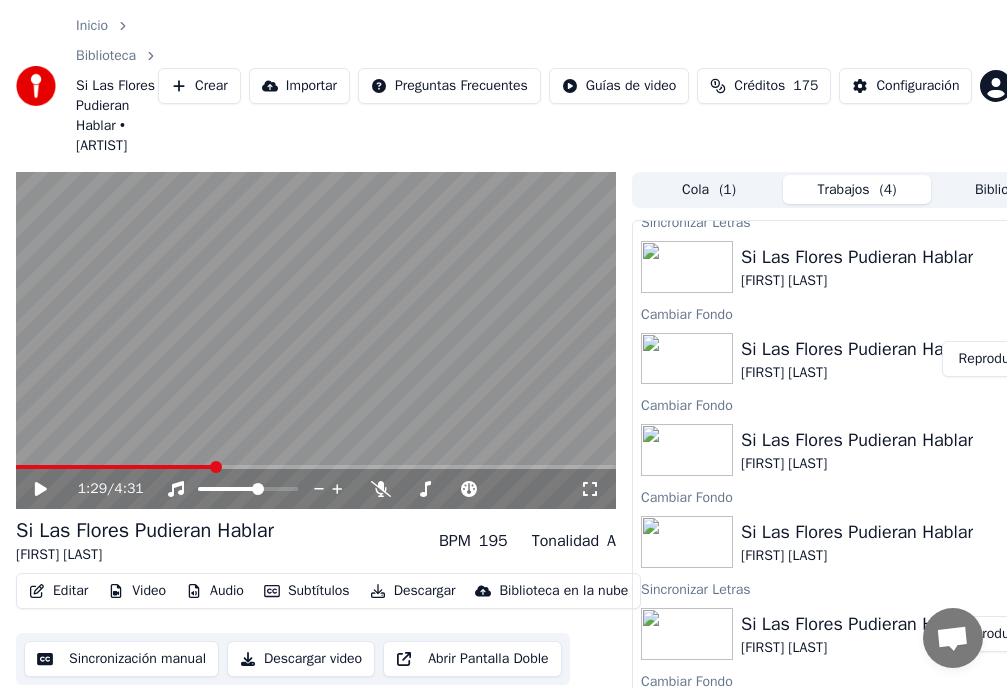 scroll, scrollTop: 0, scrollLeft: 0, axis: both 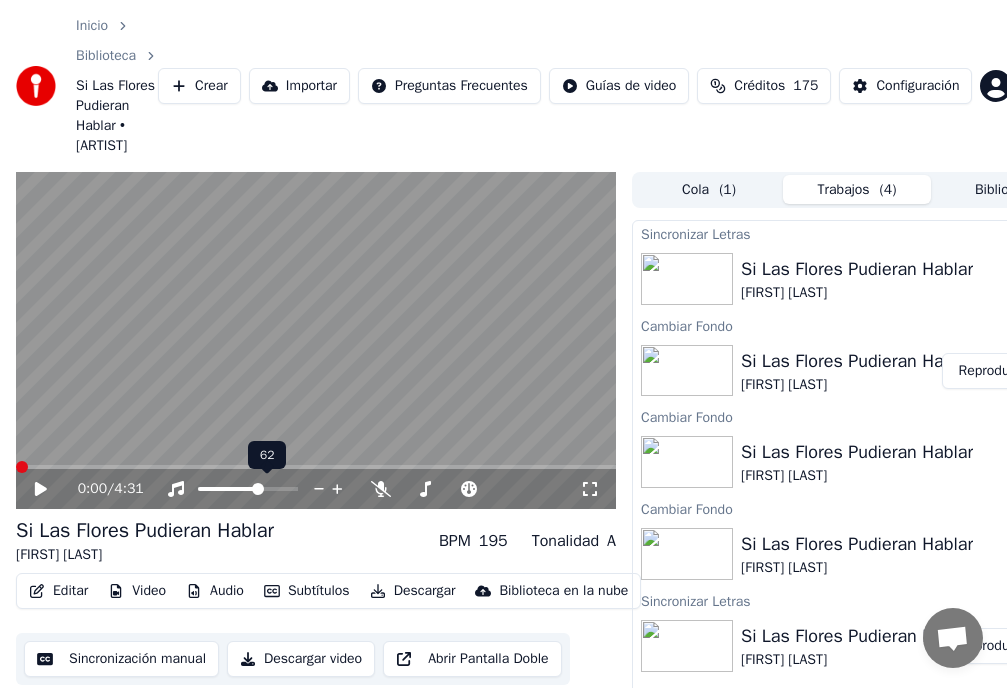 click at bounding box center [22, 467] 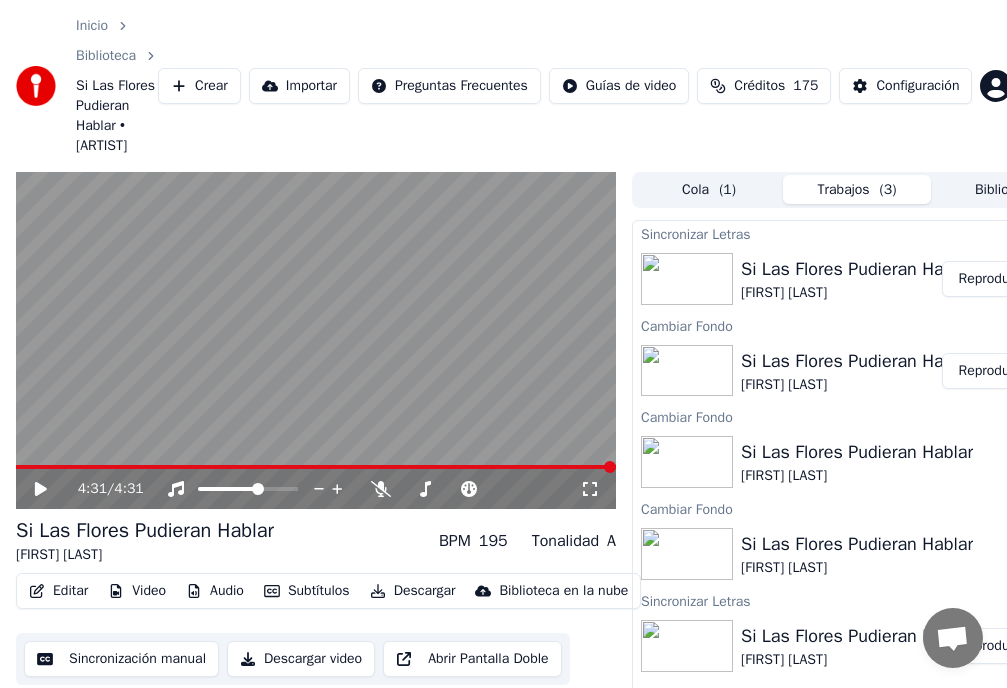 click on "Reproducir" at bounding box center (991, 279) 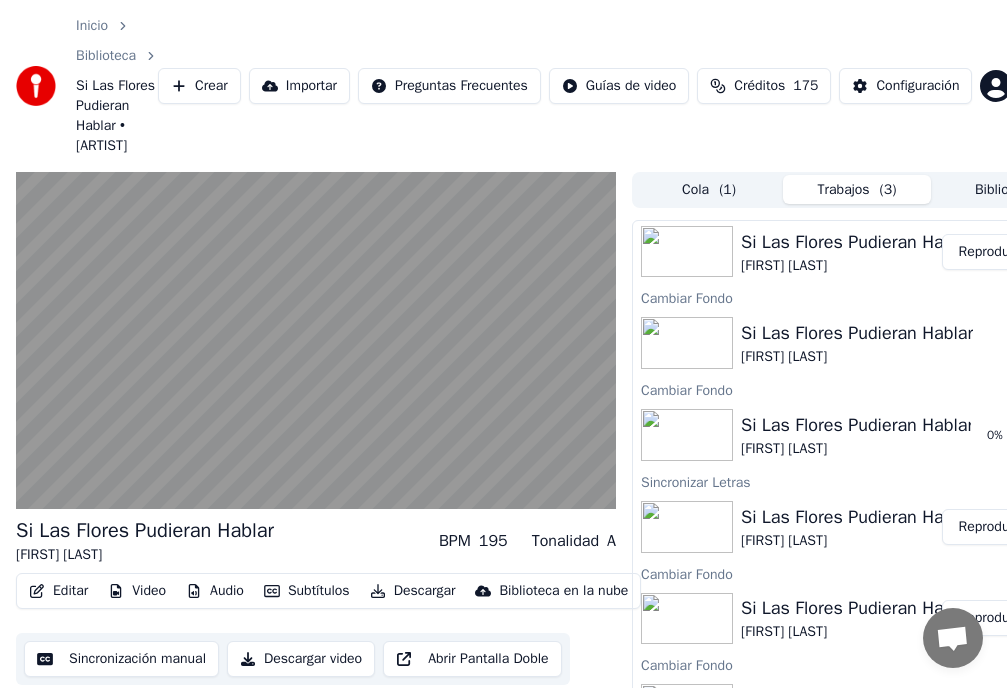 scroll, scrollTop: 100, scrollLeft: 0, axis: vertical 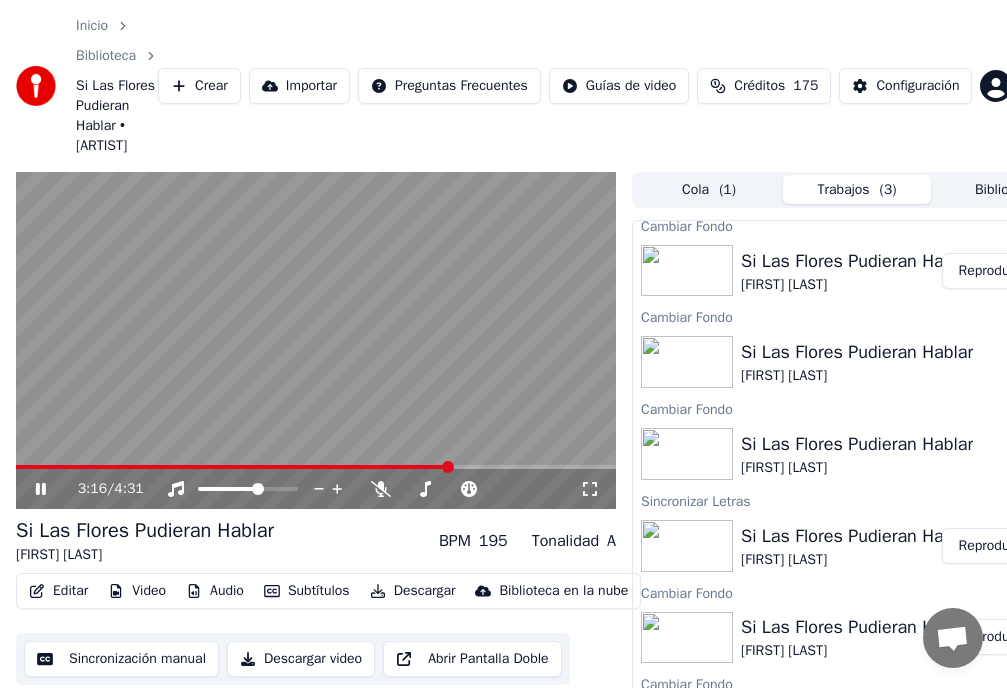 click 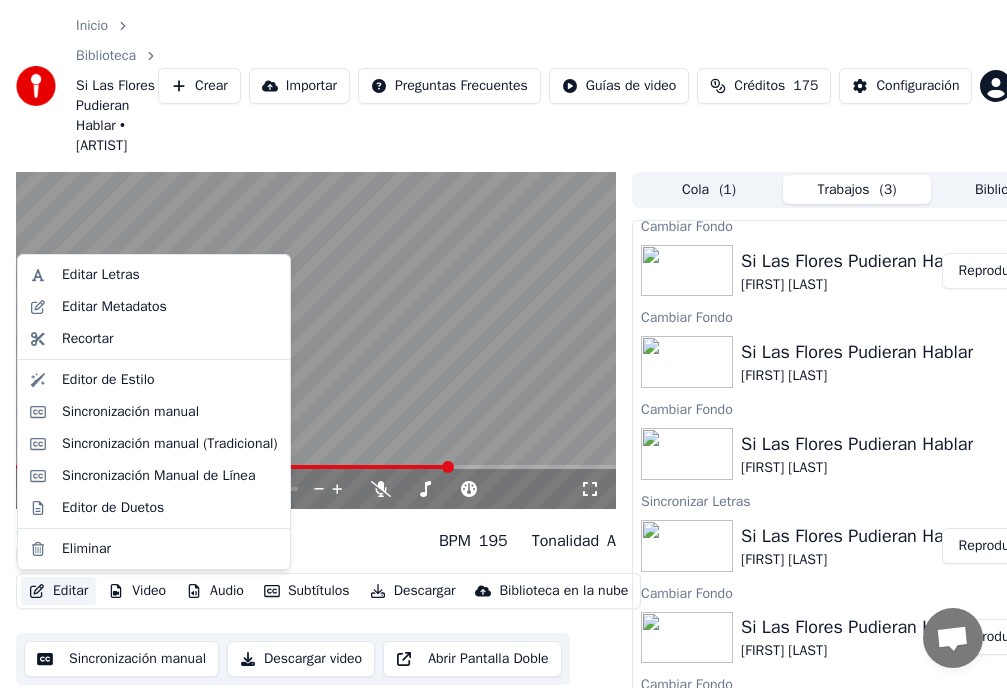 click on "Editar" at bounding box center (58, 591) 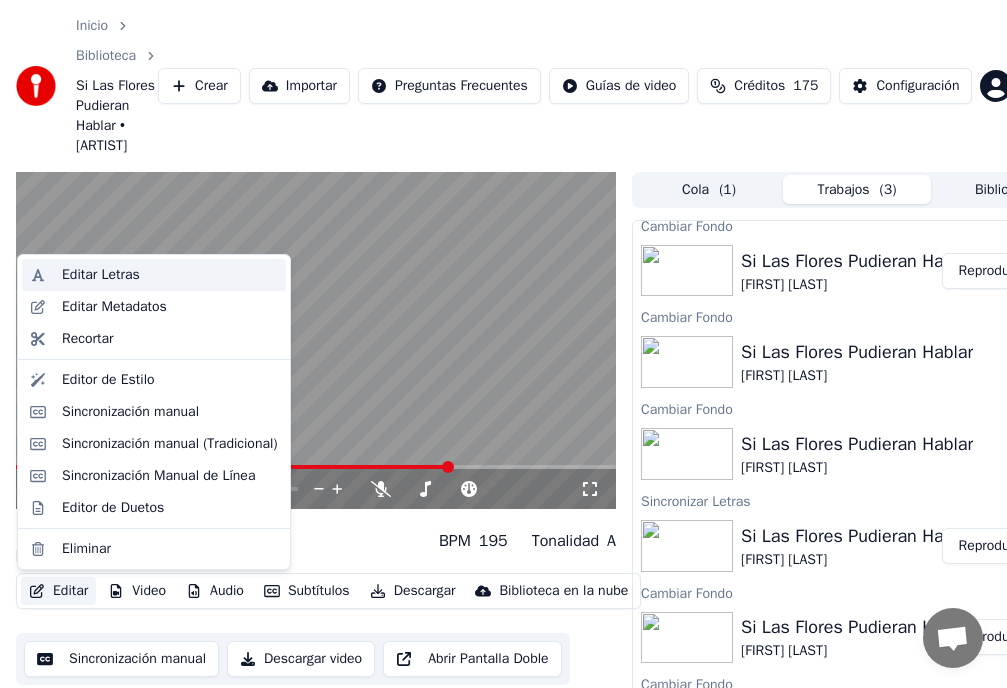 click on "Editar Letras" at bounding box center [101, 275] 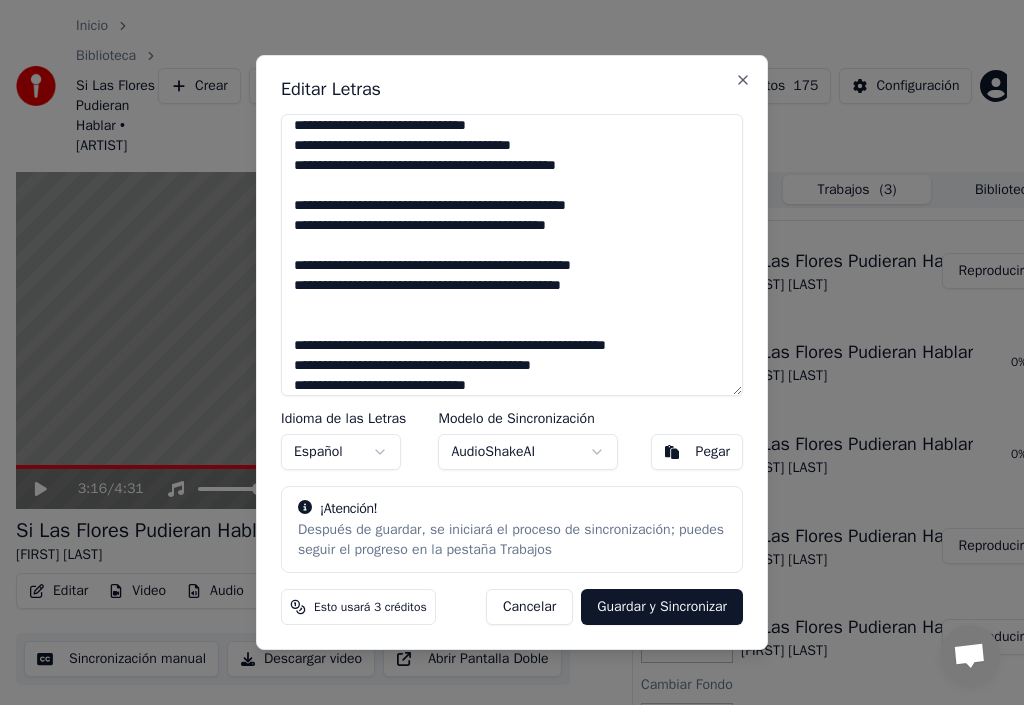 scroll, scrollTop: 315, scrollLeft: 0, axis: vertical 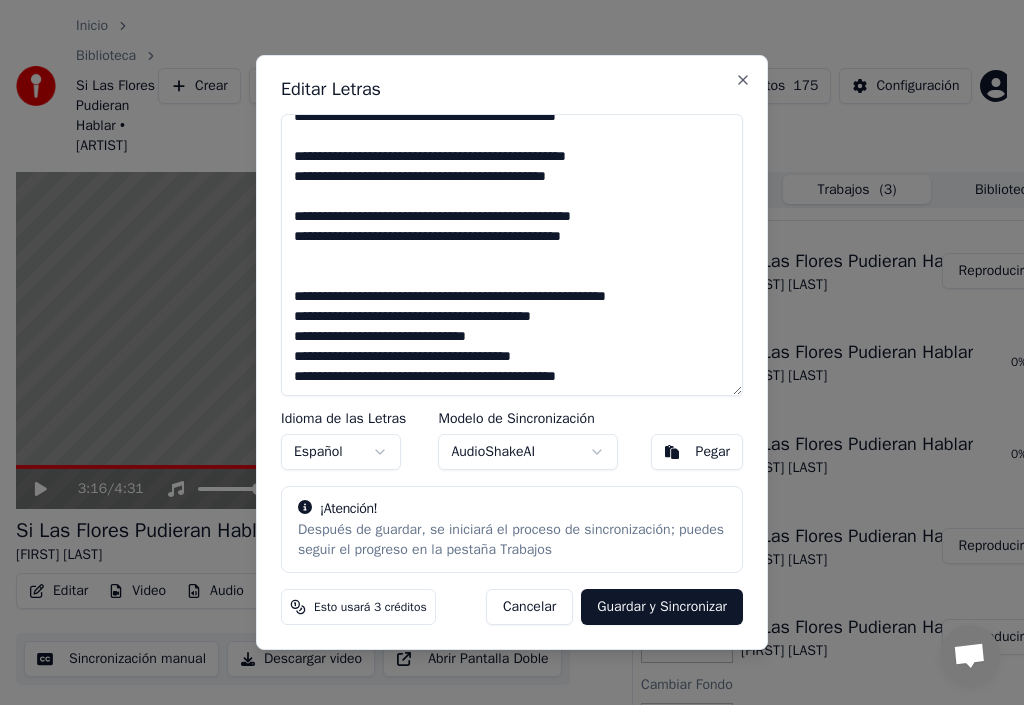 click at bounding box center [512, 255] 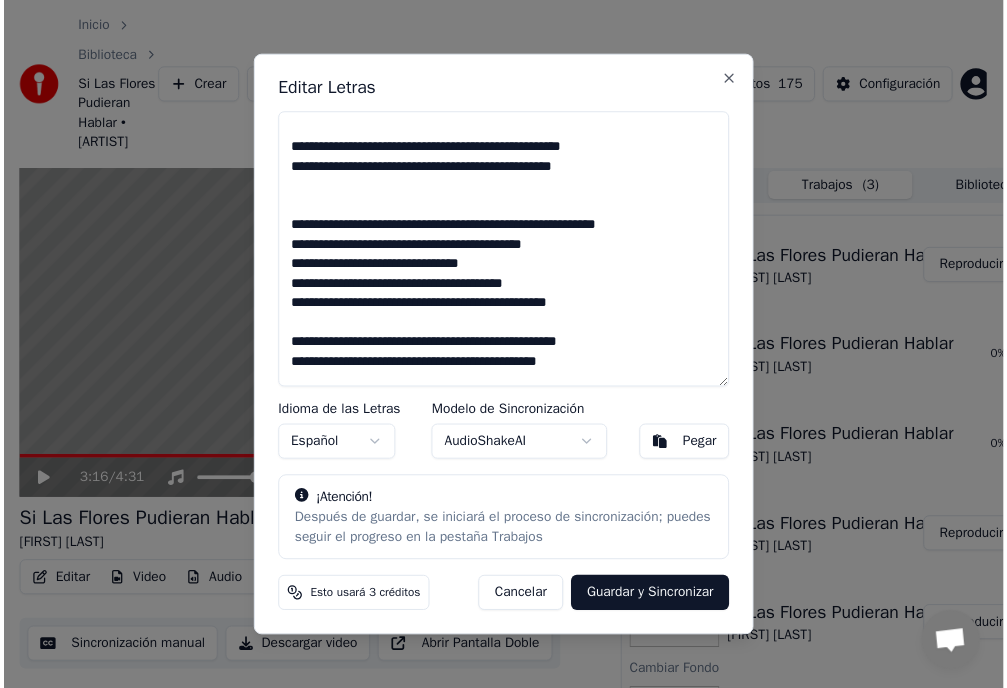 scroll, scrollTop: 0, scrollLeft: 0, axis: both 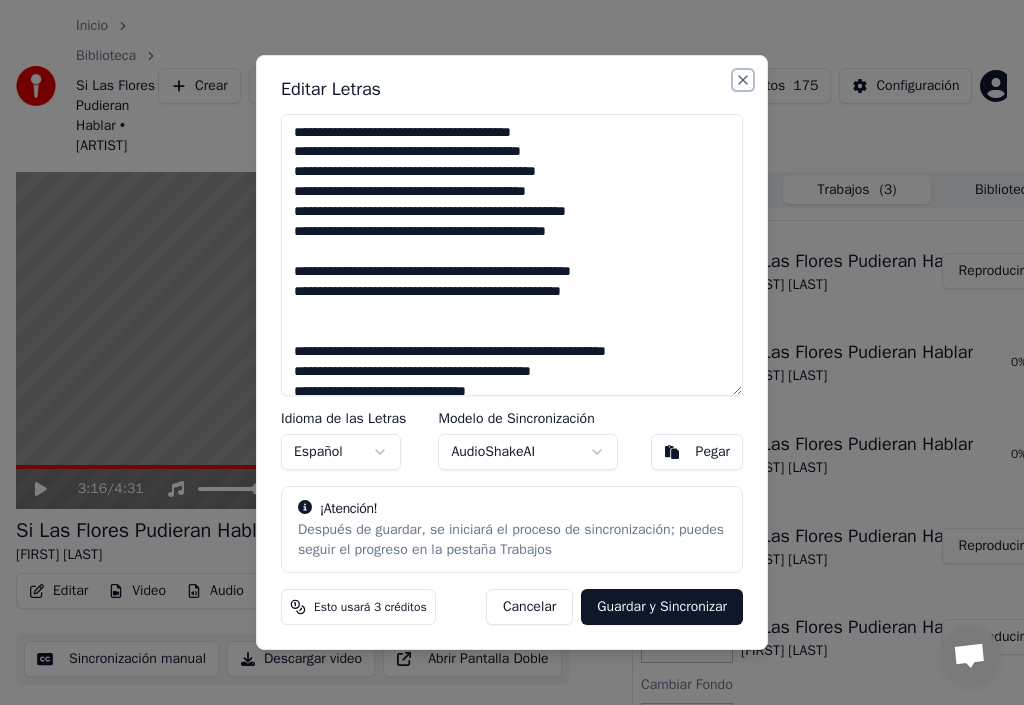 click on "Close" at bounding box center (743, 80) 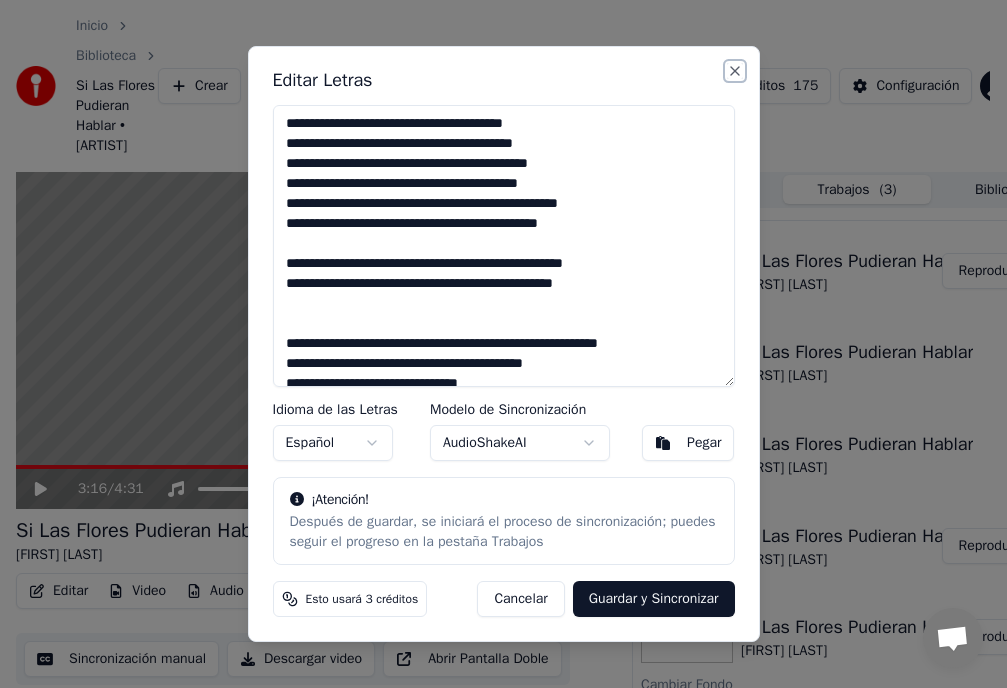 type on "**********" 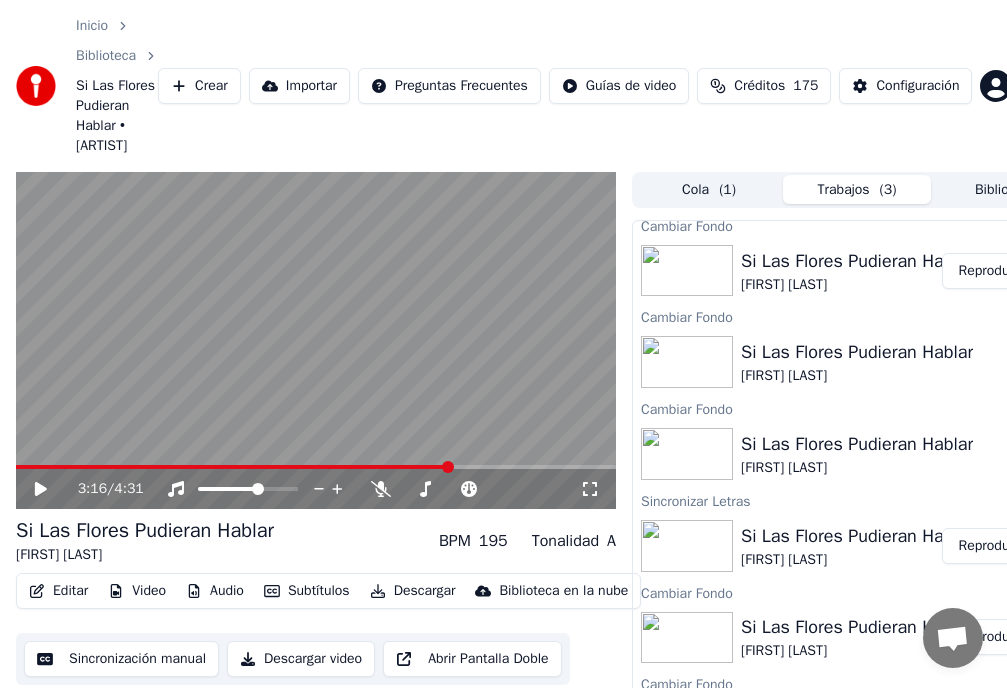 click on "Reproducir" at bounding box center (991, 546) 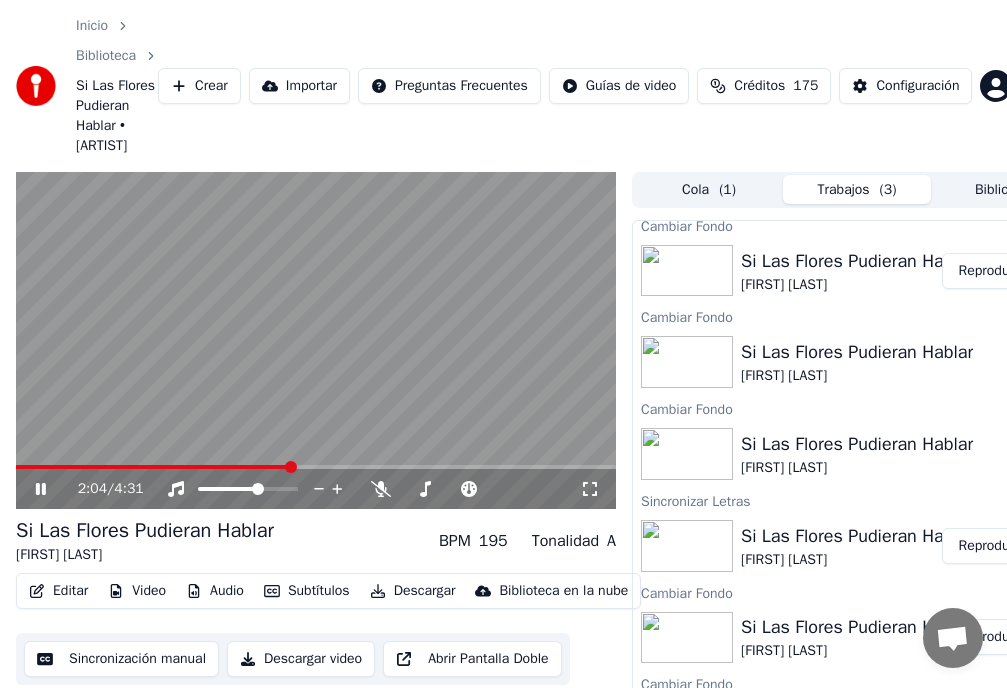 click at bounding box center (316, 467) 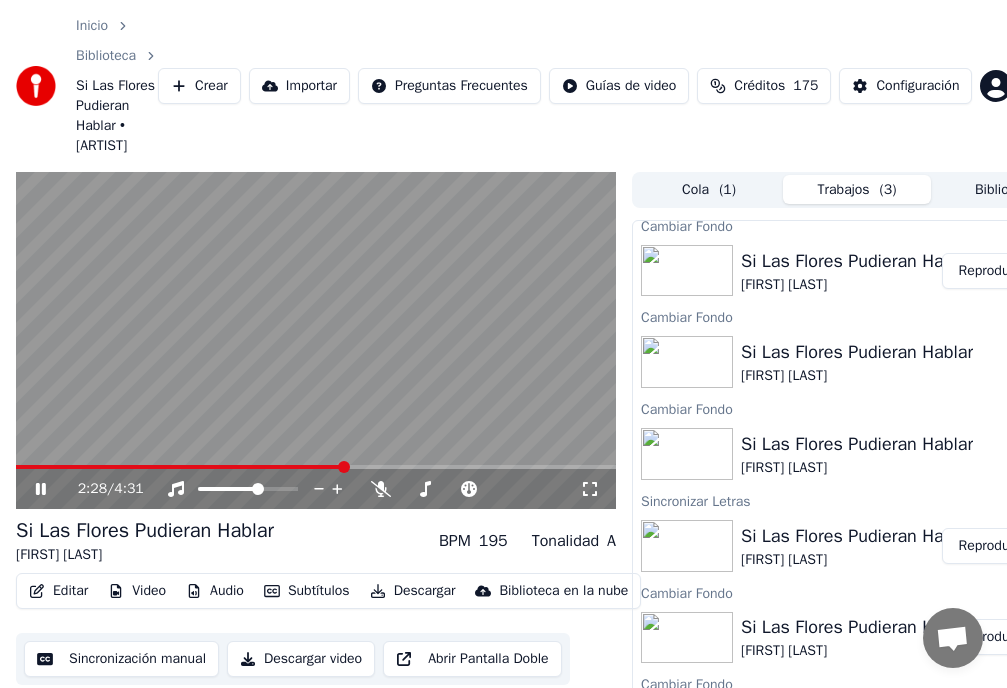 click 